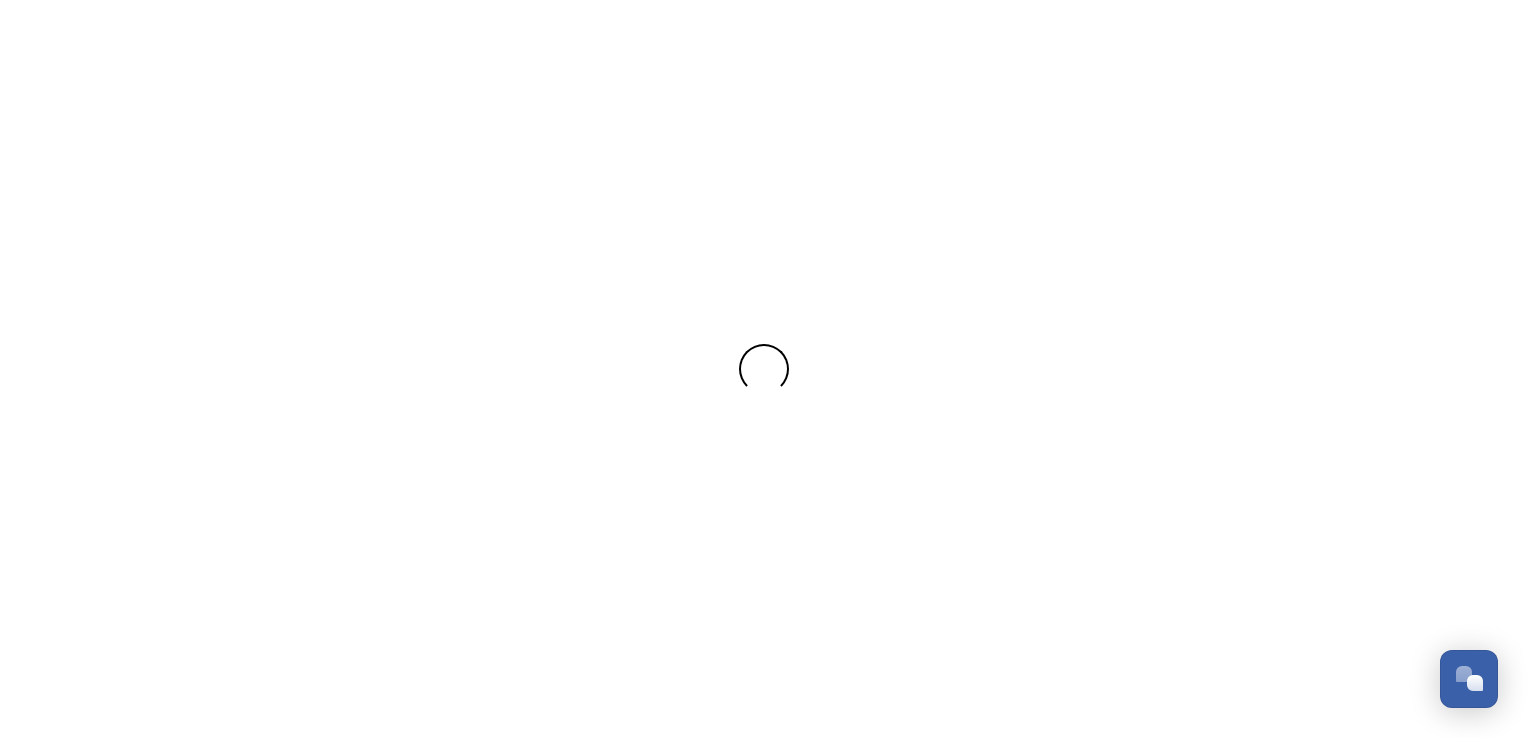 scroll, scrollTop: 0, scrollLeft: 0, axis: both 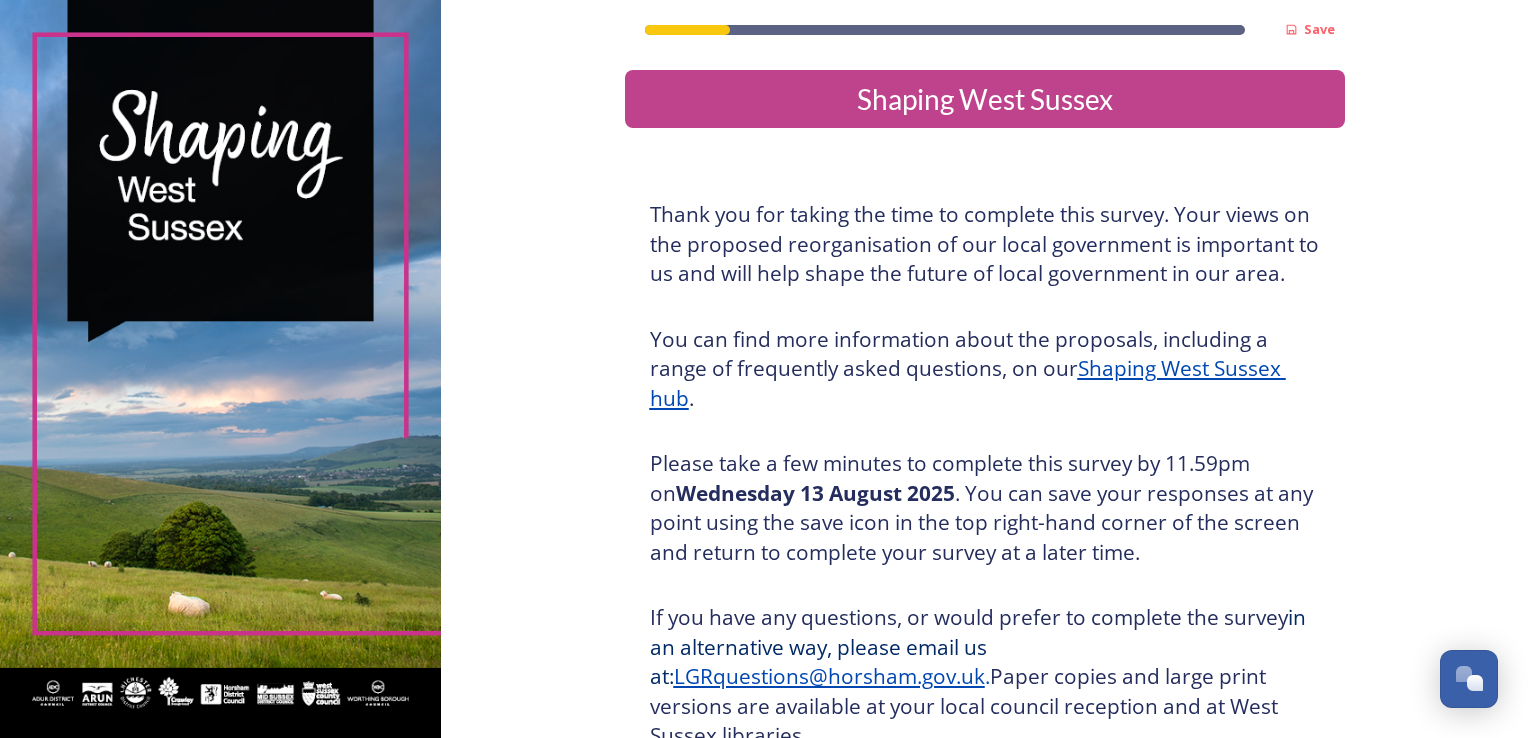 click on "Shaping West Sussex" at bounding box center (985, 99) 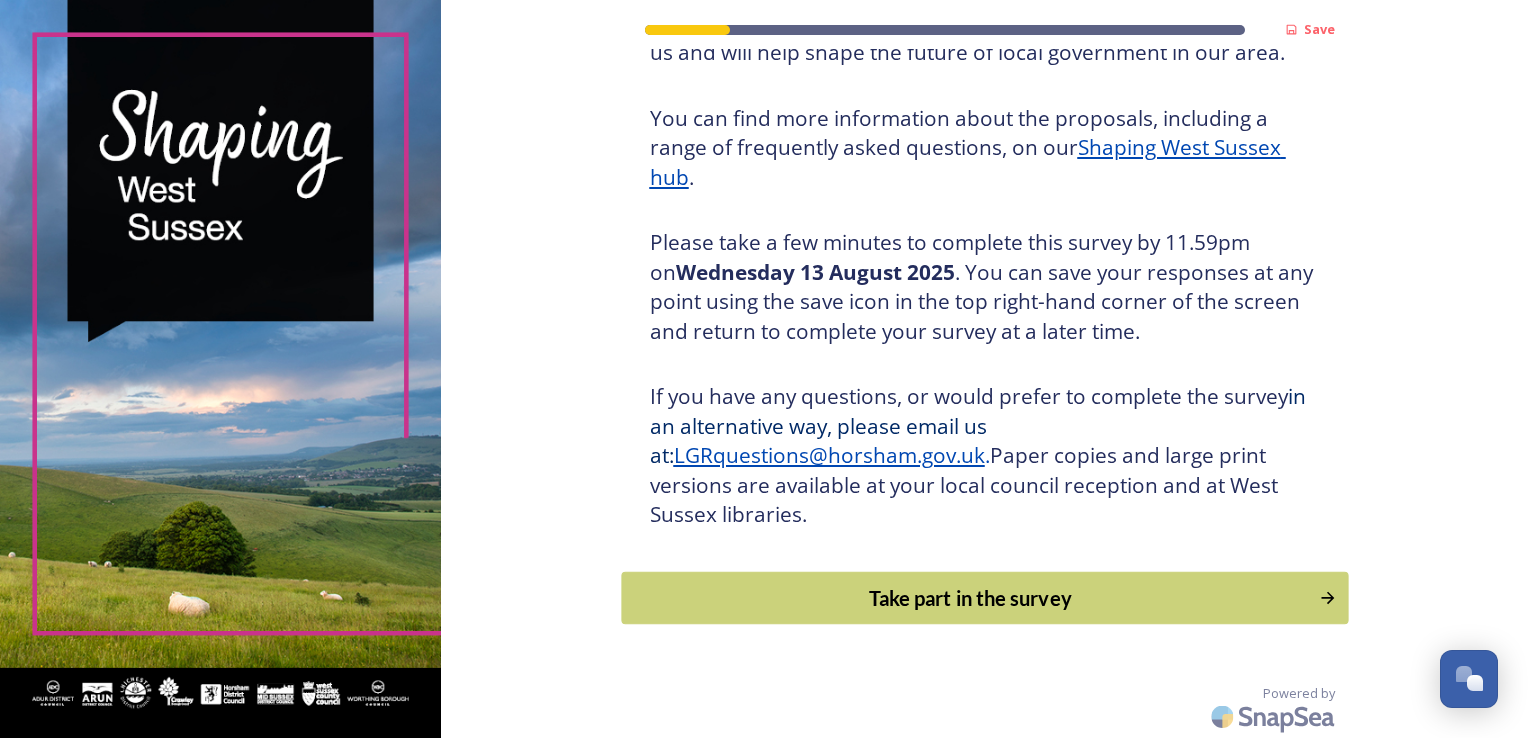 click on "Take part in the survey" at bounding box center [970, 598] 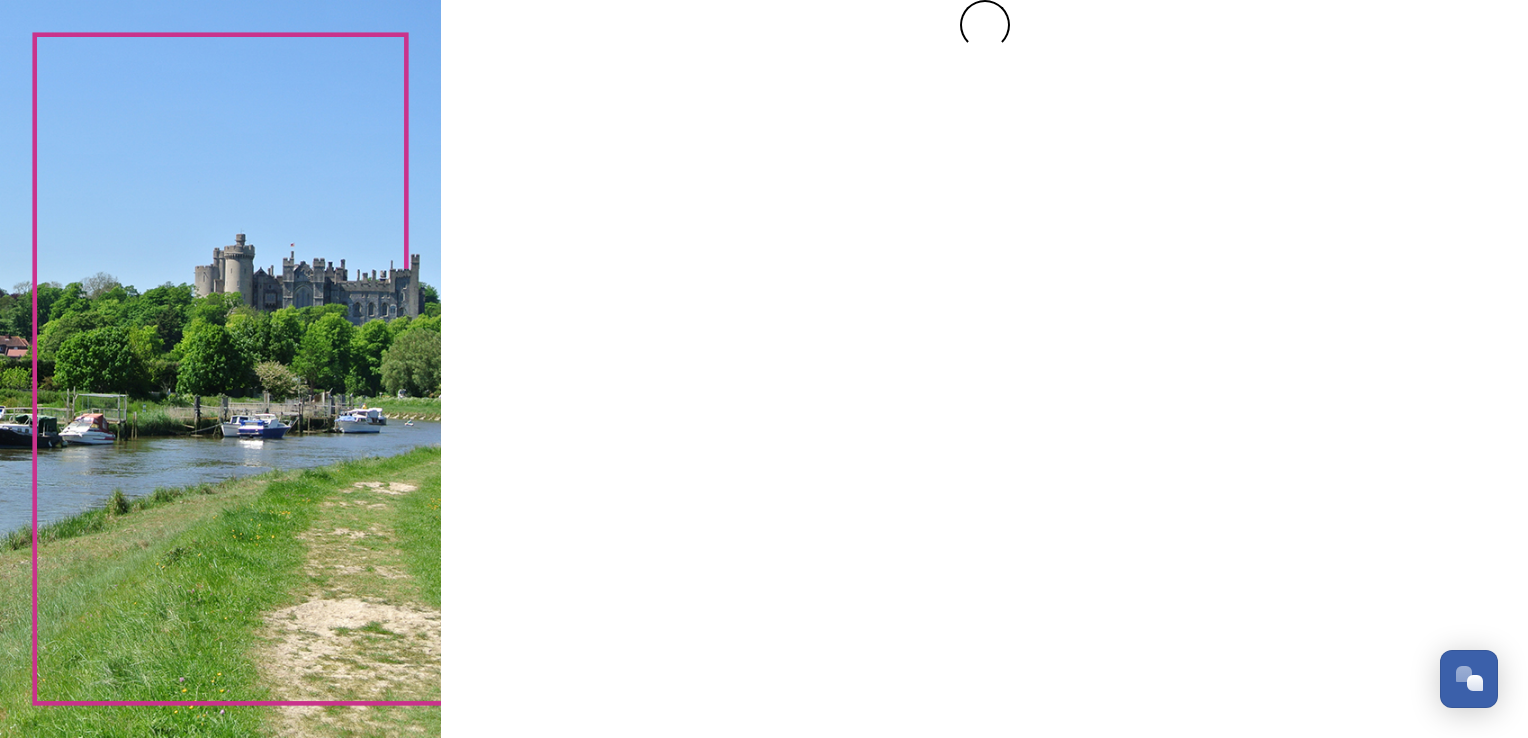 scroll, scrollTop: 0, scrollLeft: 0, axis: both 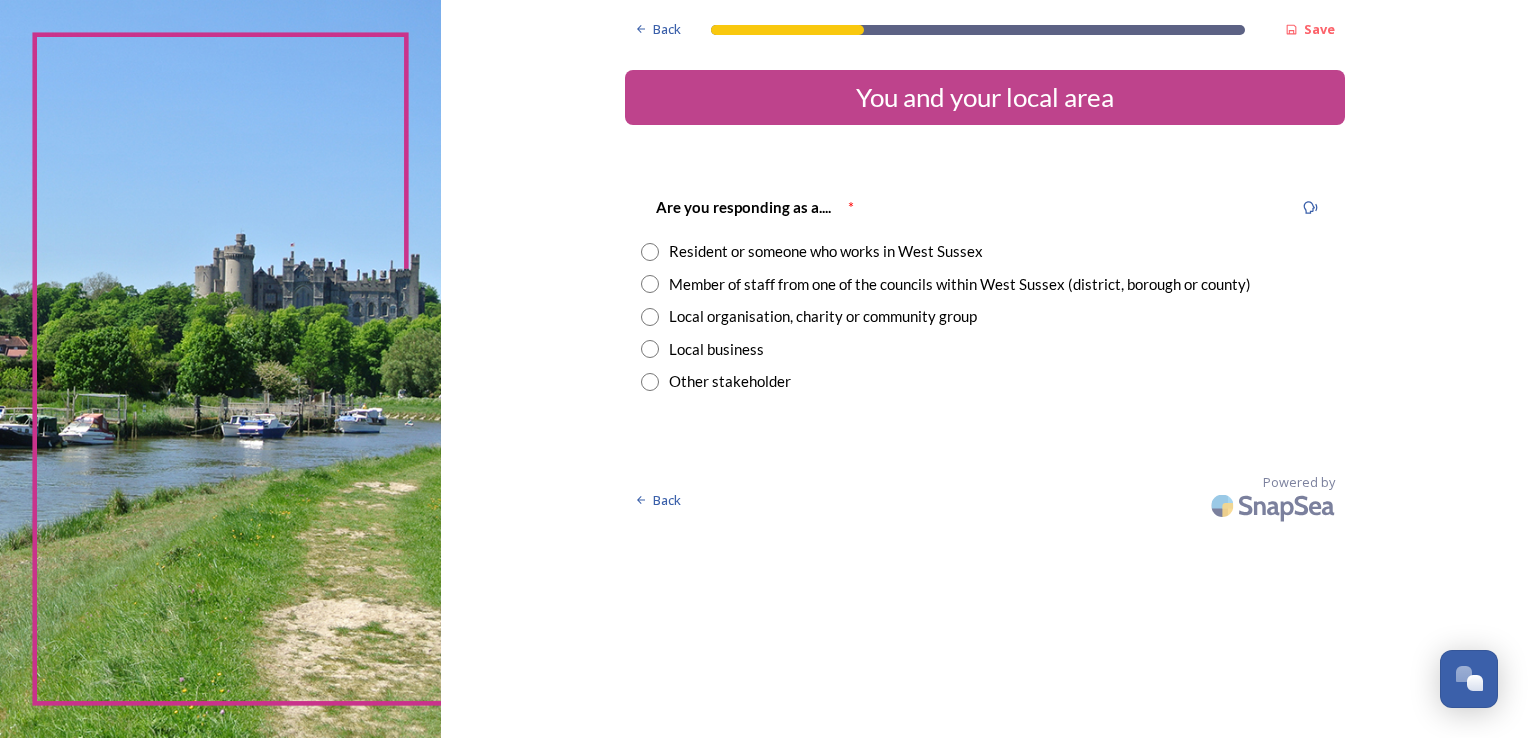 click at bounding box center (650, 252) 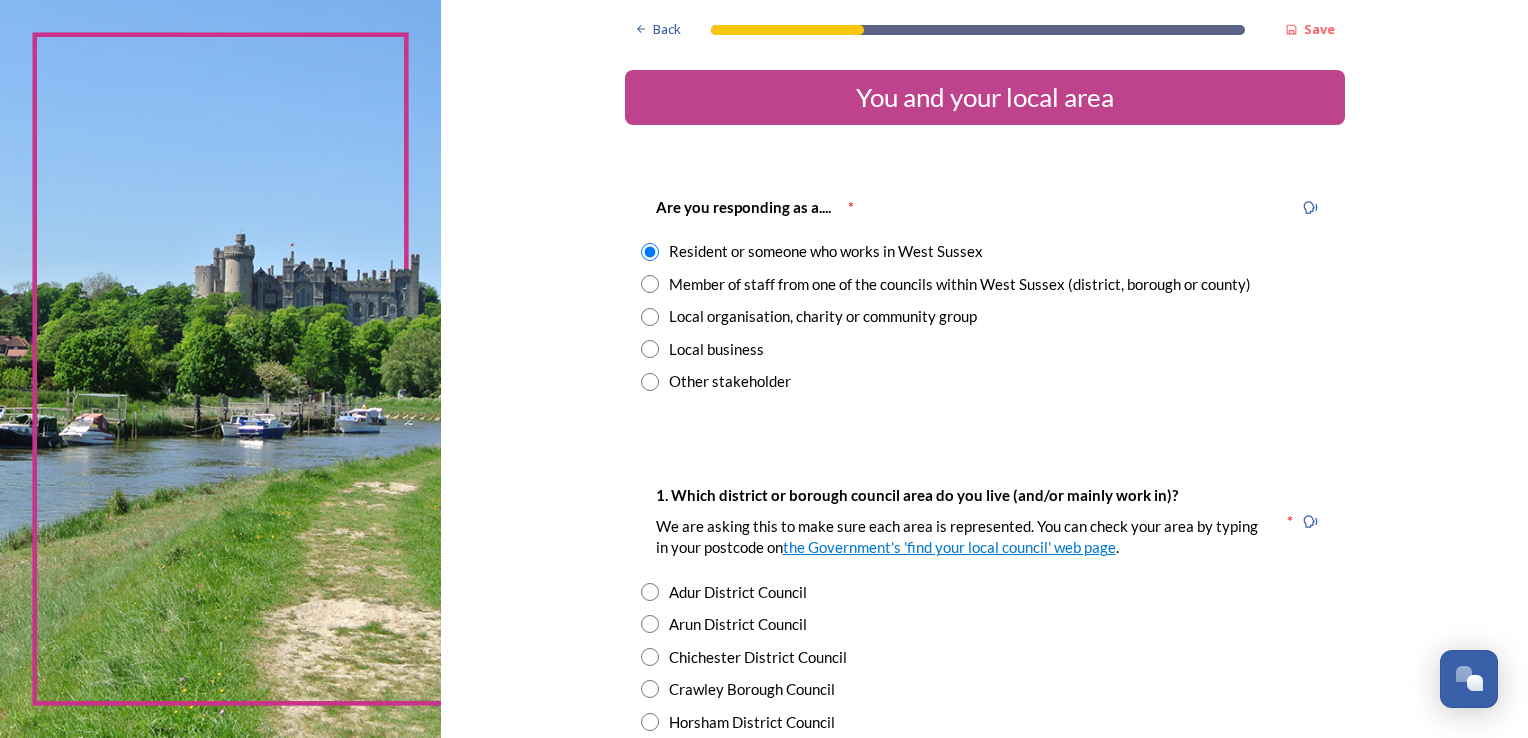 scroll, scrollTop: 0, scrollLeft: 0, axis: both 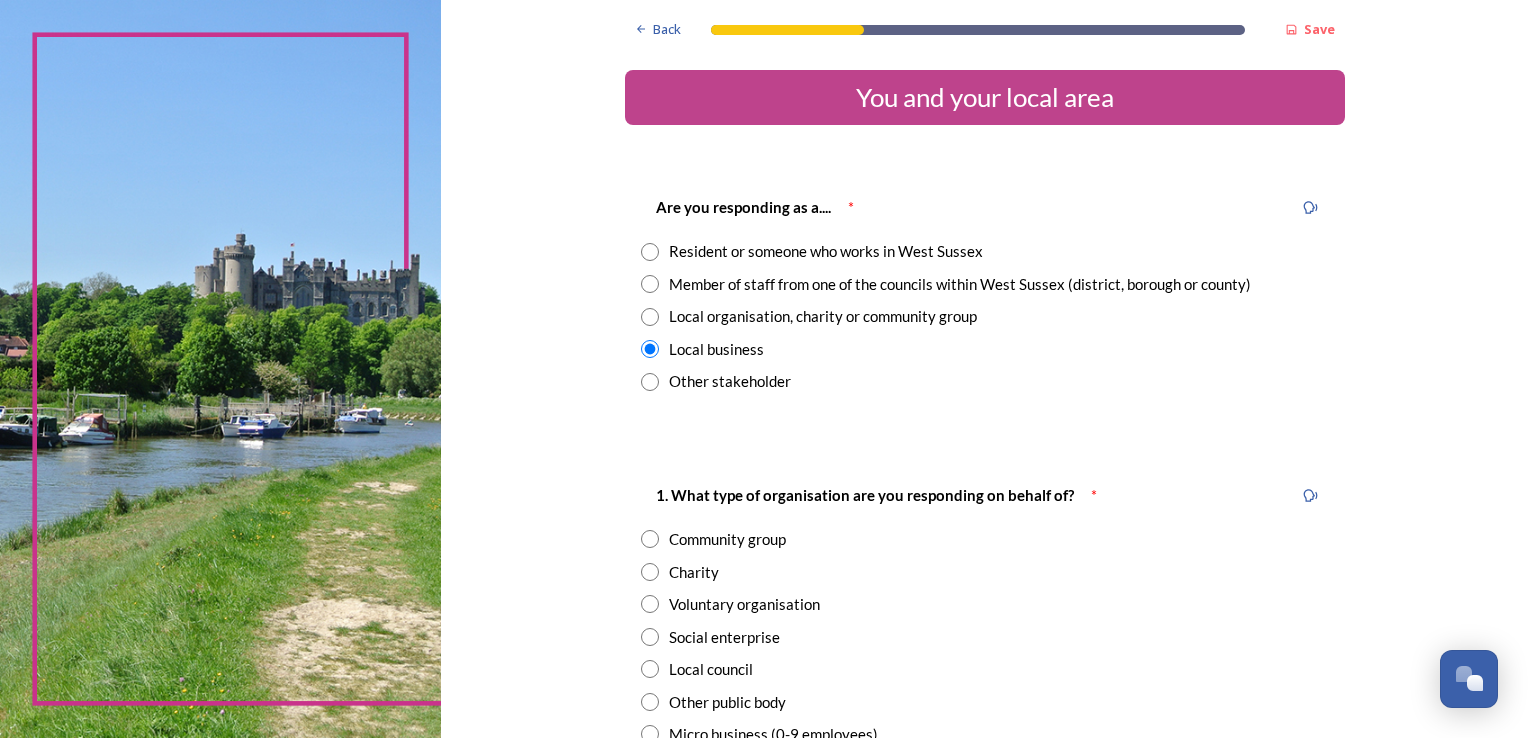click on "Resident or someone who works in West Sussex" at bounding box center [985, 251] 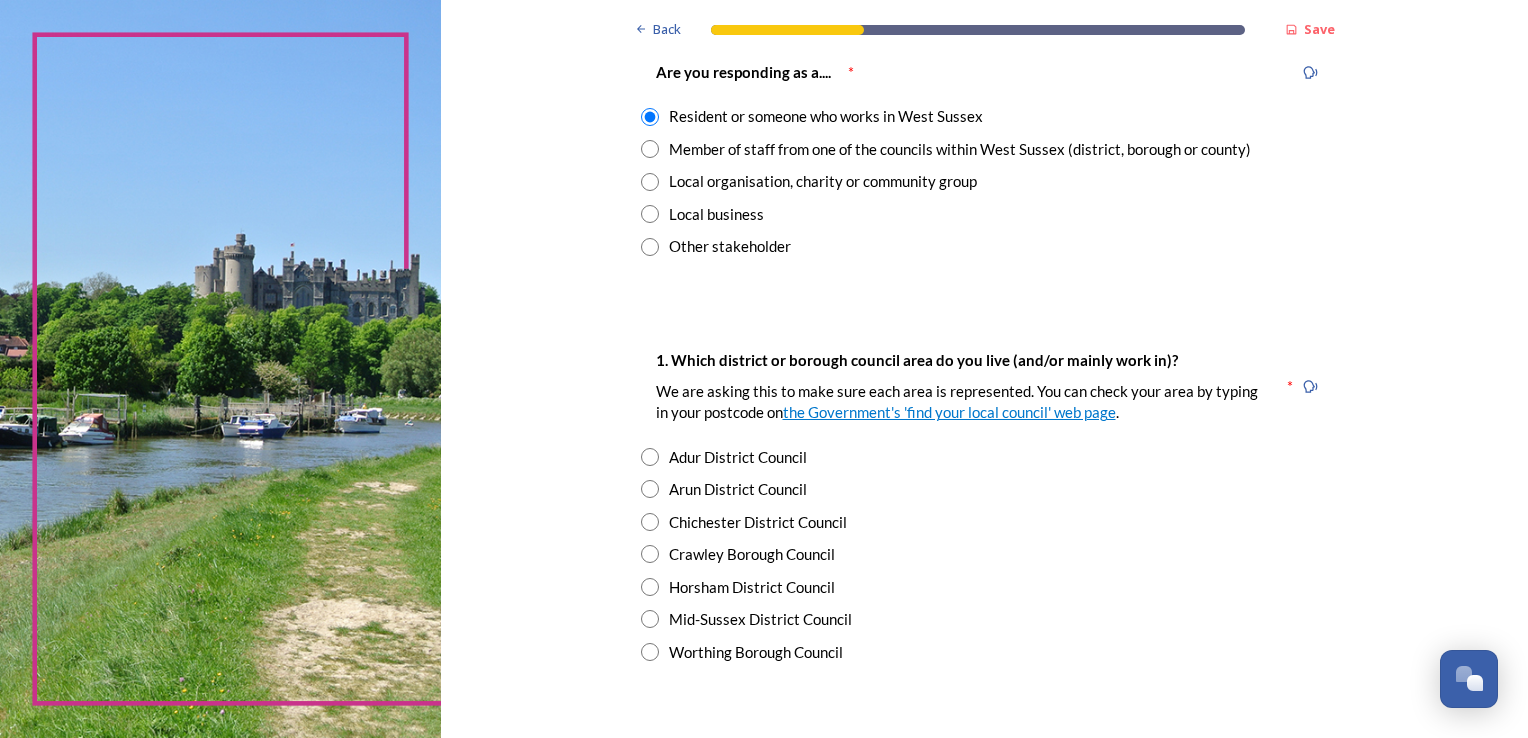 scroll, scrollTop: 300, scrollLeft: 0, axis: vertical 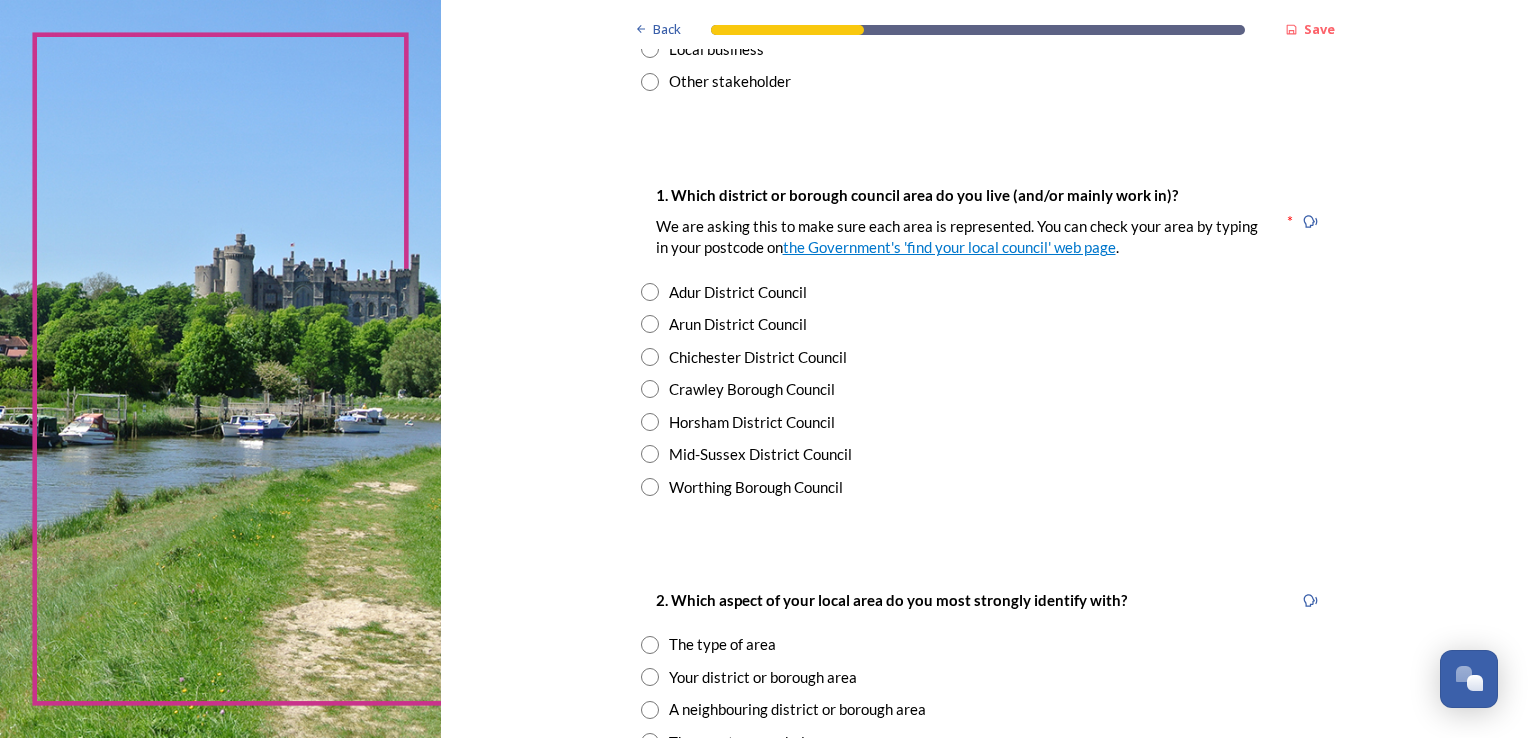 click on "1. Which district or borough council area do you live (and/or mainly work in)? We are asking this to make sure each area is represented. You can check your area by typing in your postcode on the Government's 'find your local council' web page . * Adur District Council Arun District Council Chichester District Council Crawley Borough Council Horsham District Council Mid-Sussex District Council Worthing Borough Council" at bounding box center (985, 340) 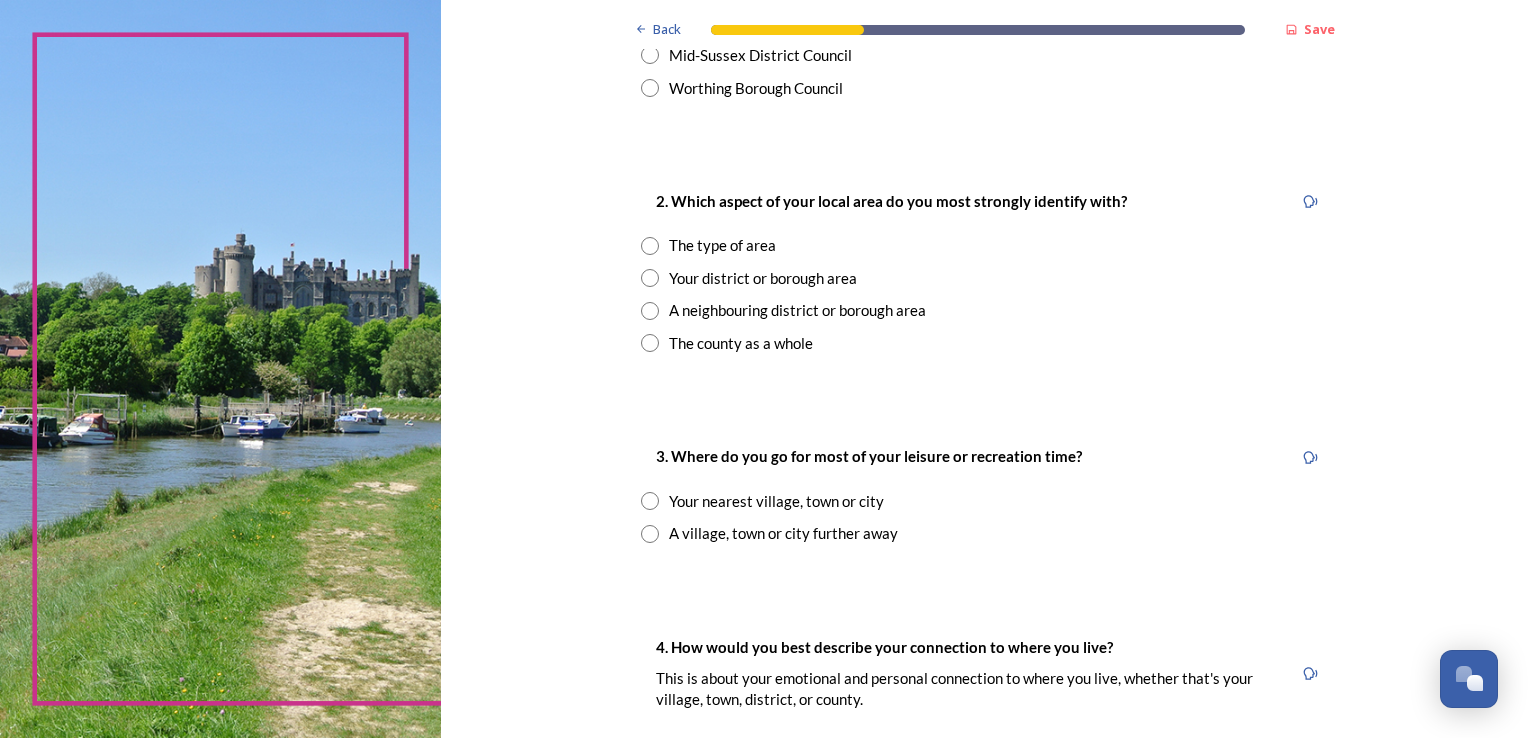 scroll, scrollTop: 700, scrollLeft: 0, axis: vertical 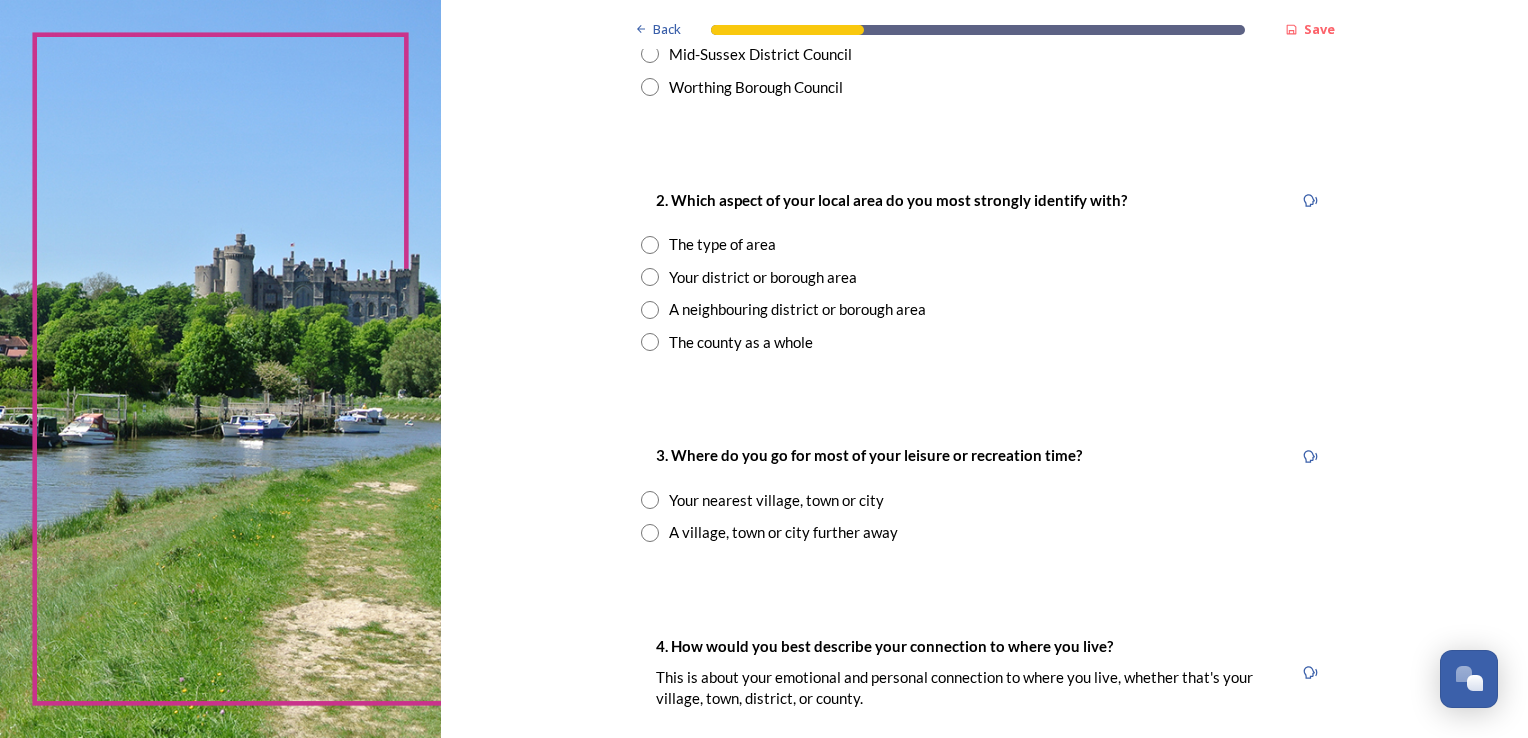 click on "Your district or borough area" at bounding box center [763, 277] 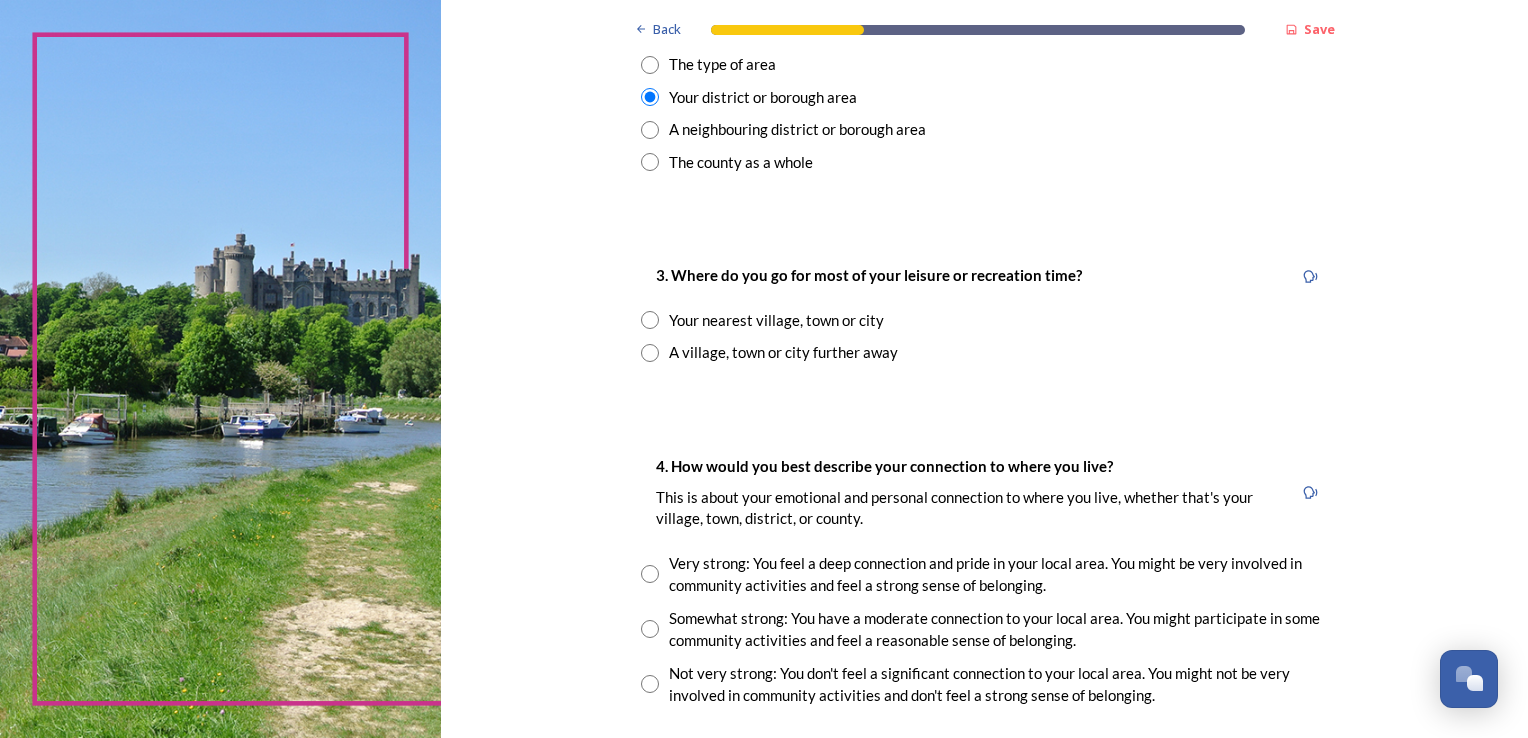 scroll, scrollTop: 1000, scrollLeft: 0, axis: vertical 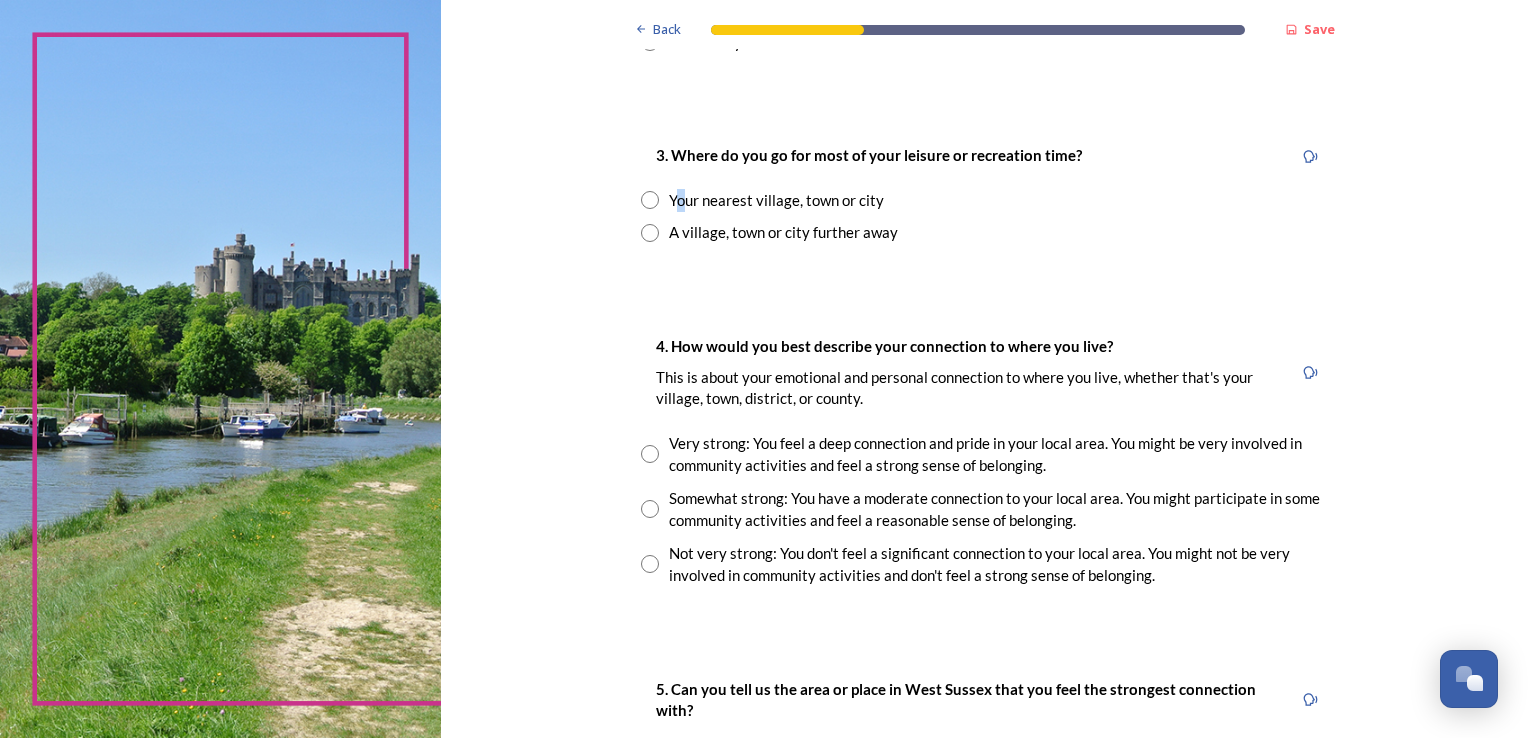 click on "Your nearest village, town or city" at bounding box center (776, 200) 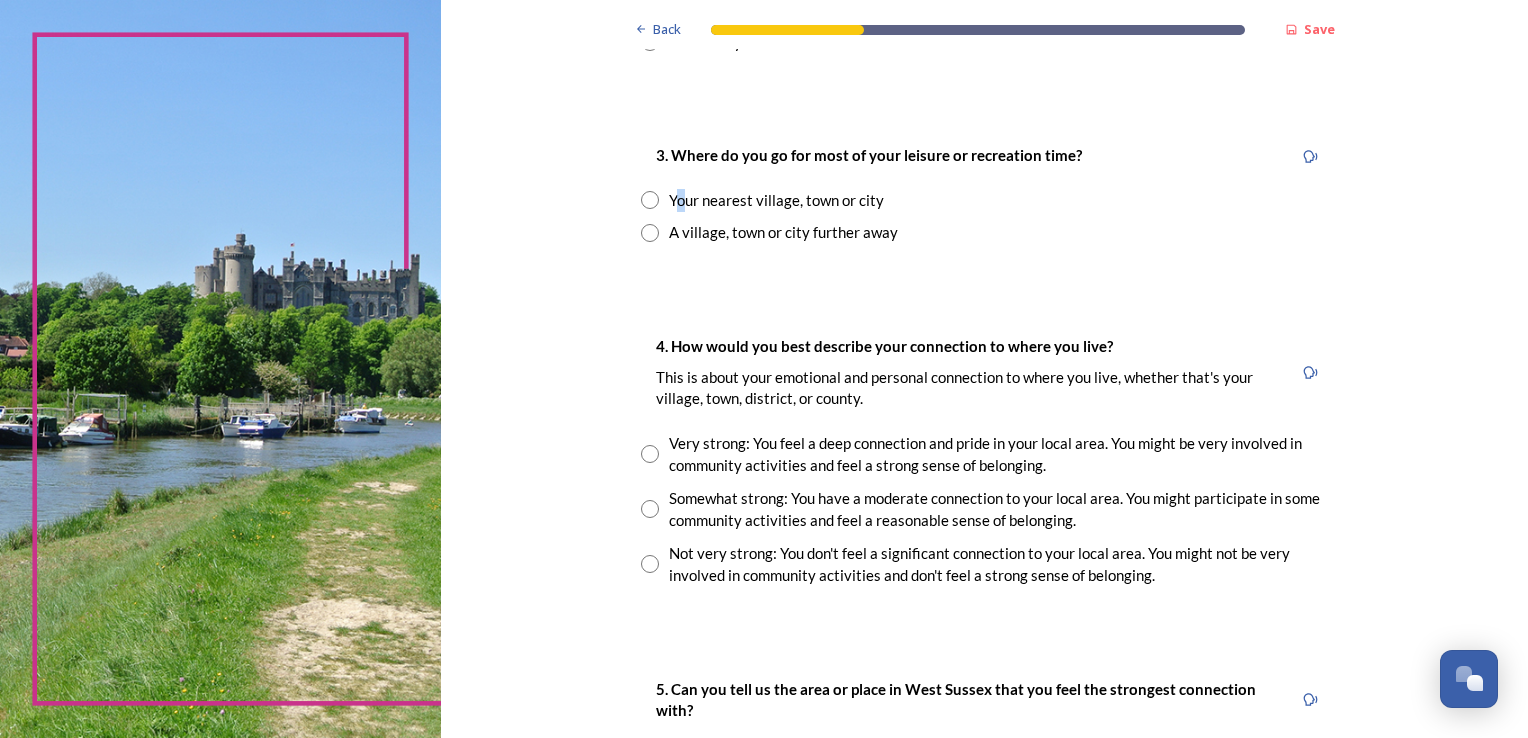 radio on "true" 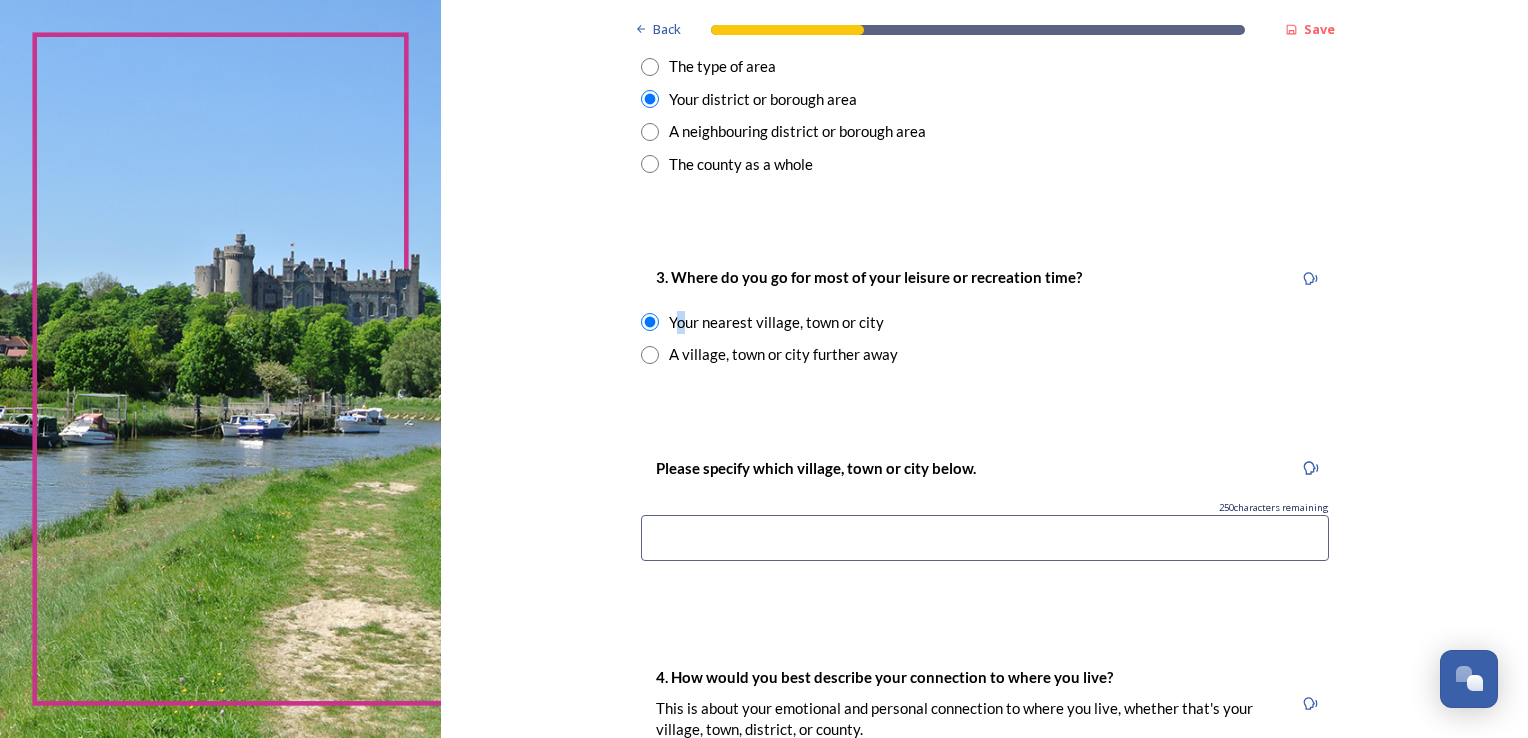 scroll, scrollTop: 900, scrollLeft: 0, axis: vertical 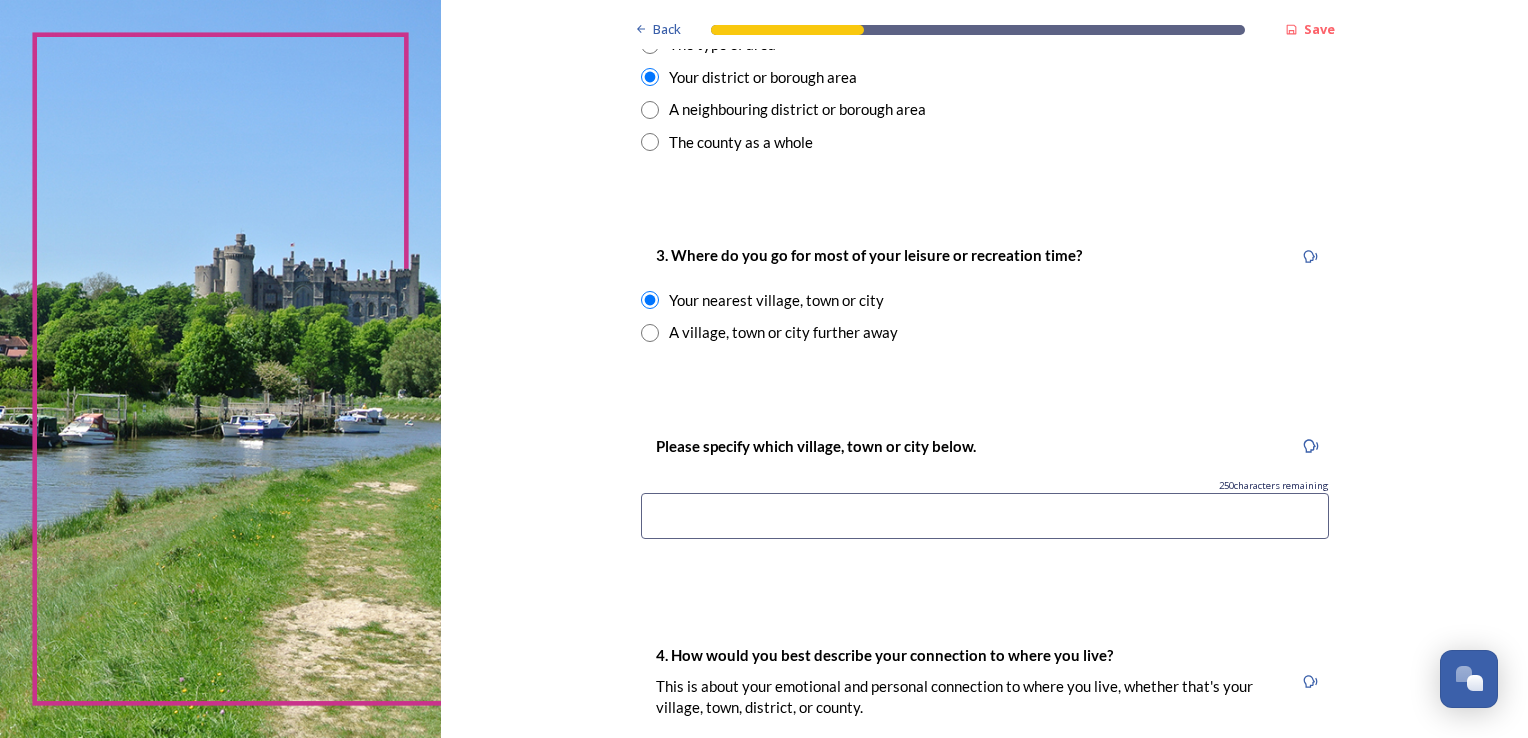 click at bounding box center [985, 516] 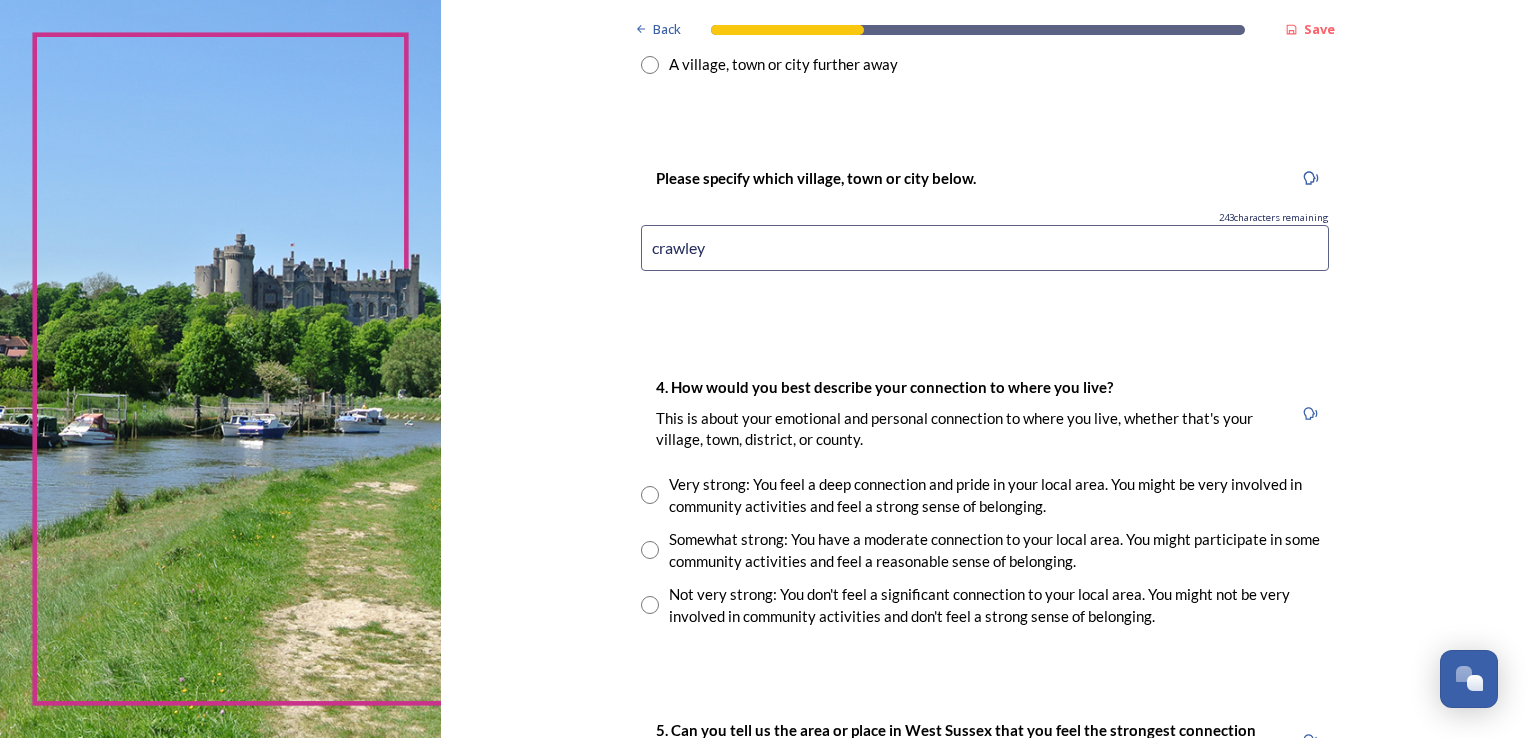 scroll, scrollTop: 1200, scrollLeft: 0, axis: vertical 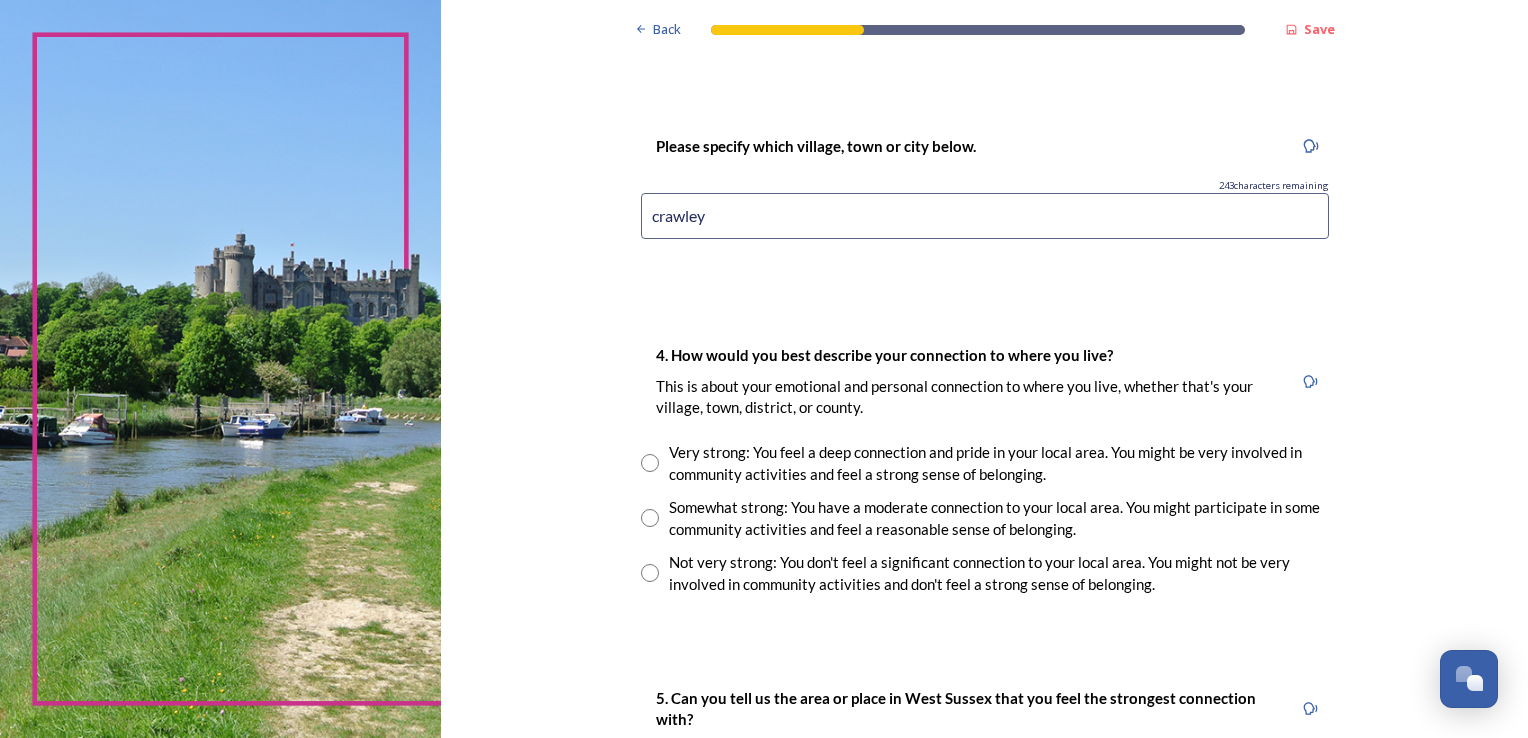 type on "crawley" 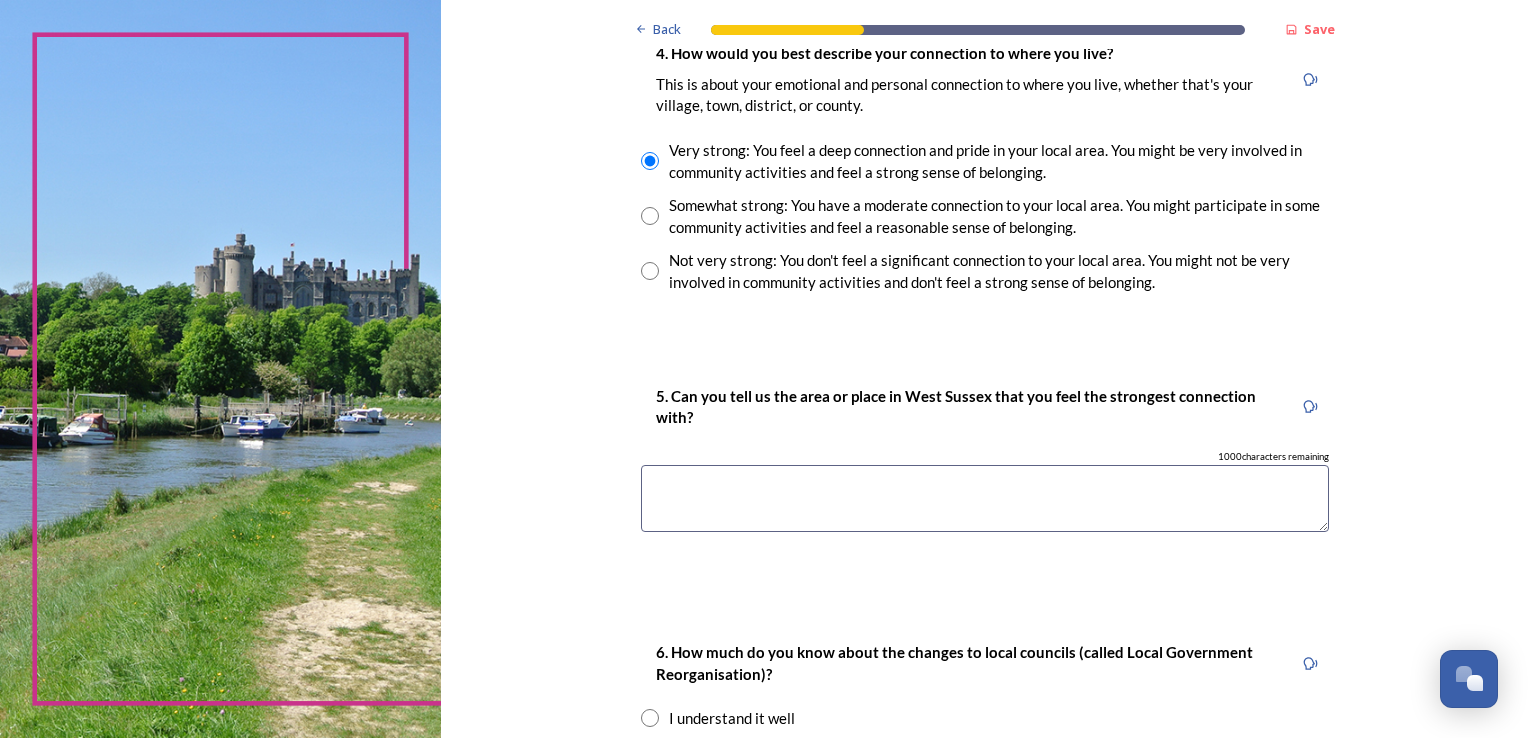 scroll, scrollTop: 1500, scrollLeft: 0, axis: vertical 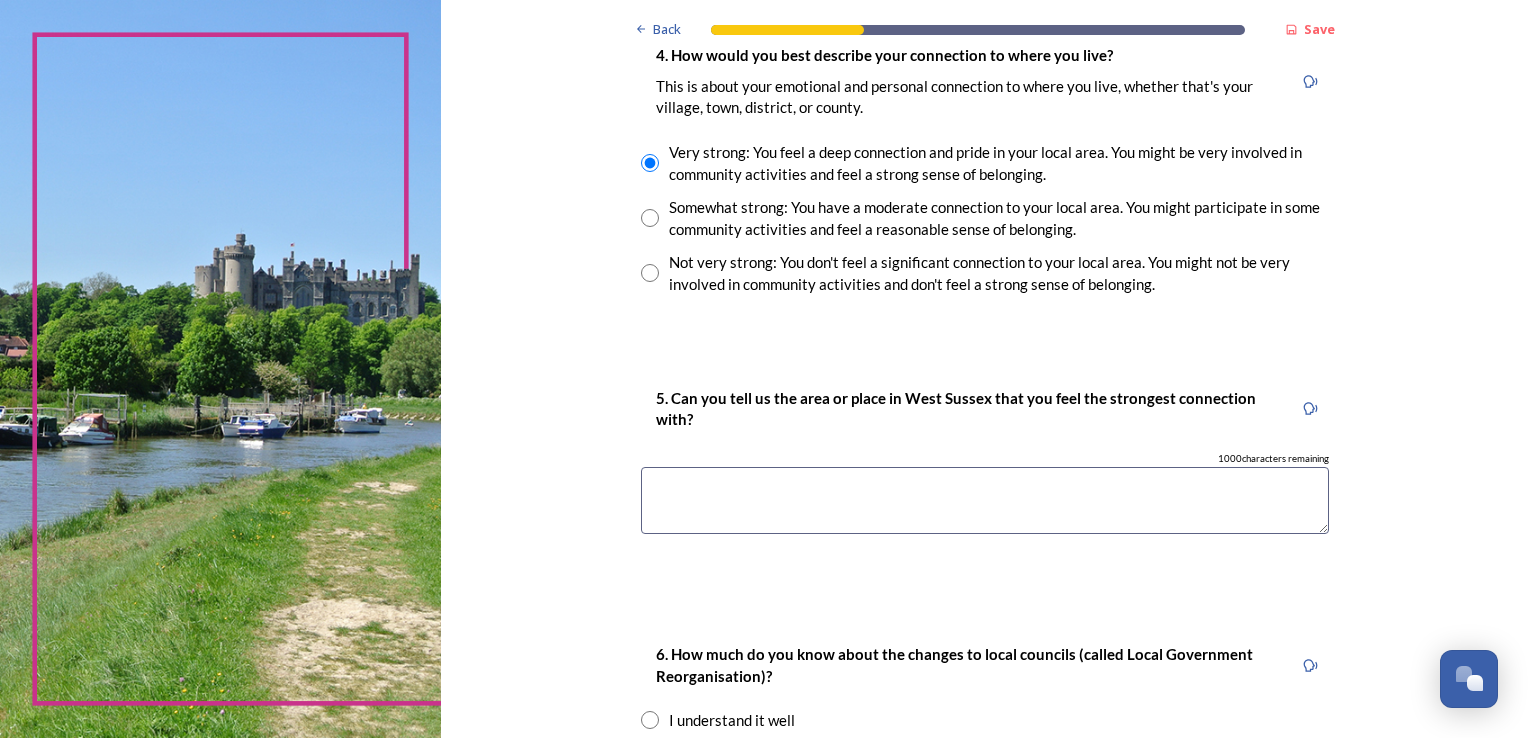 click at bounding box center [985, 500] 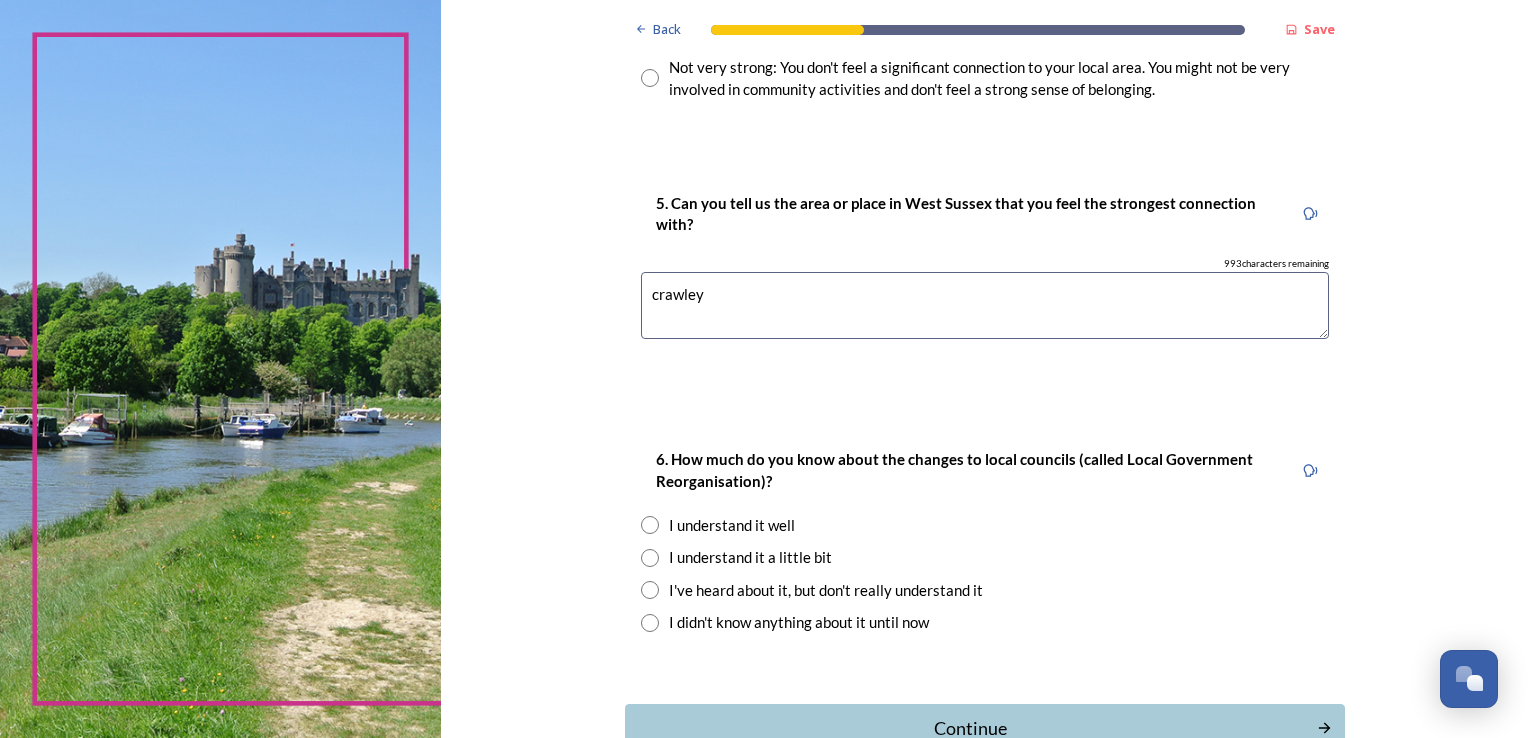 scroll, scrollTop: 1700, scrollLeft: 0, axis: vertical 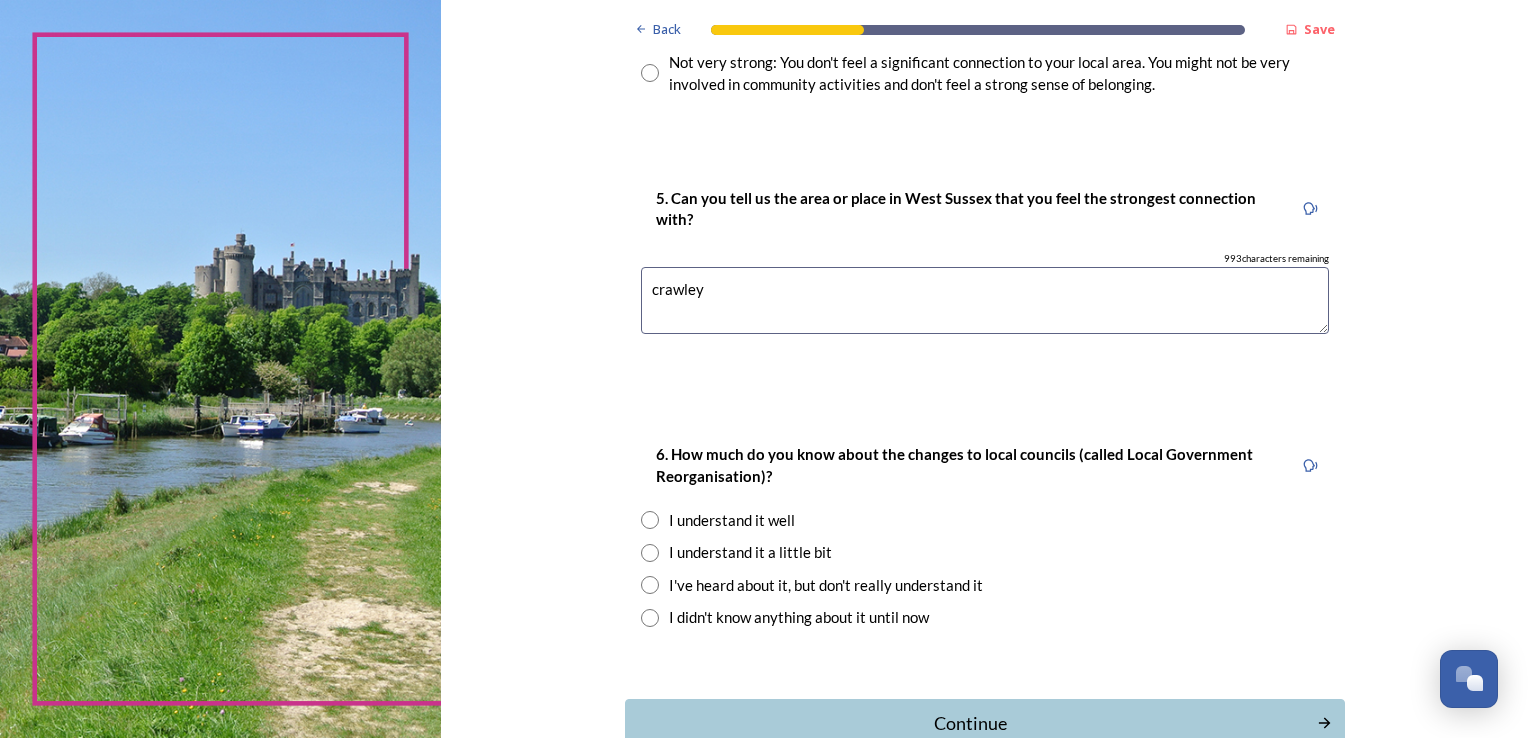 type on "crawley" 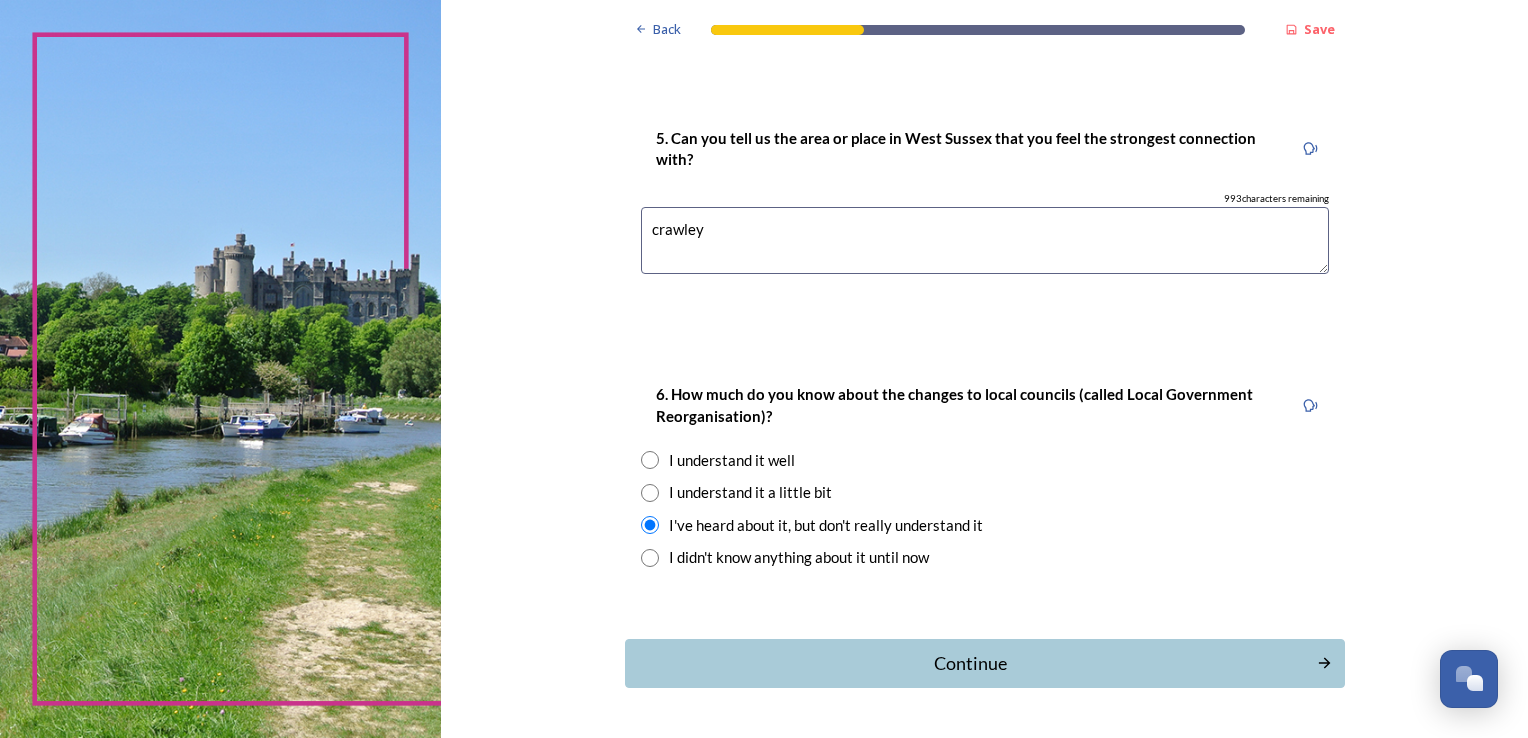 scroll, scrollTop: 1824, scrollLeft: 0, axis: vertical 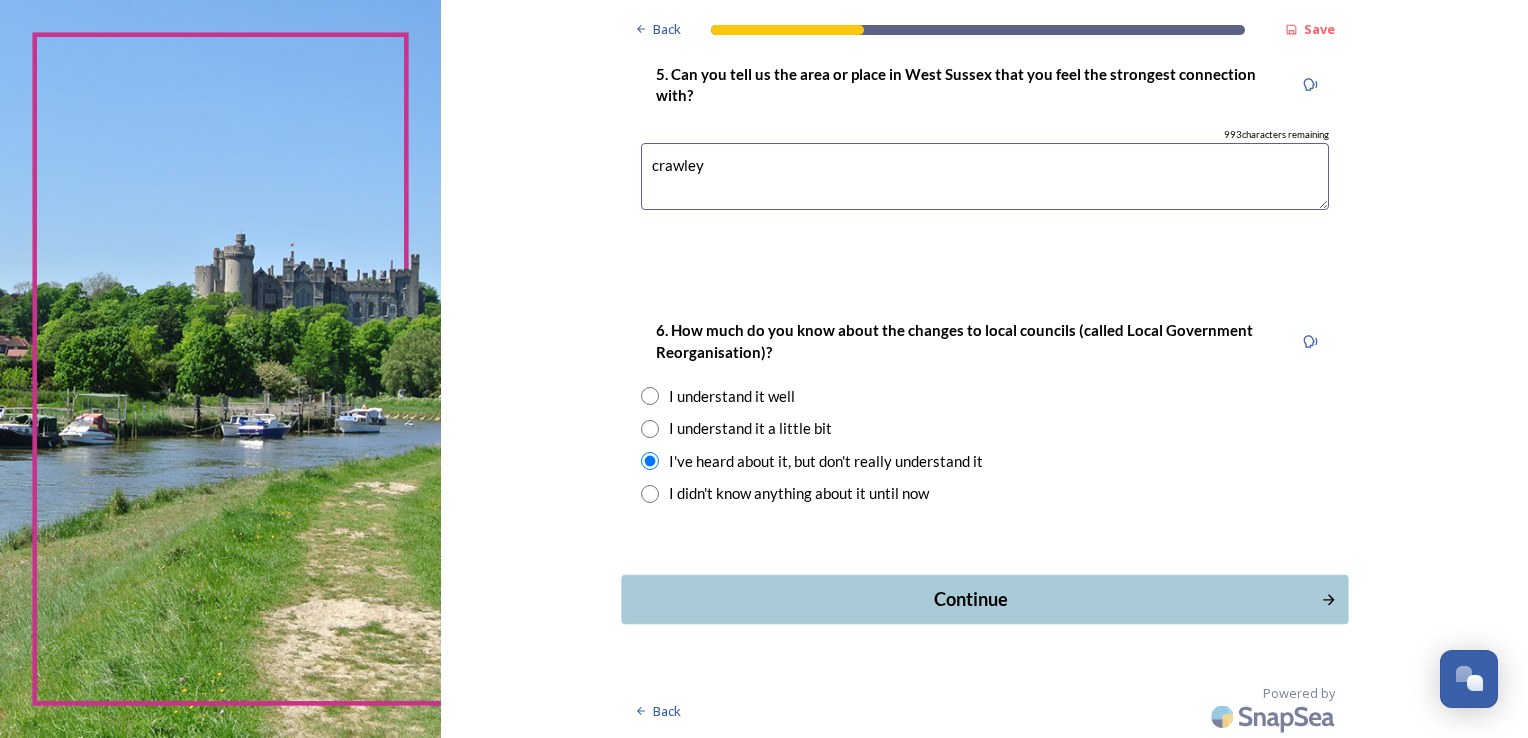 click on "Continue" at bounding box center [984, 599] 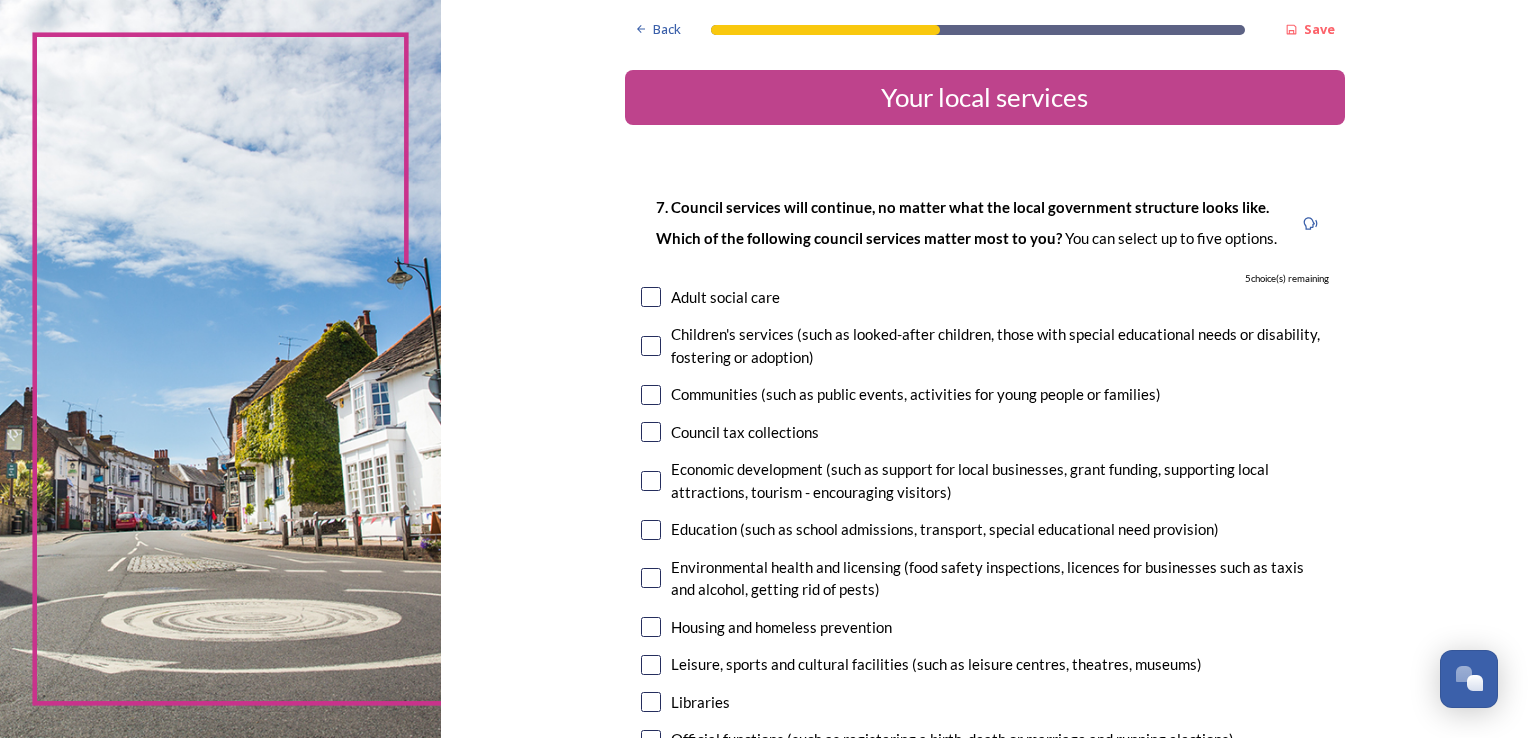 click on "Communities (such as public events, activities for young people or families)" at bounding box center [985, 394] 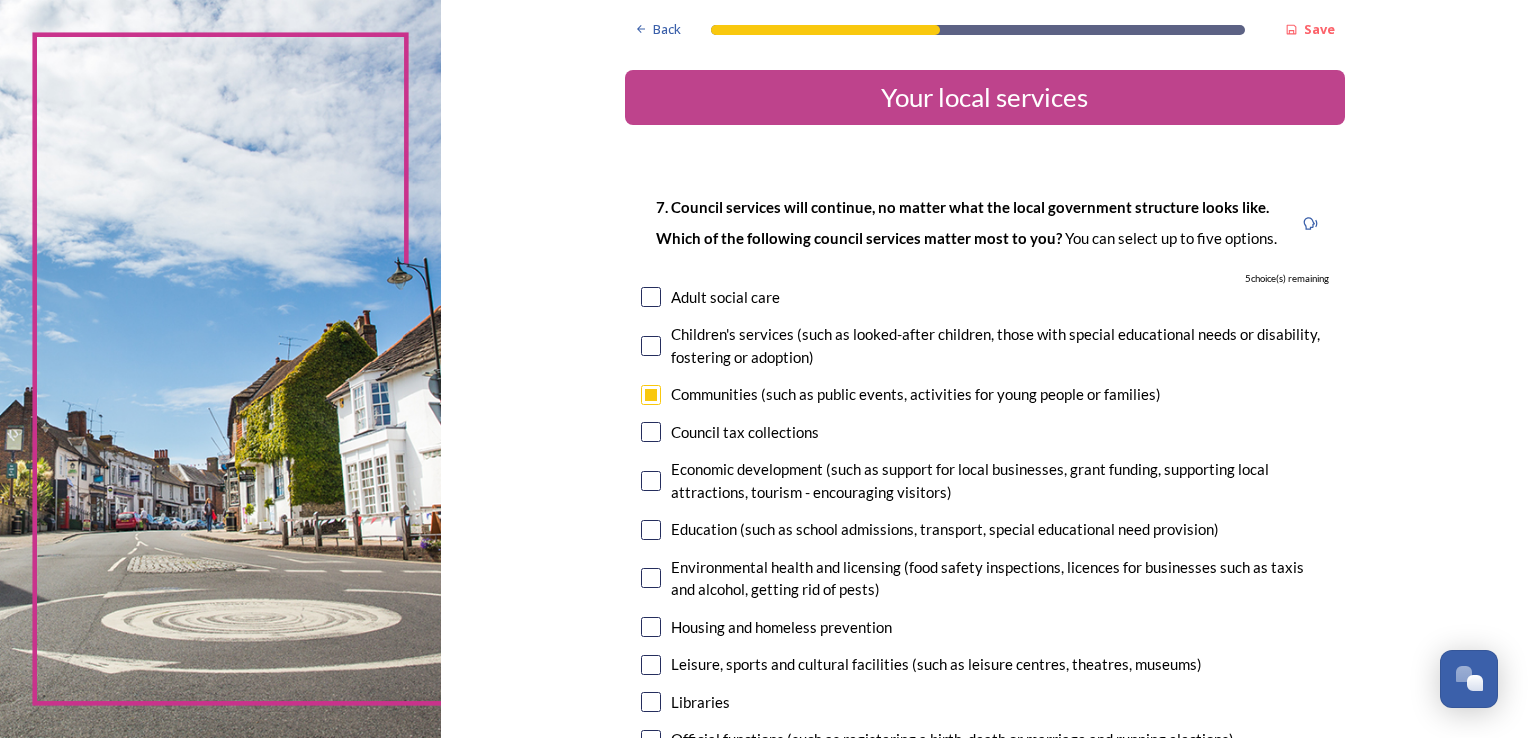 checkbox on "true" 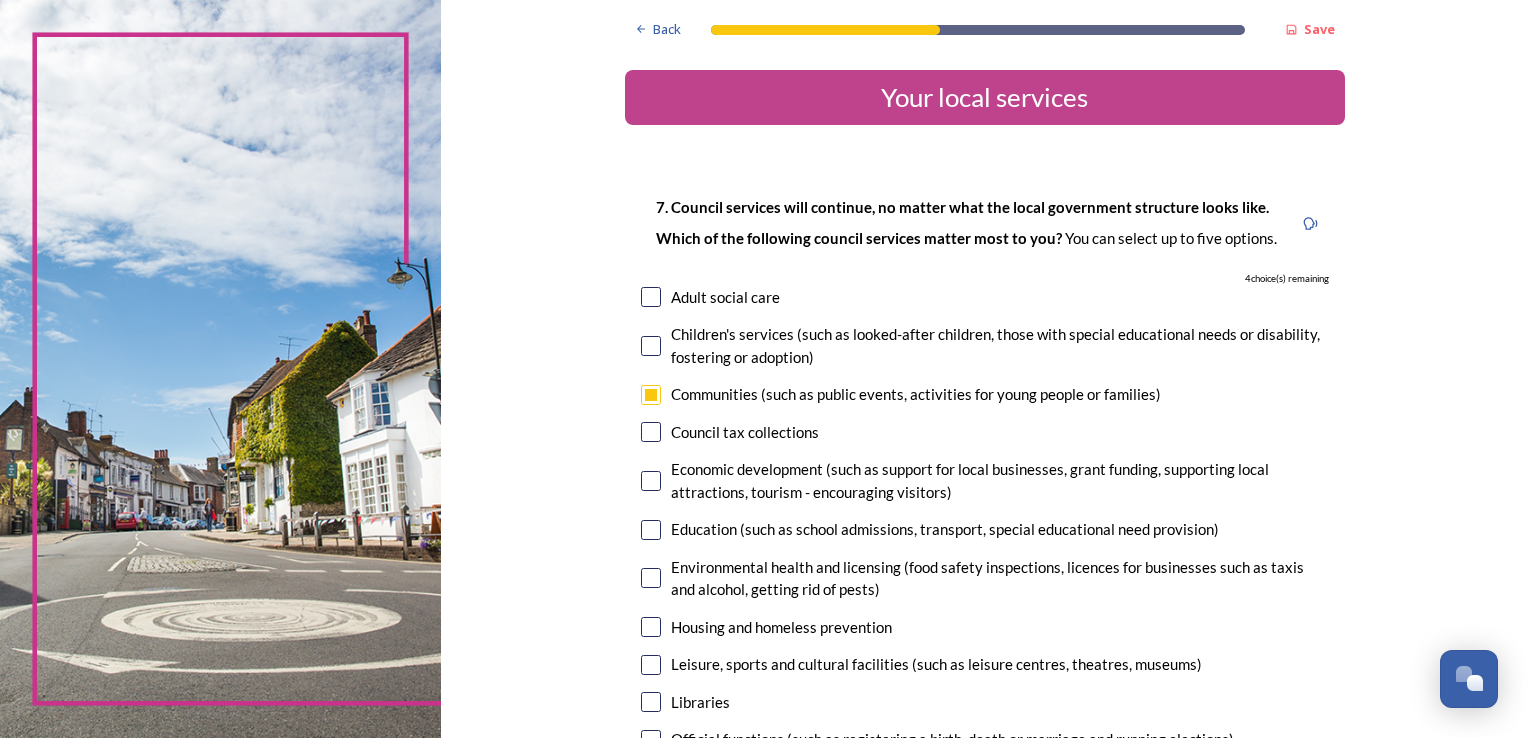 scroll, scrollTop: 100, scrollLeft: 0, axis: vertical 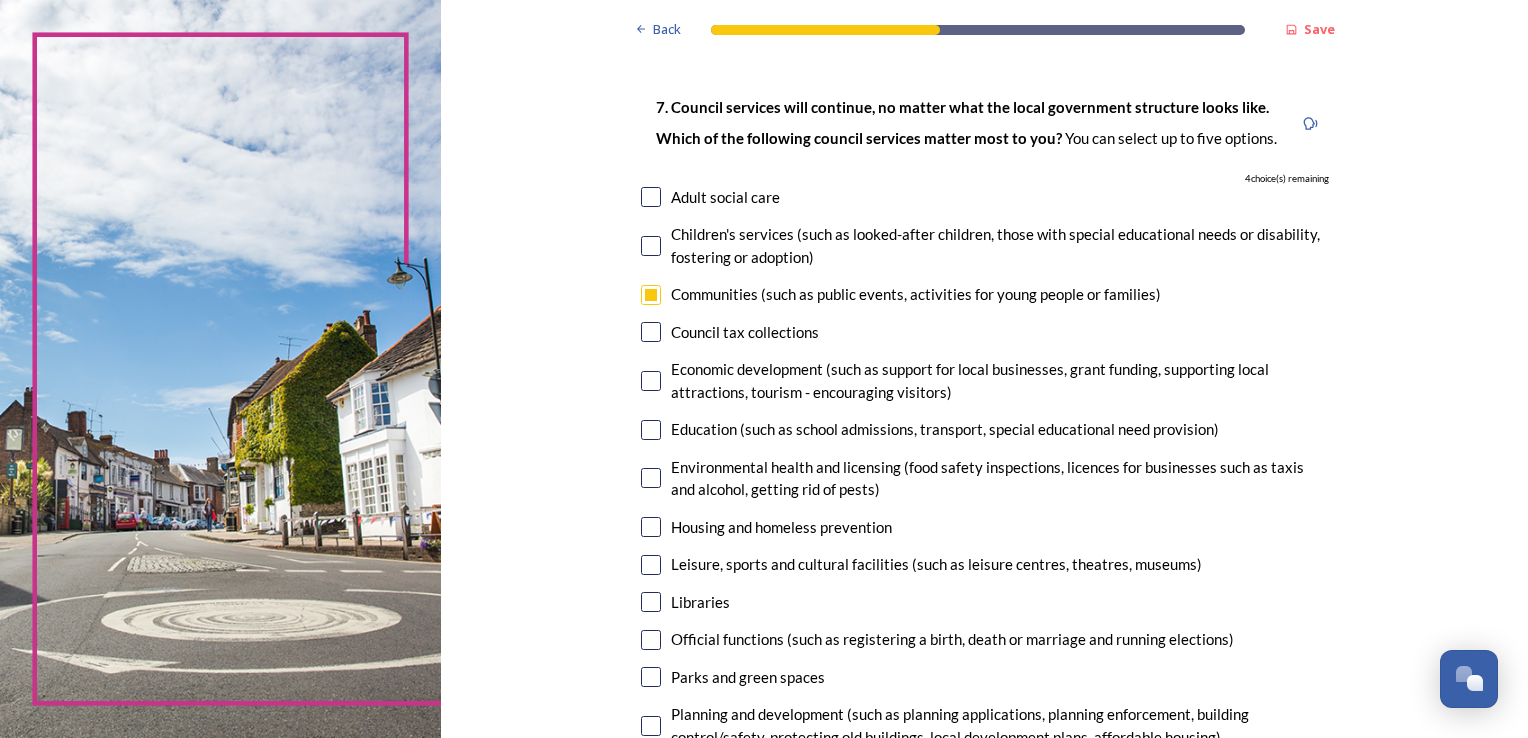 click at bounding box center [651, 381] 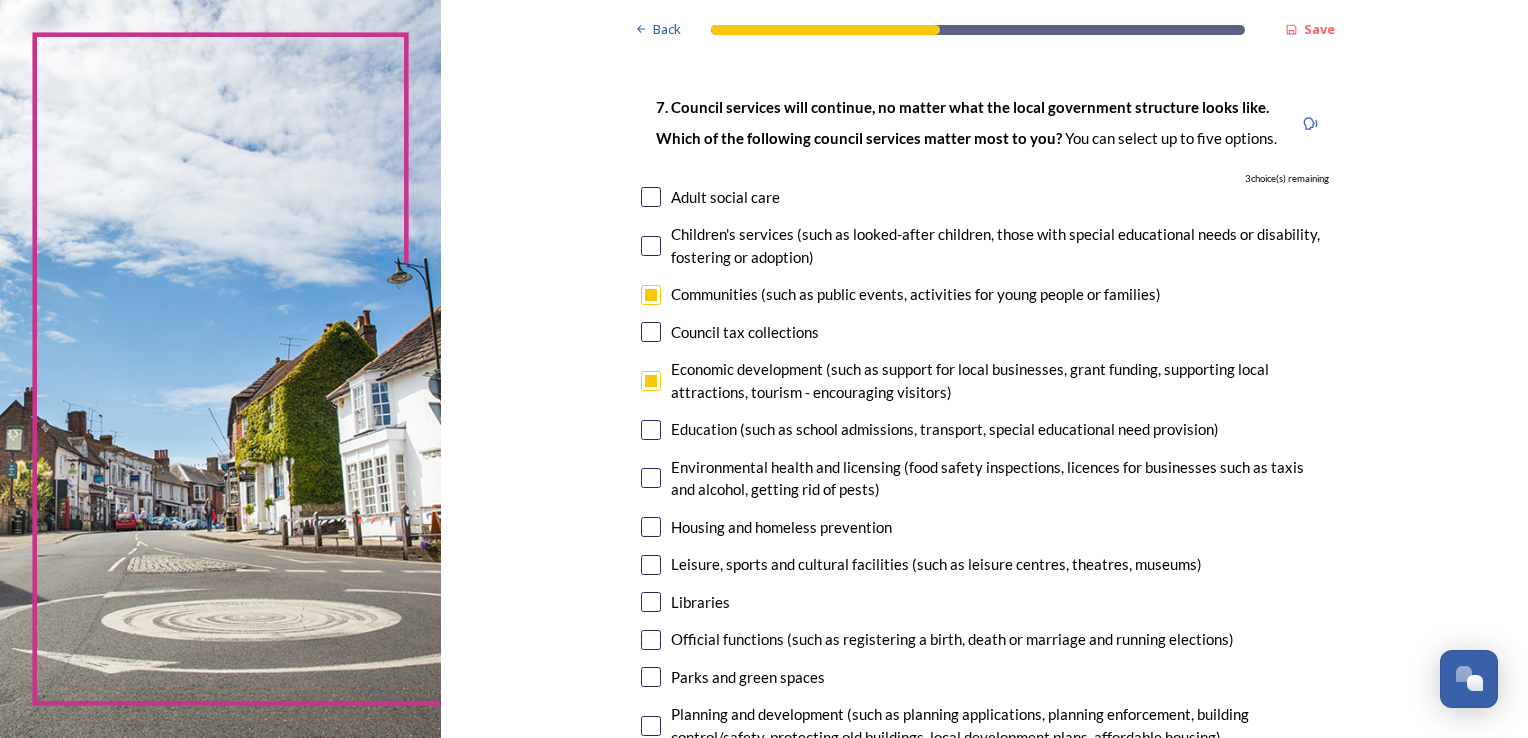 click at bounding box center [651, 430] 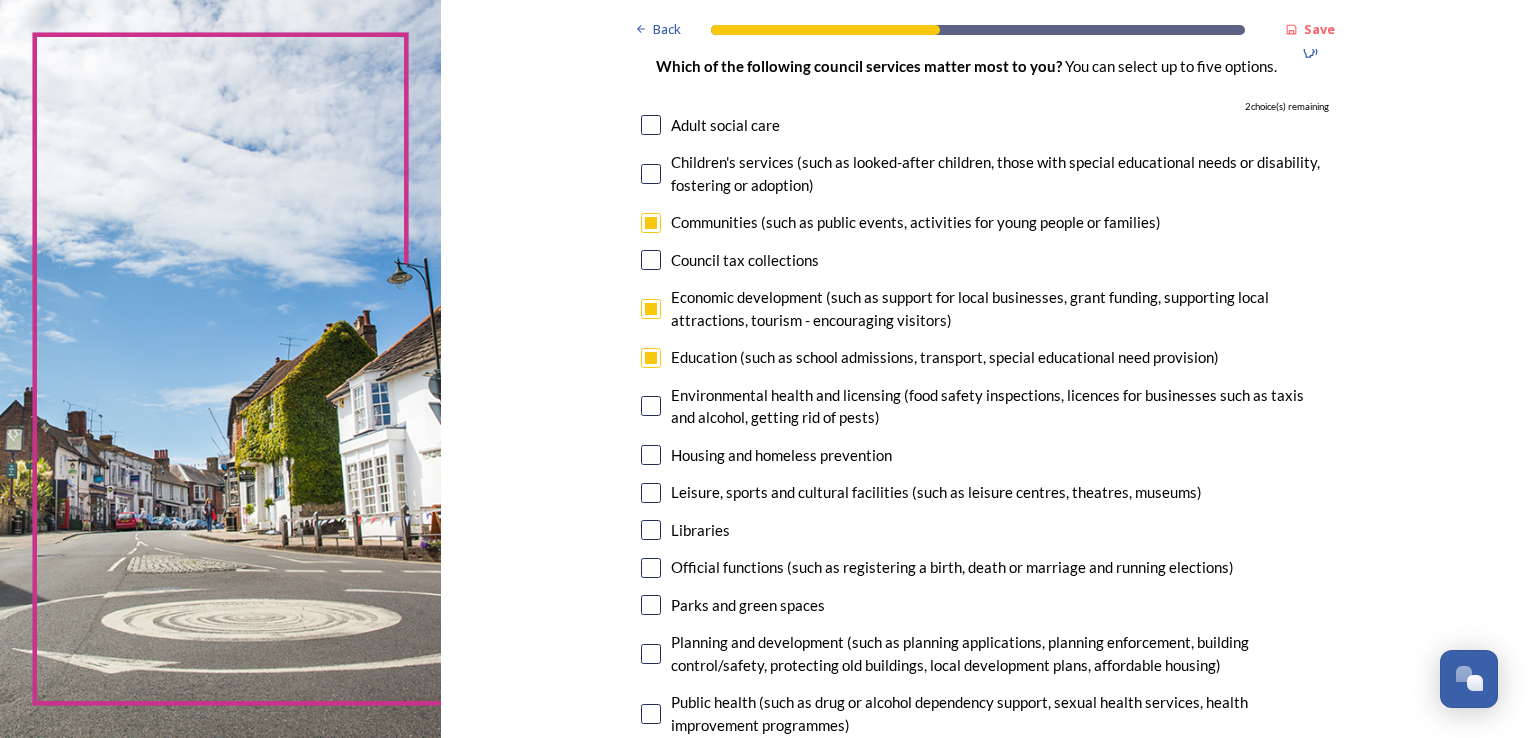 scroll, scrollTop: 300, scrollLeft: 0, axis: vertical 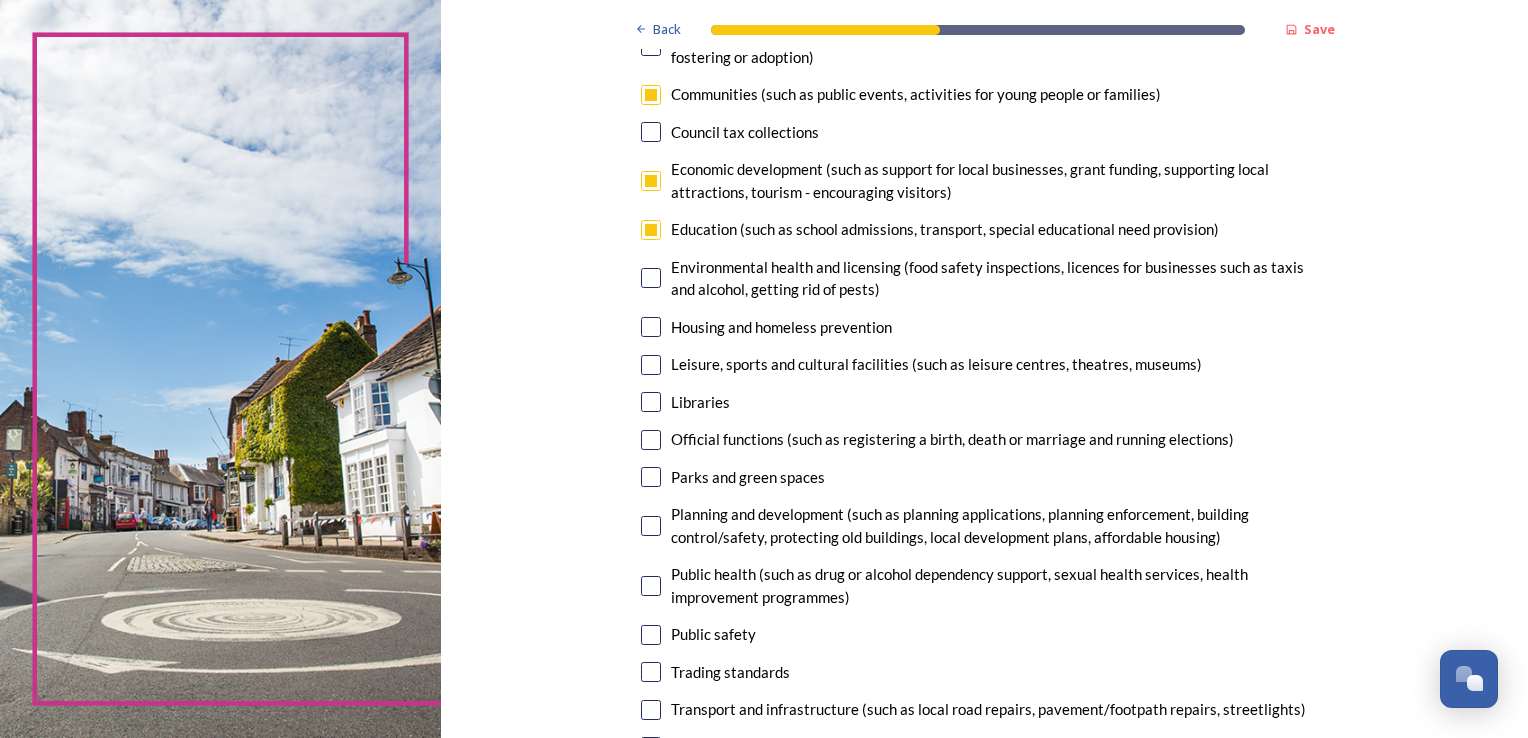 click at bounding box center [651, 365] 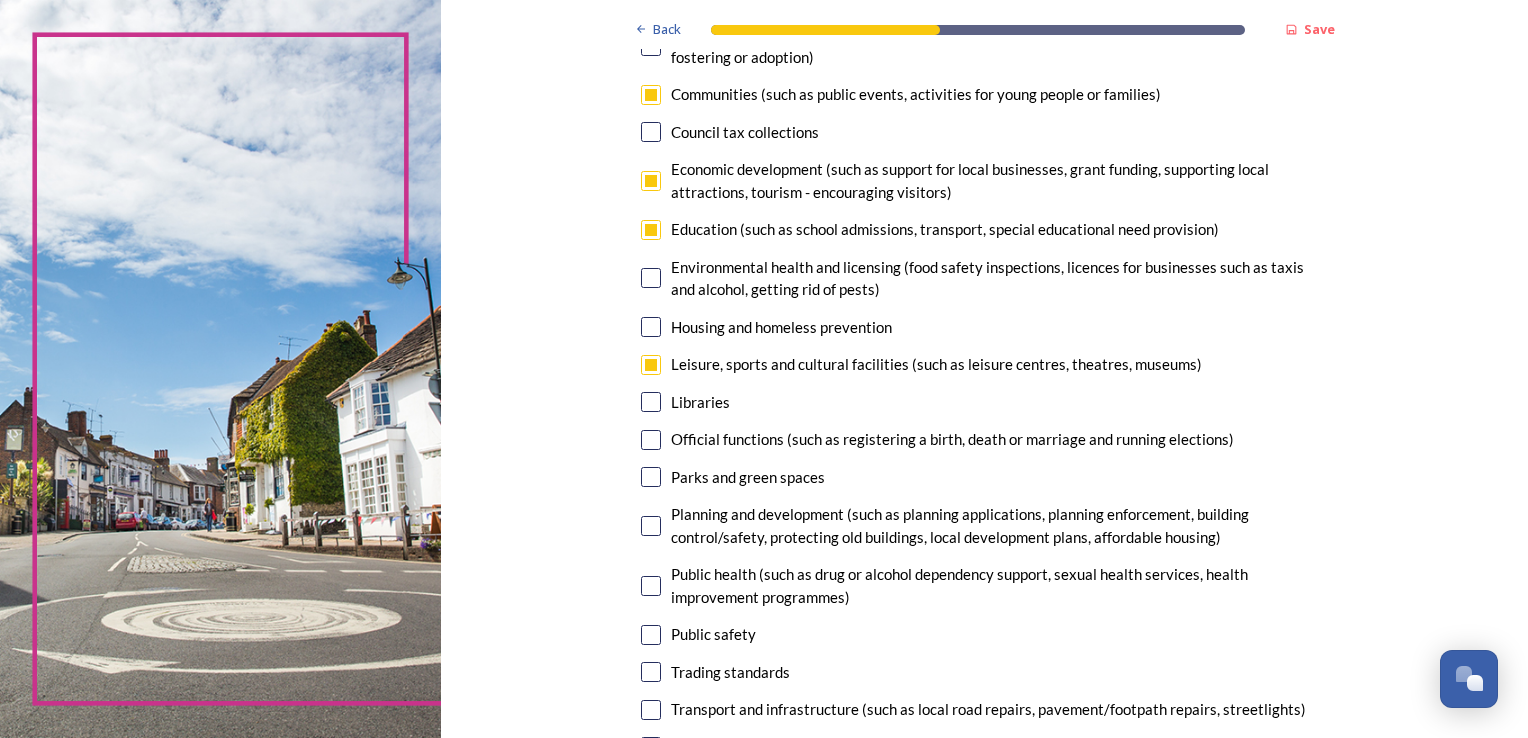 click at bounding box center (651, 95) 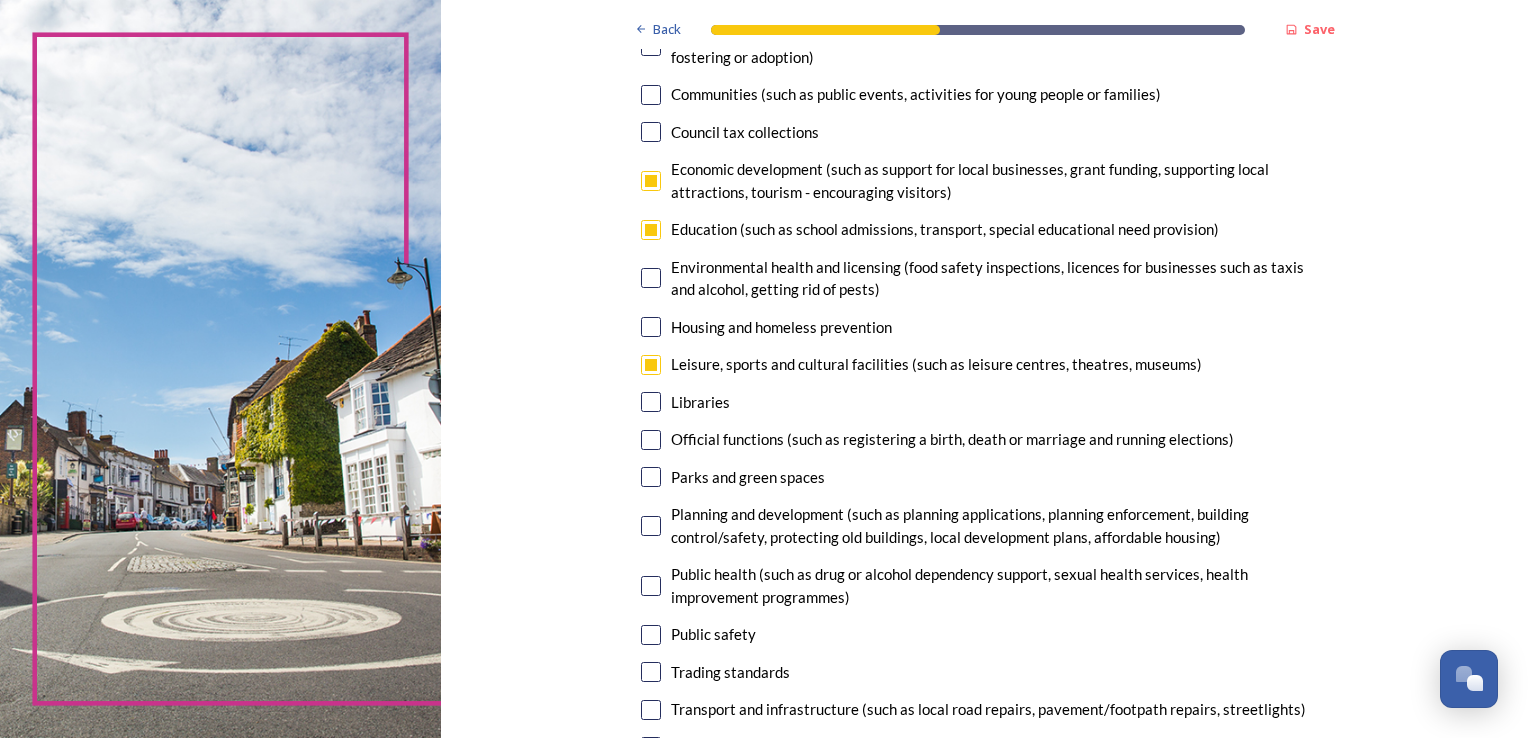 click at bounding box center (651, 95) 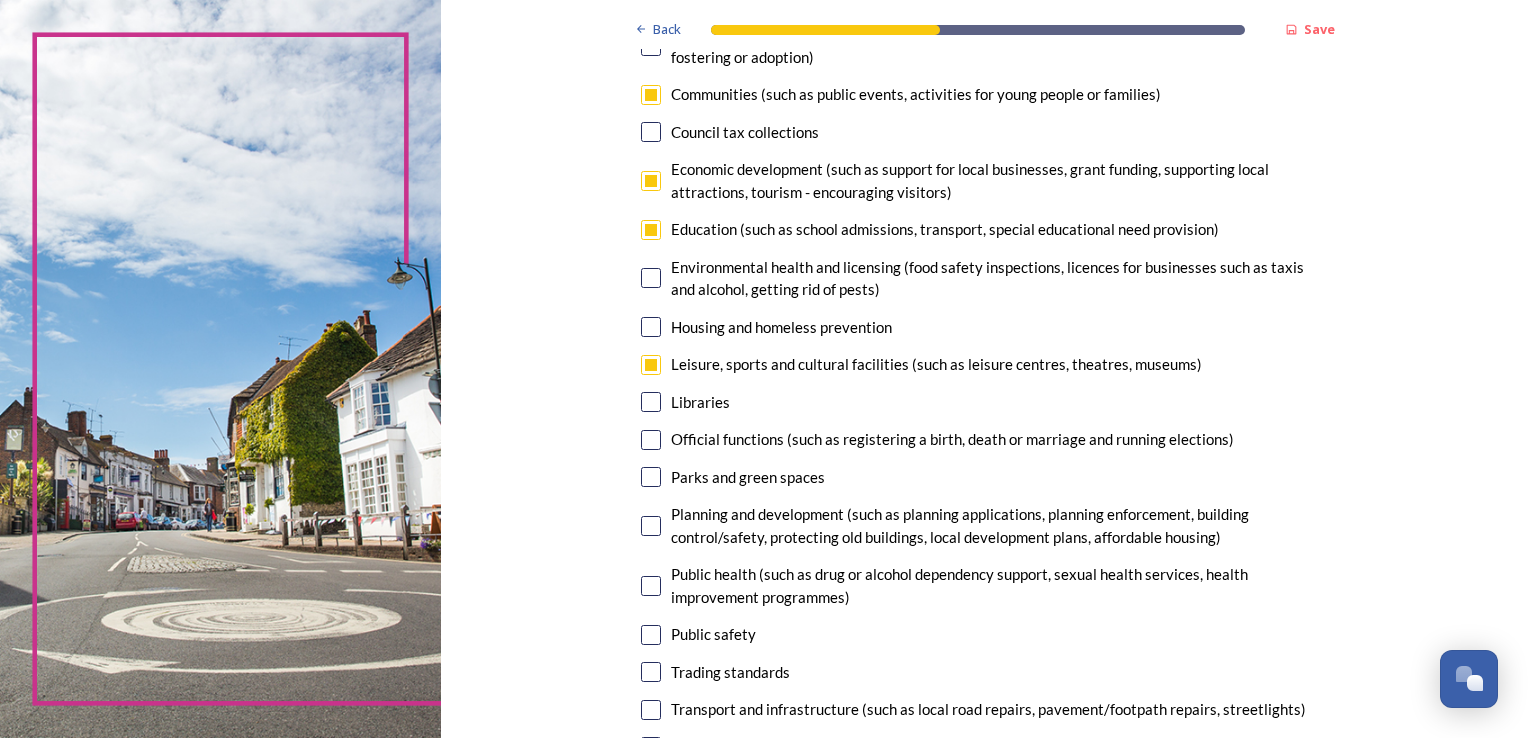 click at bounding box center (651, 95) 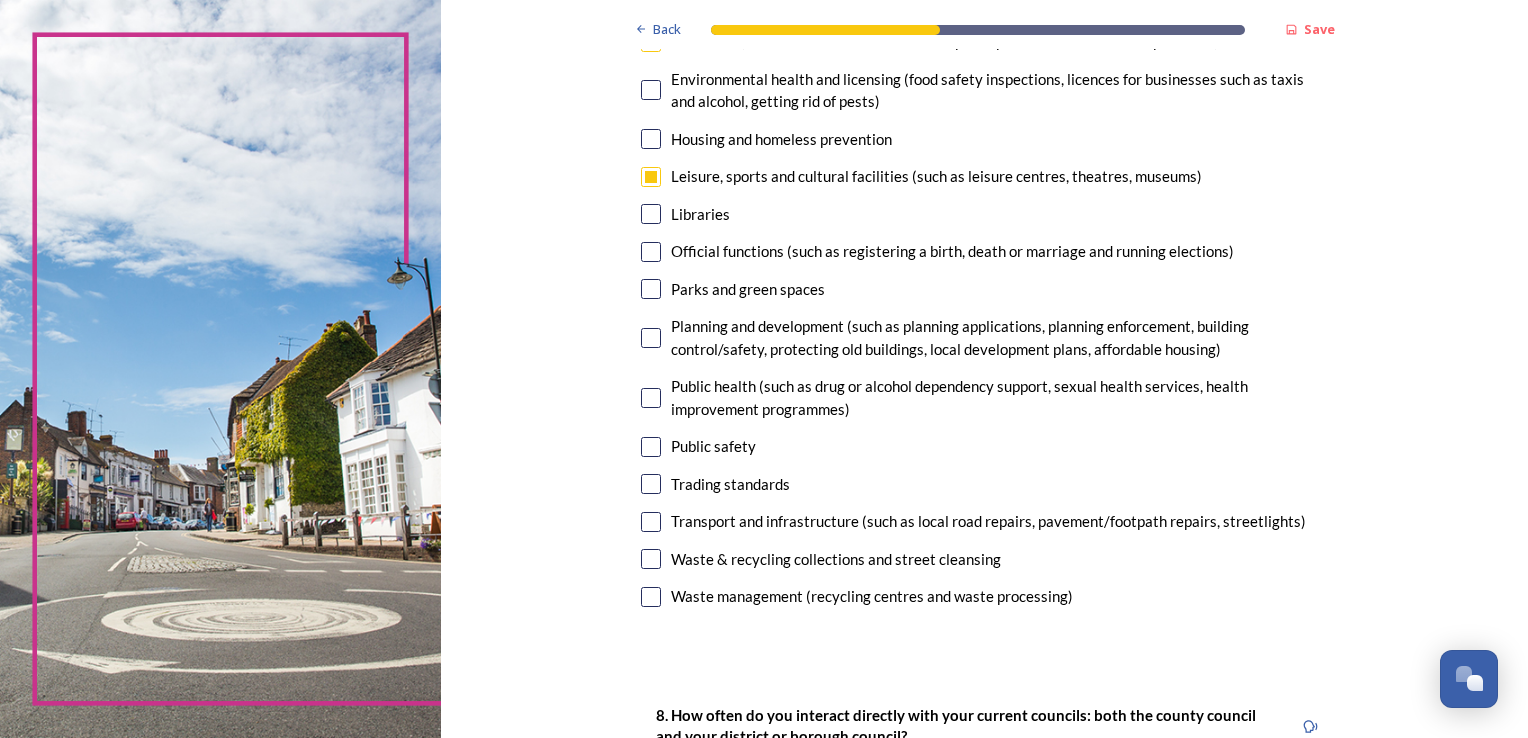 scroll, scrollTop: 500, scrollLeft: 0, axis: vertical 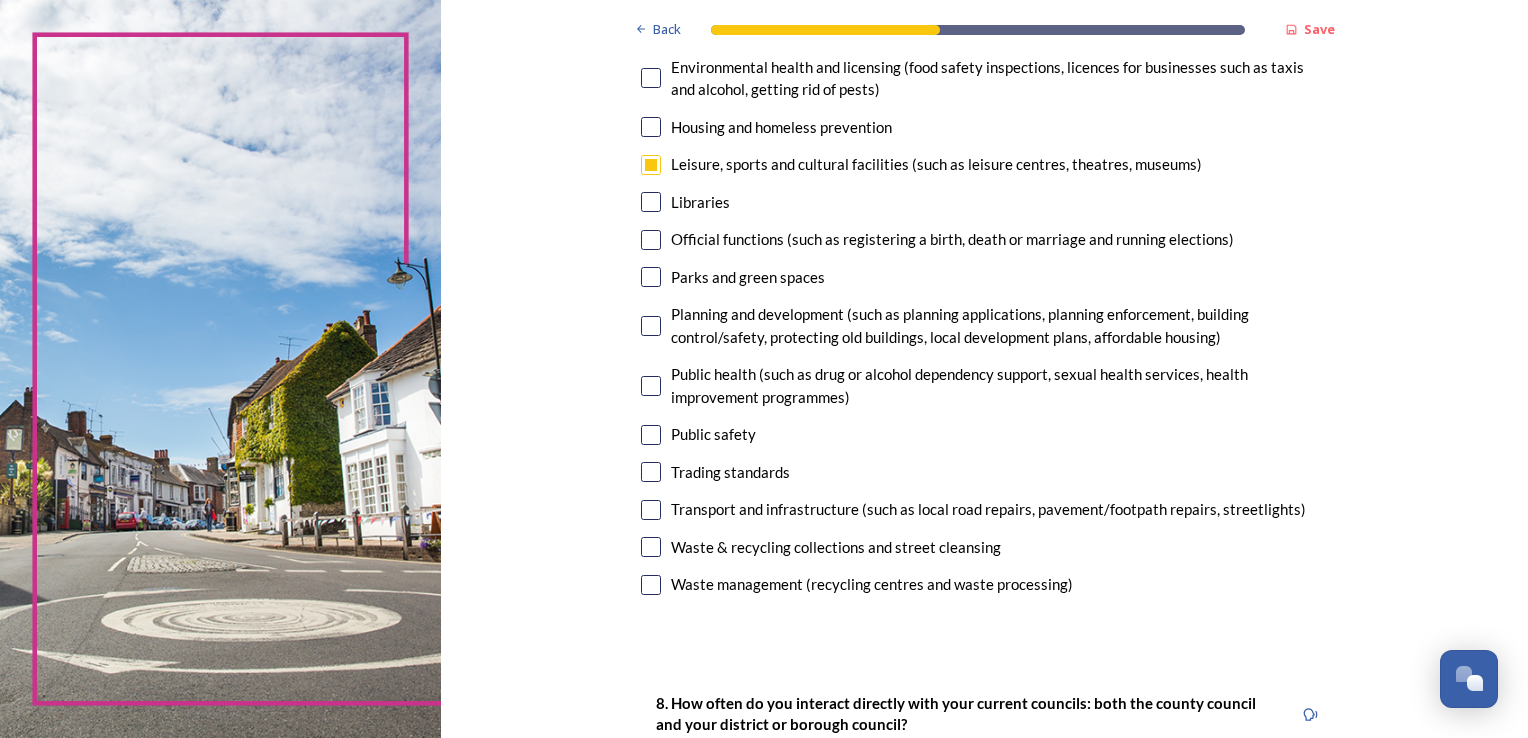 click at bounding box center [651, 277] 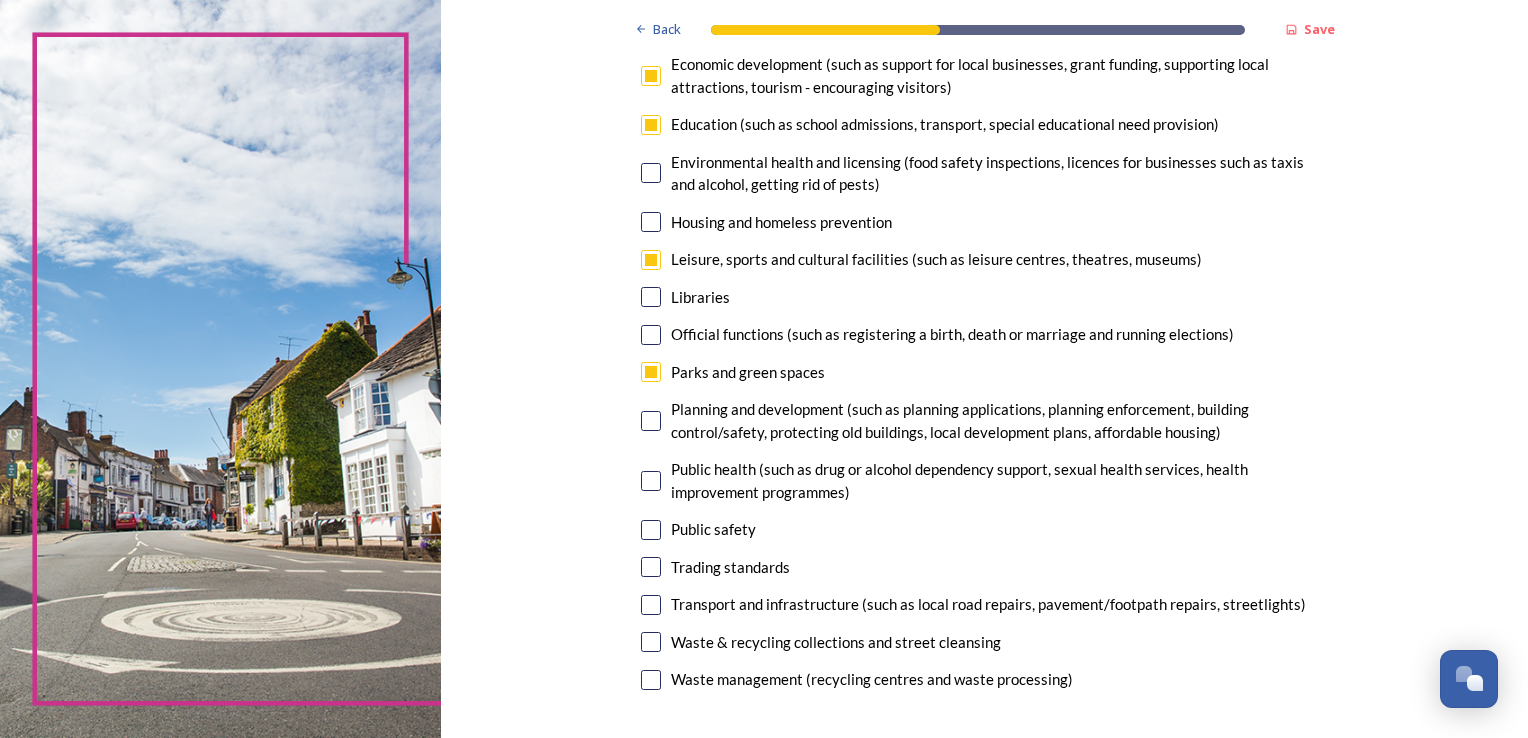 scroll, scrollTop: 300, scrollLeft: 0, axis: vertical 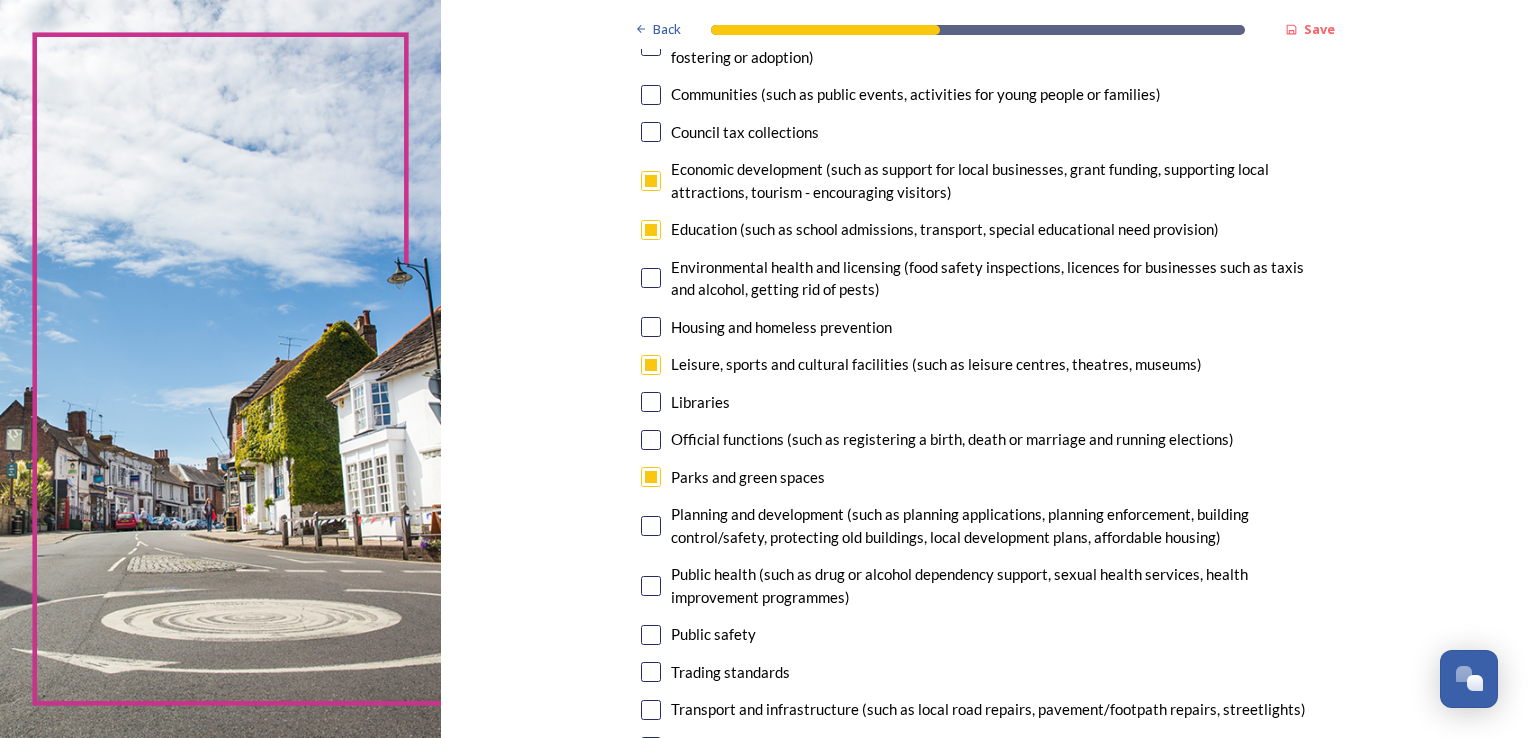 click at bounding box center [651, 95] 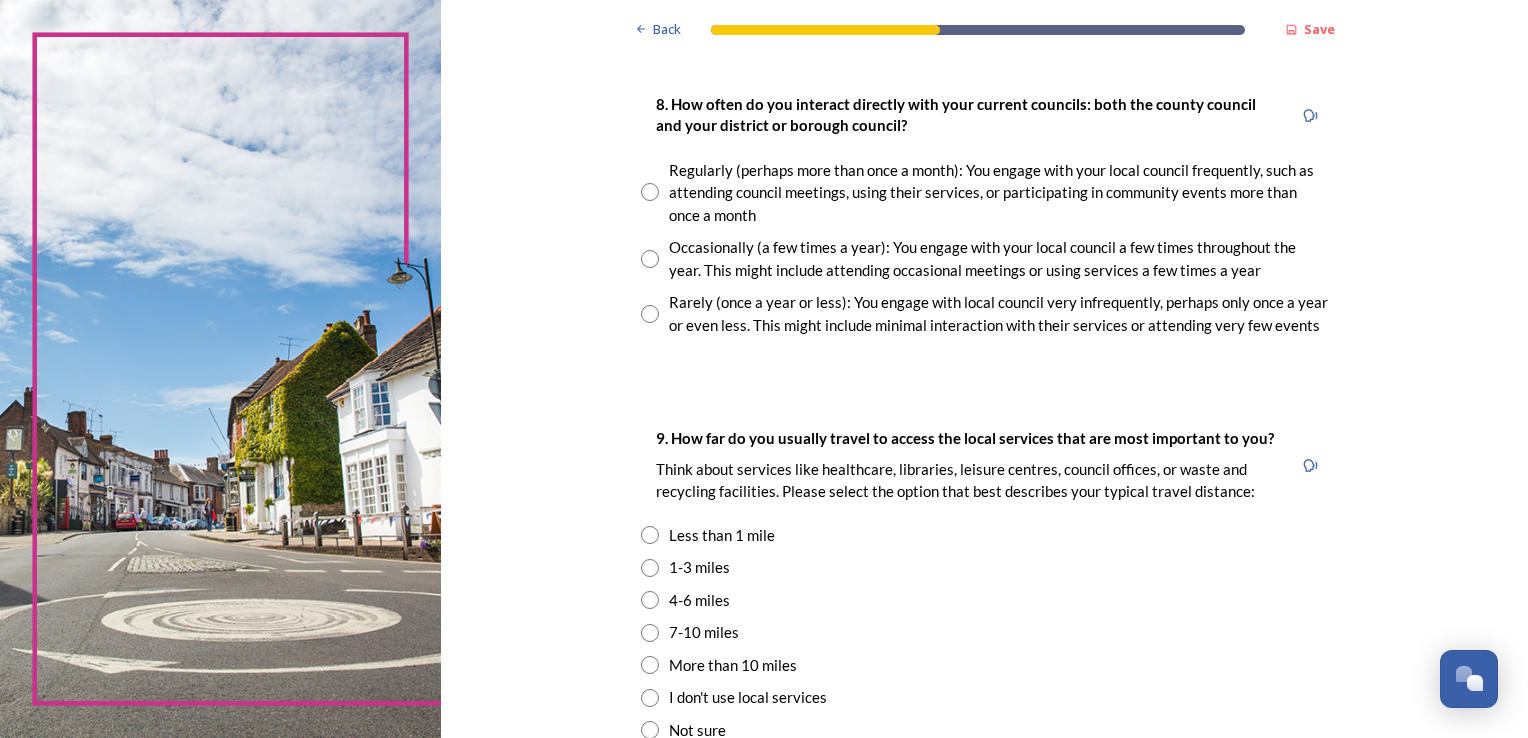 scroll, scrollTop: 1100, scrollLeft: 0, axis: vertical 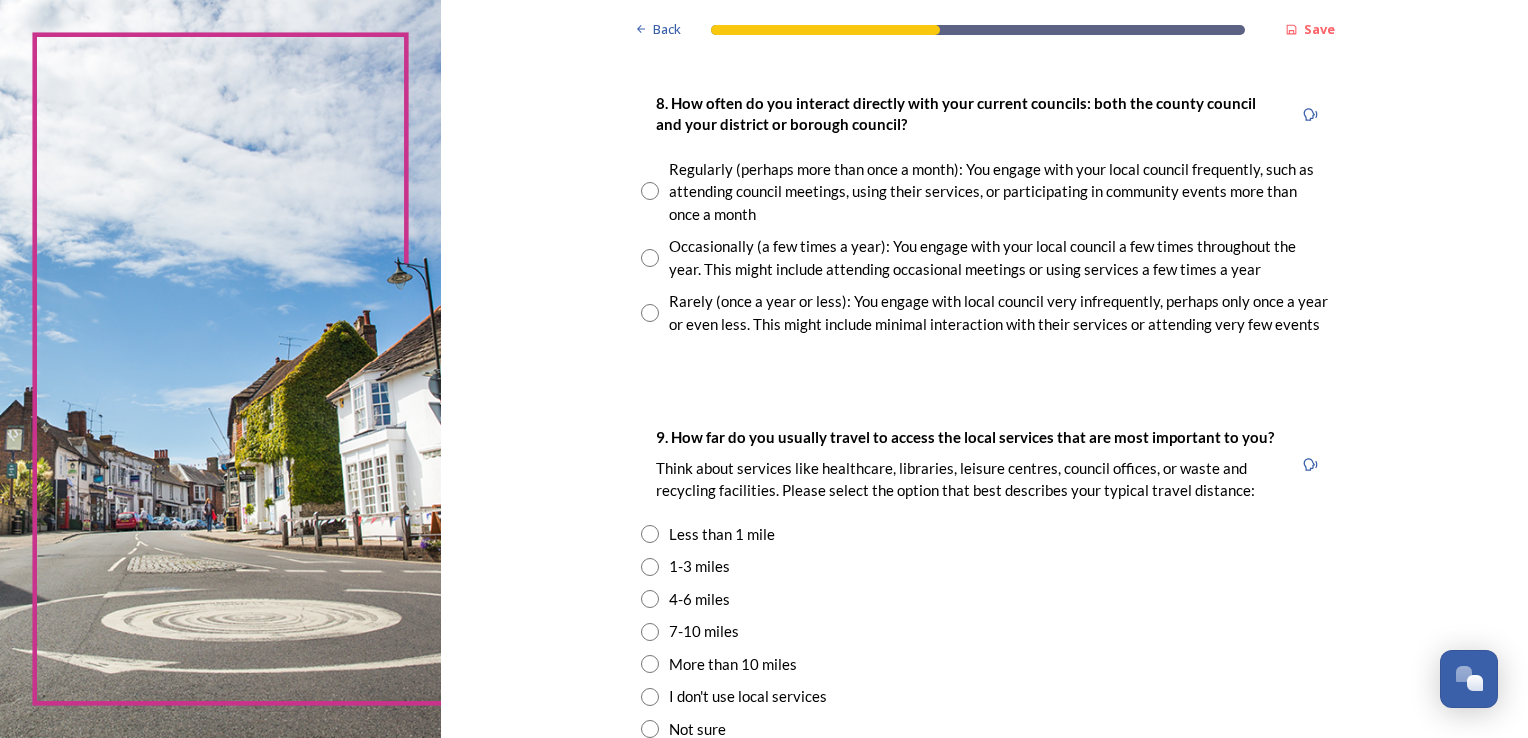 click at bounding box center [650, 191] 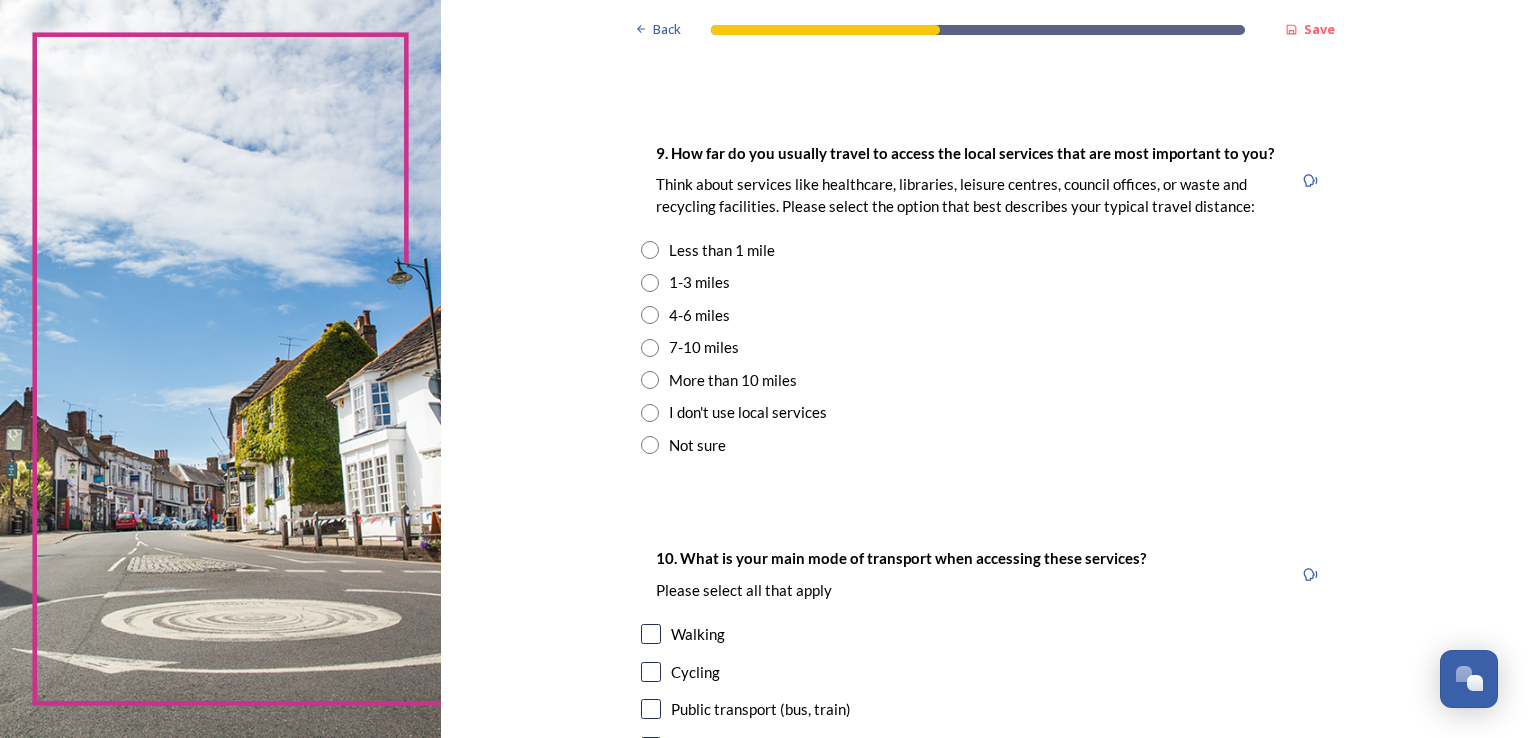 scroll, scrollTop: 1400, scrollLeft: 0, axis: vertical 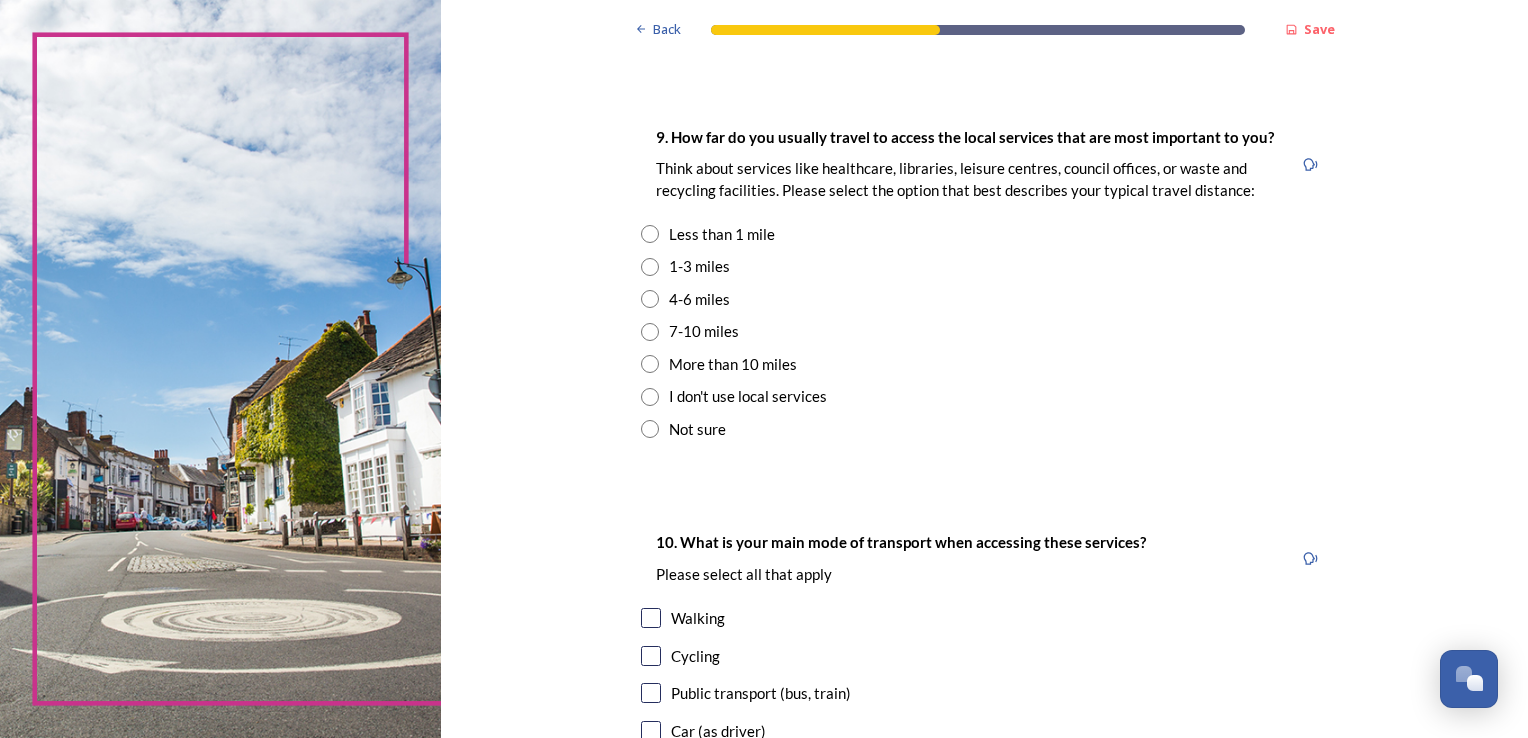 click at bounding box center [650, 267] 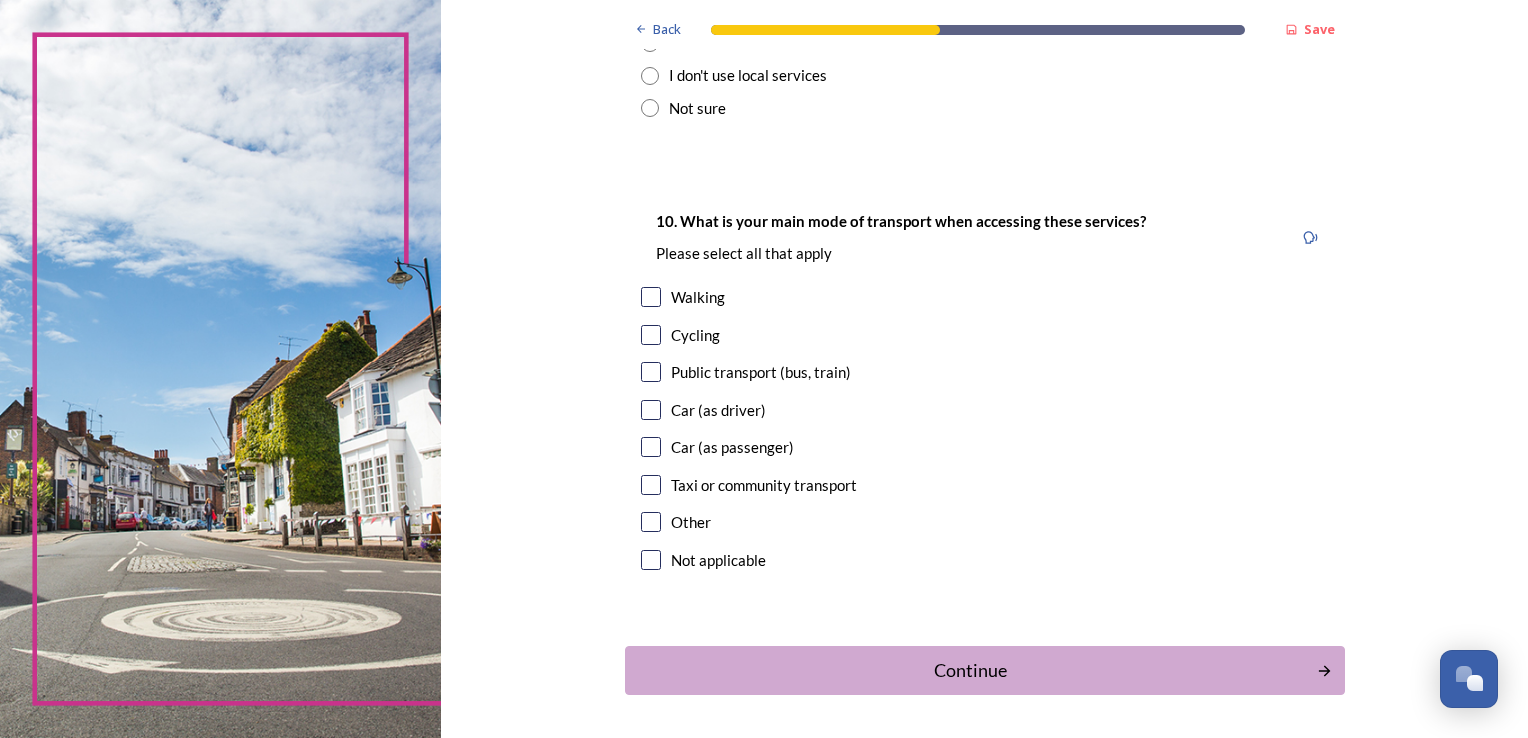 scroll, scrollTop: 1793, scrollLeft: 0, axis: vertical 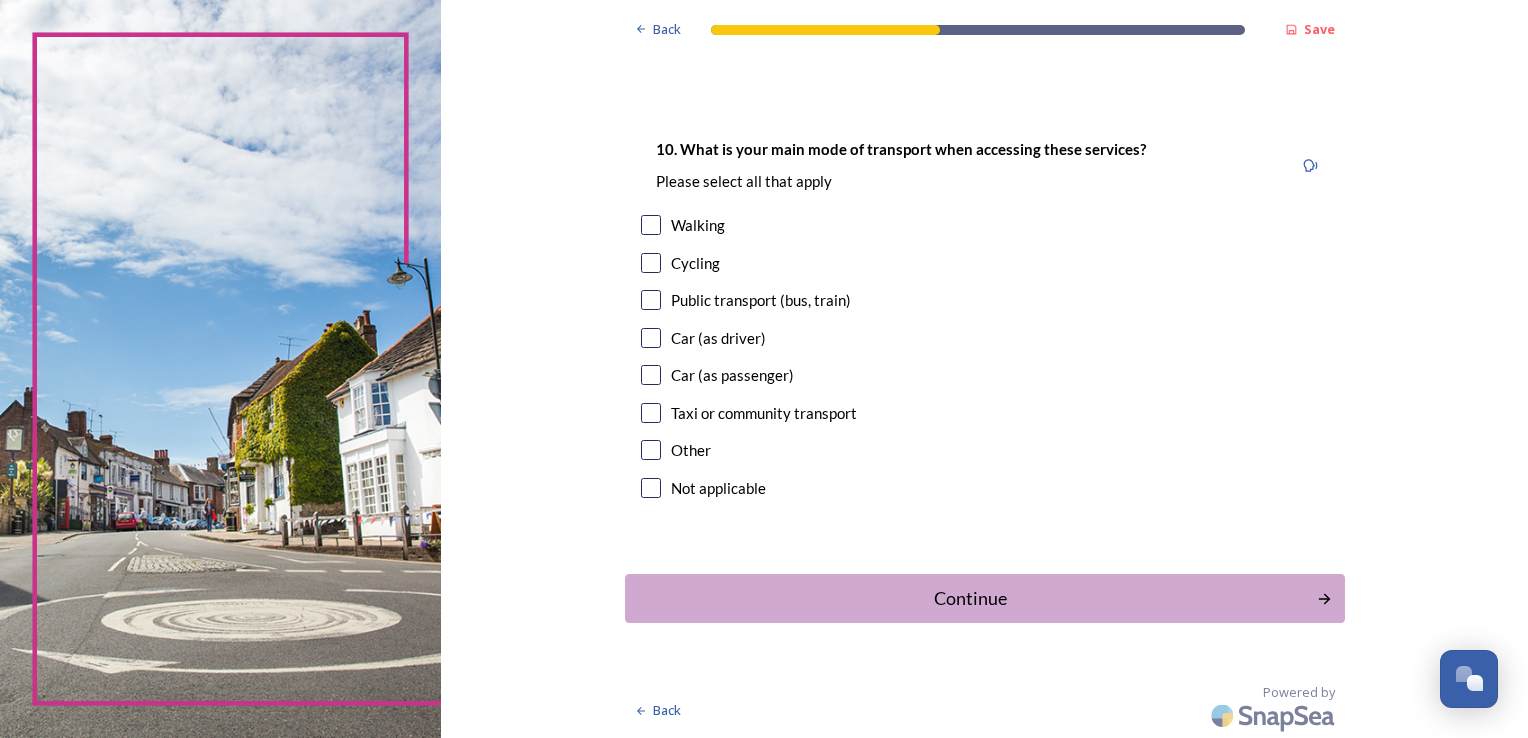 click at bounding box center [651, 338] 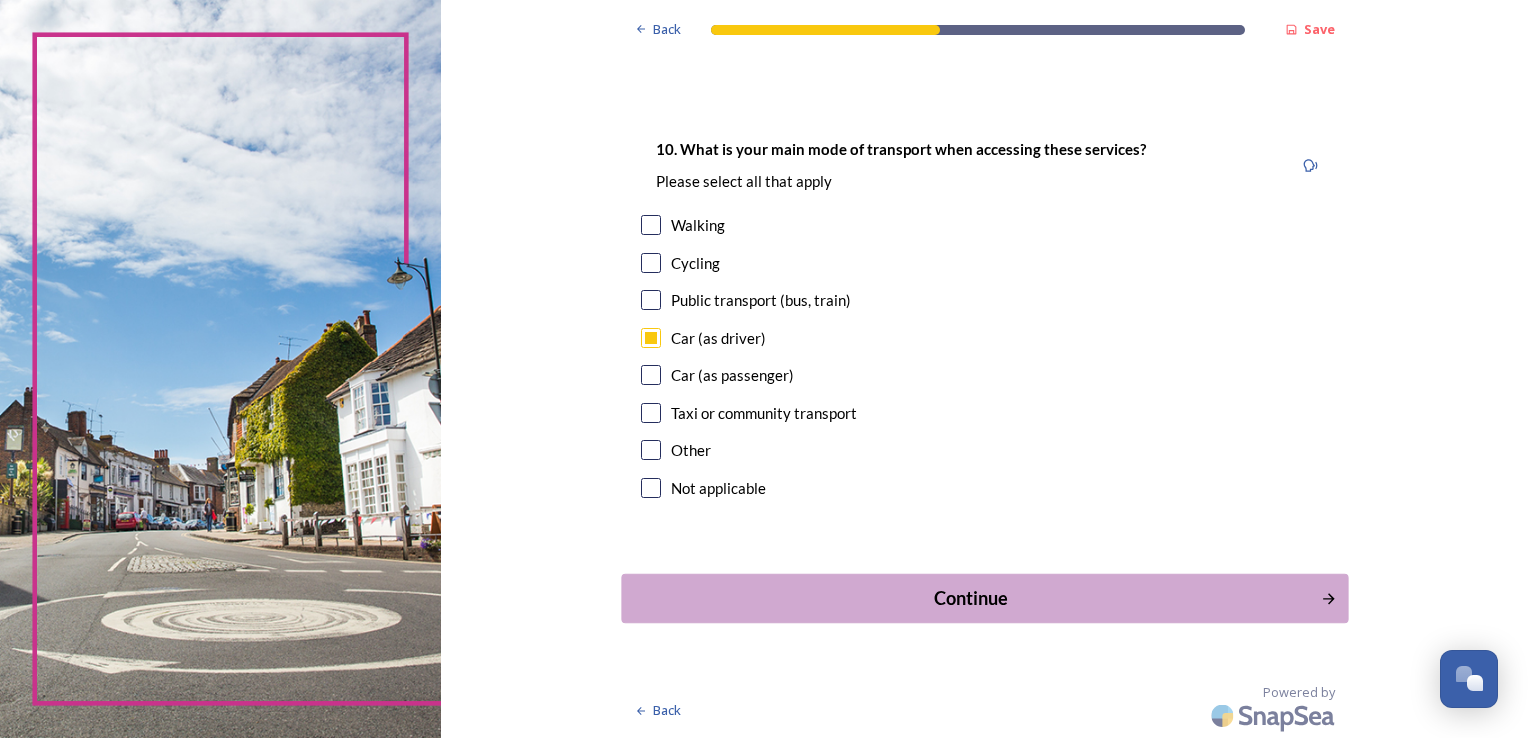 click on "Continue" at bounding box center [970, 598] 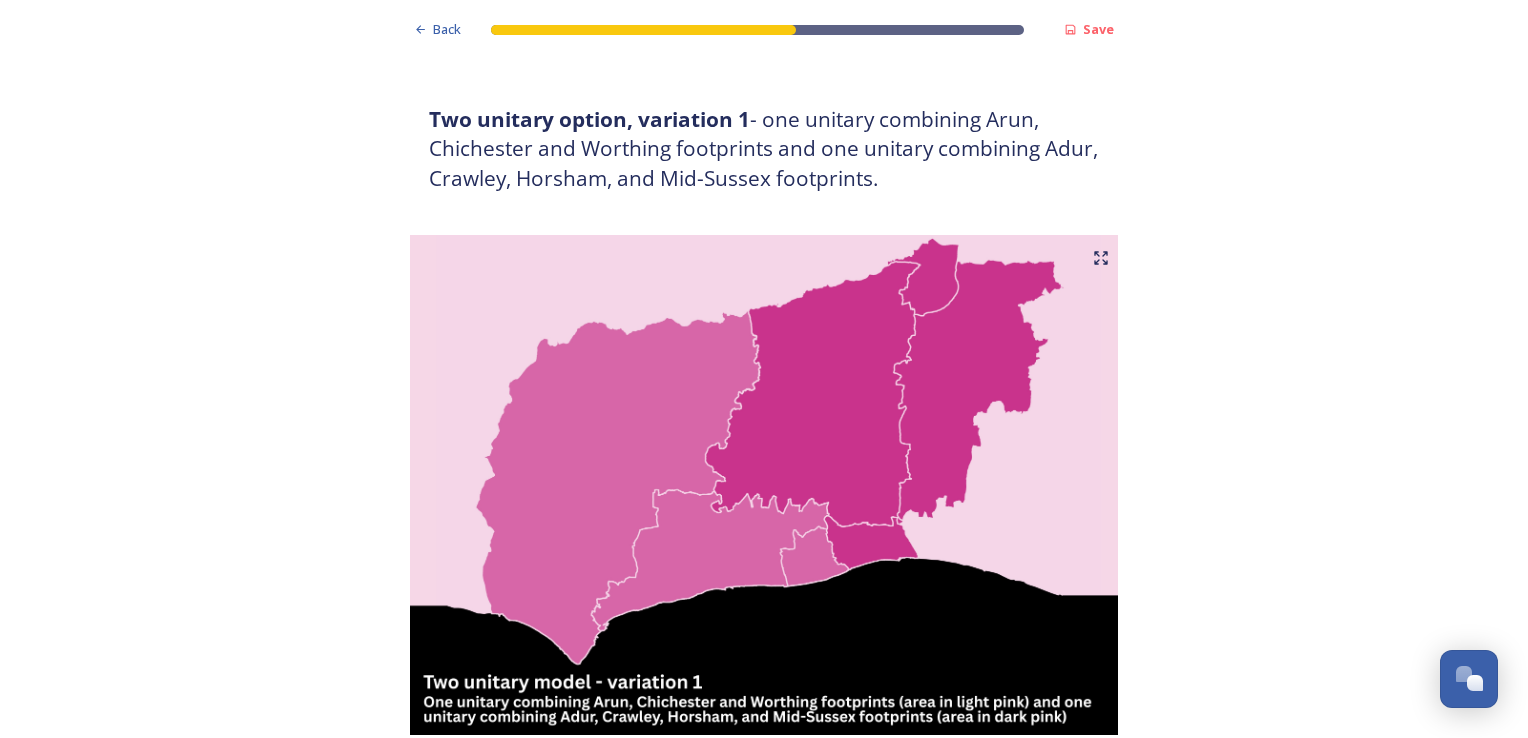 scroll, scrollTop: 1300, scrollLeft: 0, axis: vertical 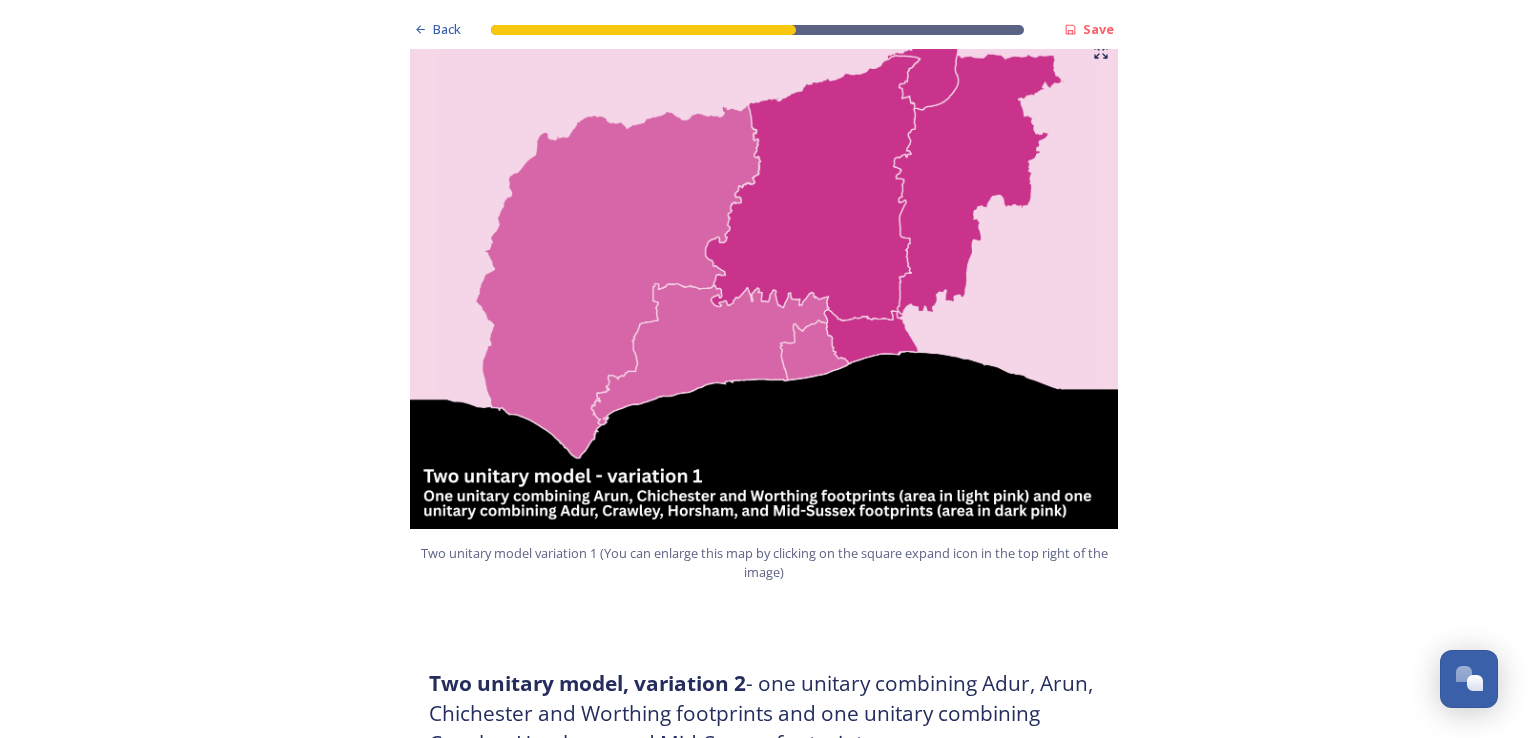 click at bounding box center (764, 279) 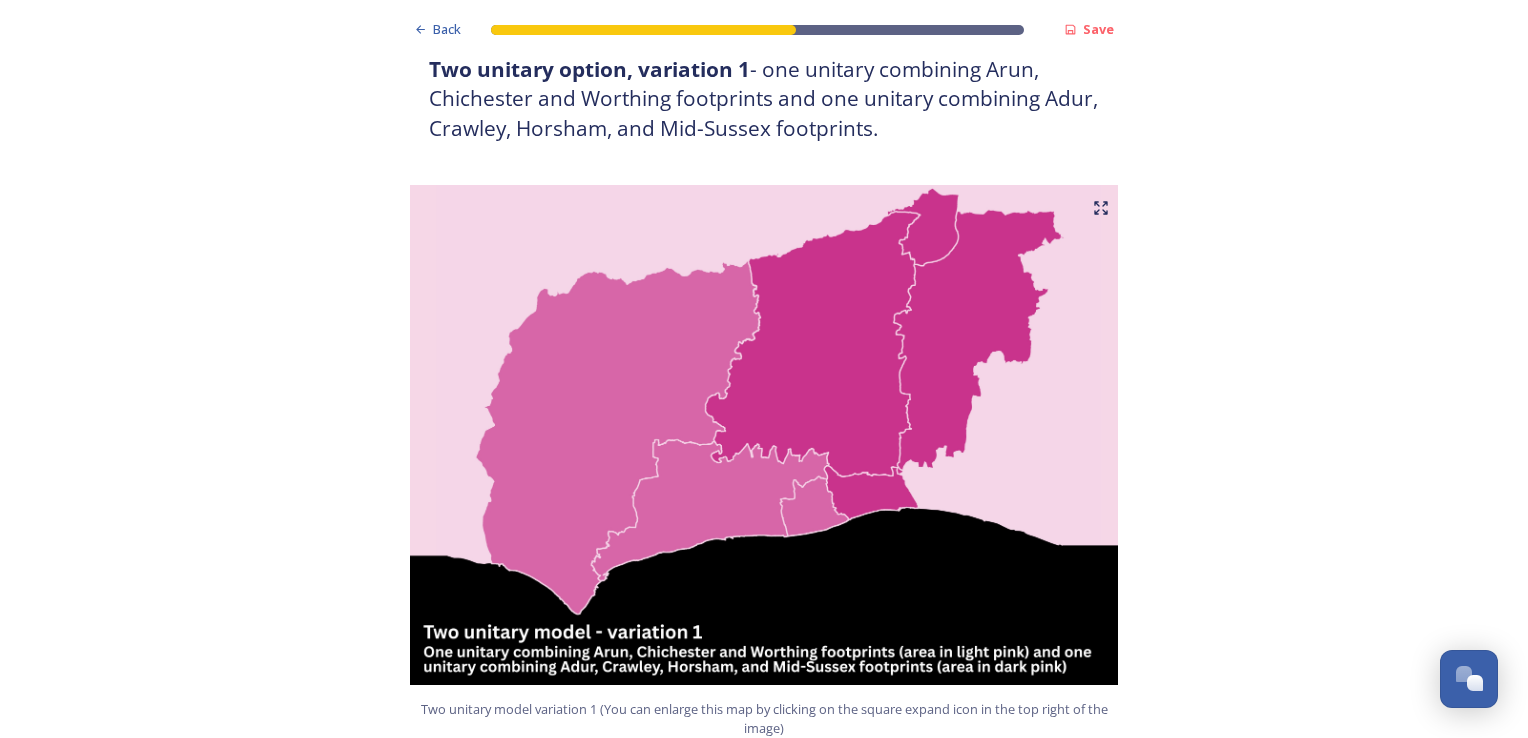 scroll, scrollTop: 1200, scrollLeft: 0, axis: vertical 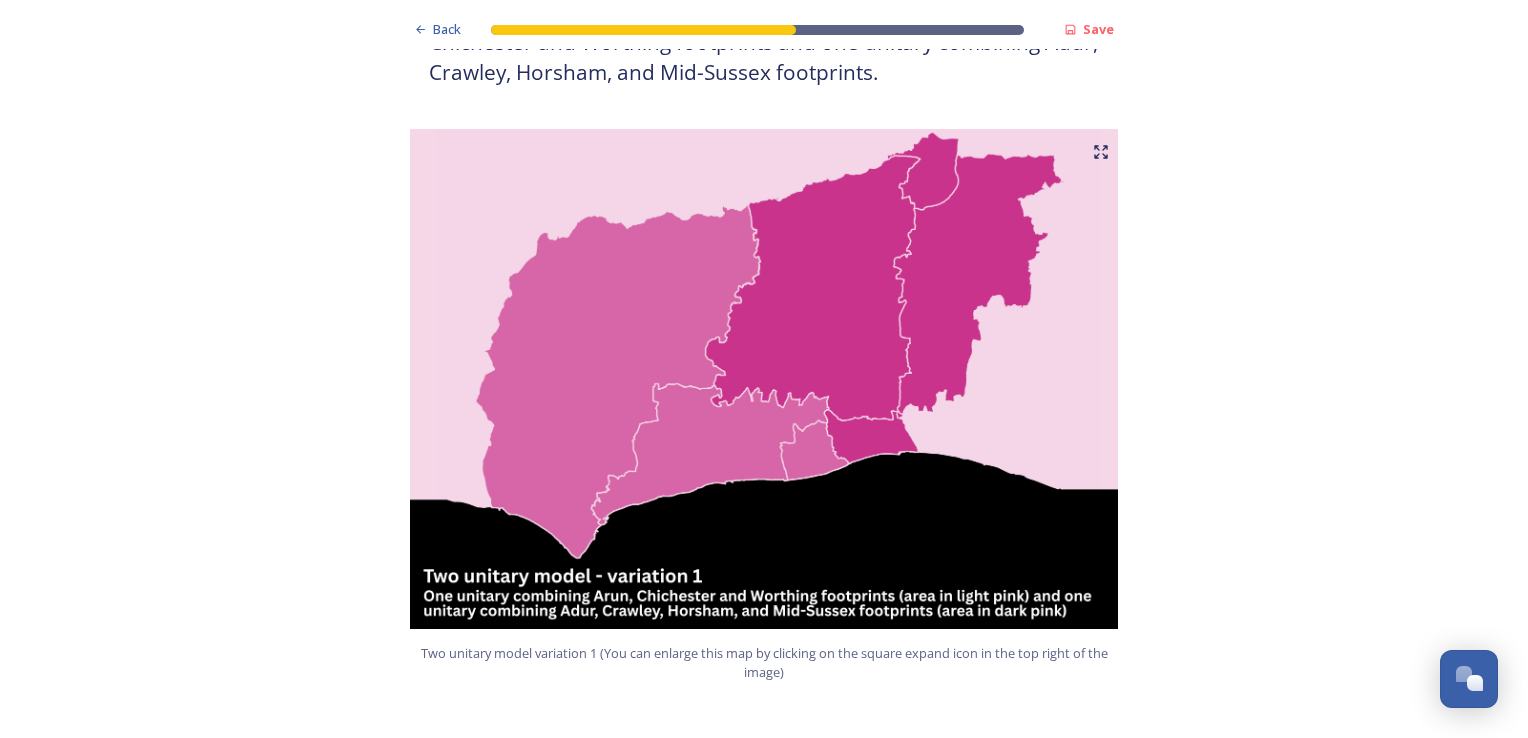 click 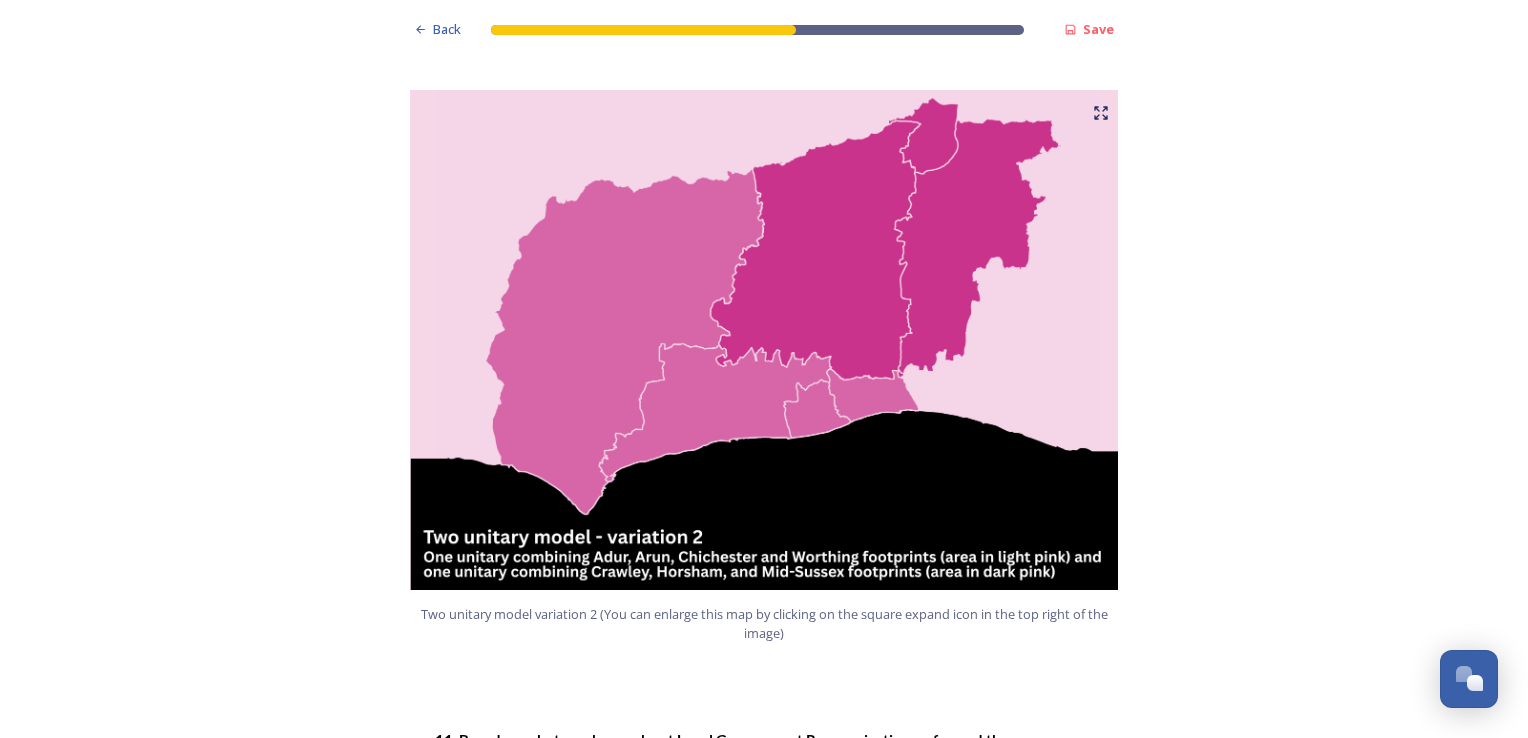 scroll, scrollTop: 2400, scrollLeft: 0, axis: vertical 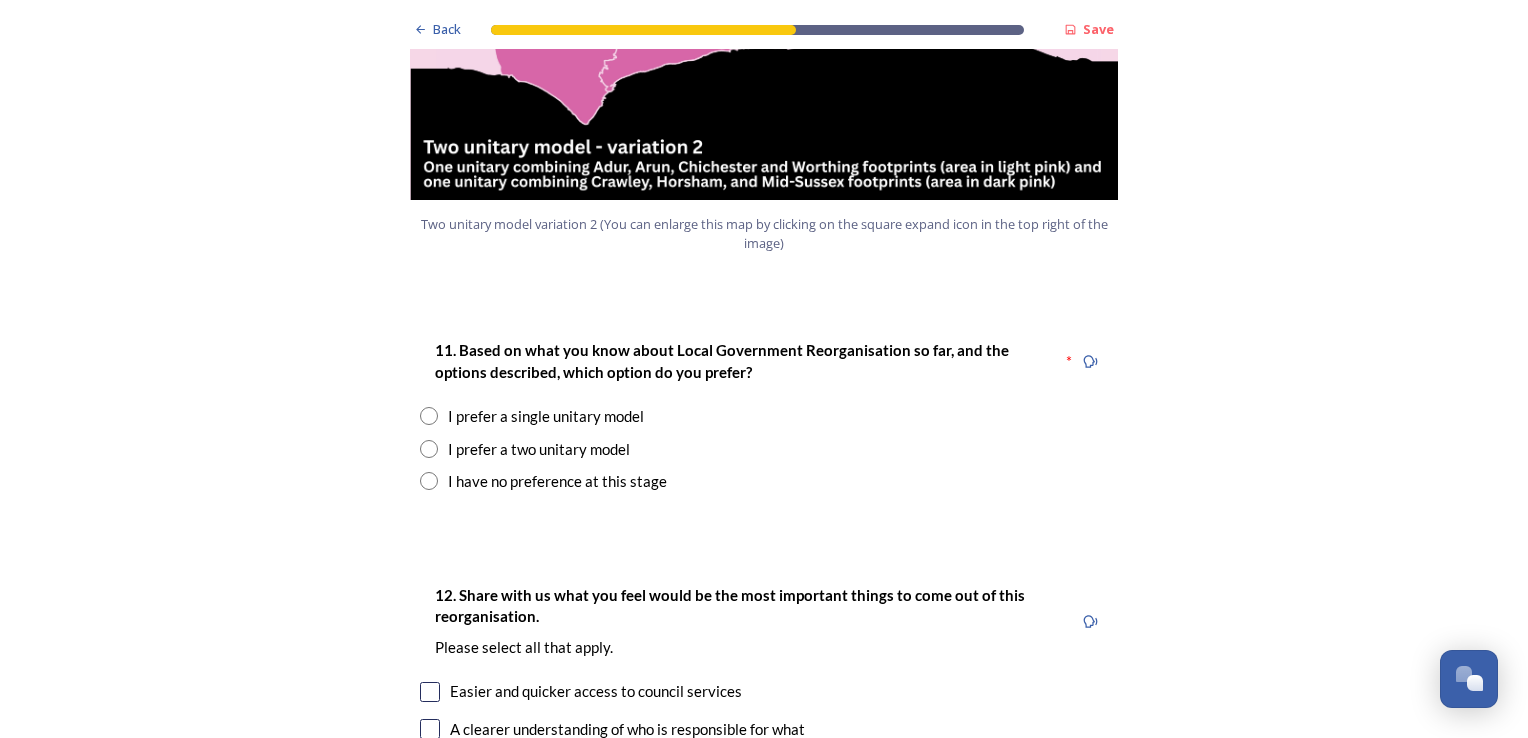 click at bounding box center (429, 449) 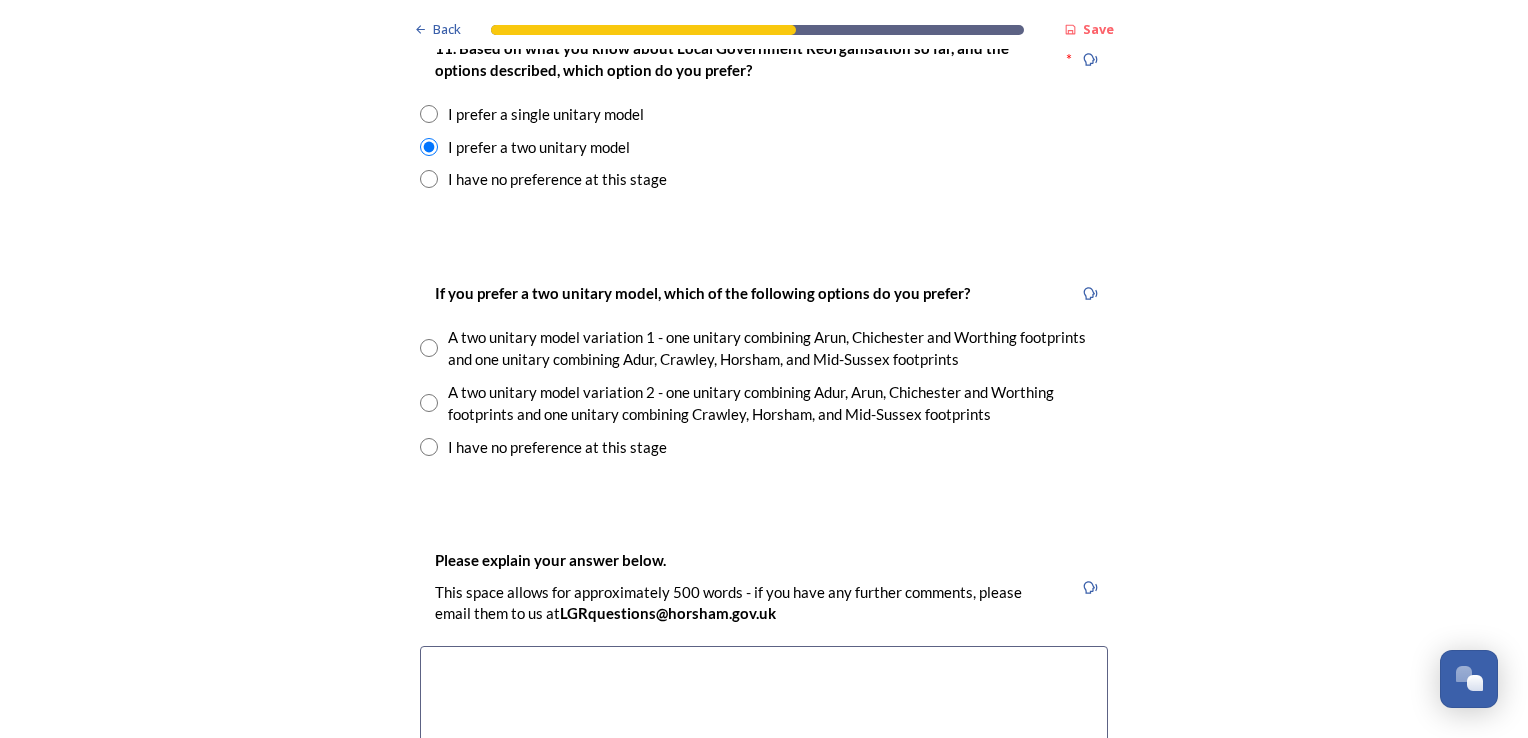 scroll, scrollTop: 2700, scrollLeft: 0, axis: vertical 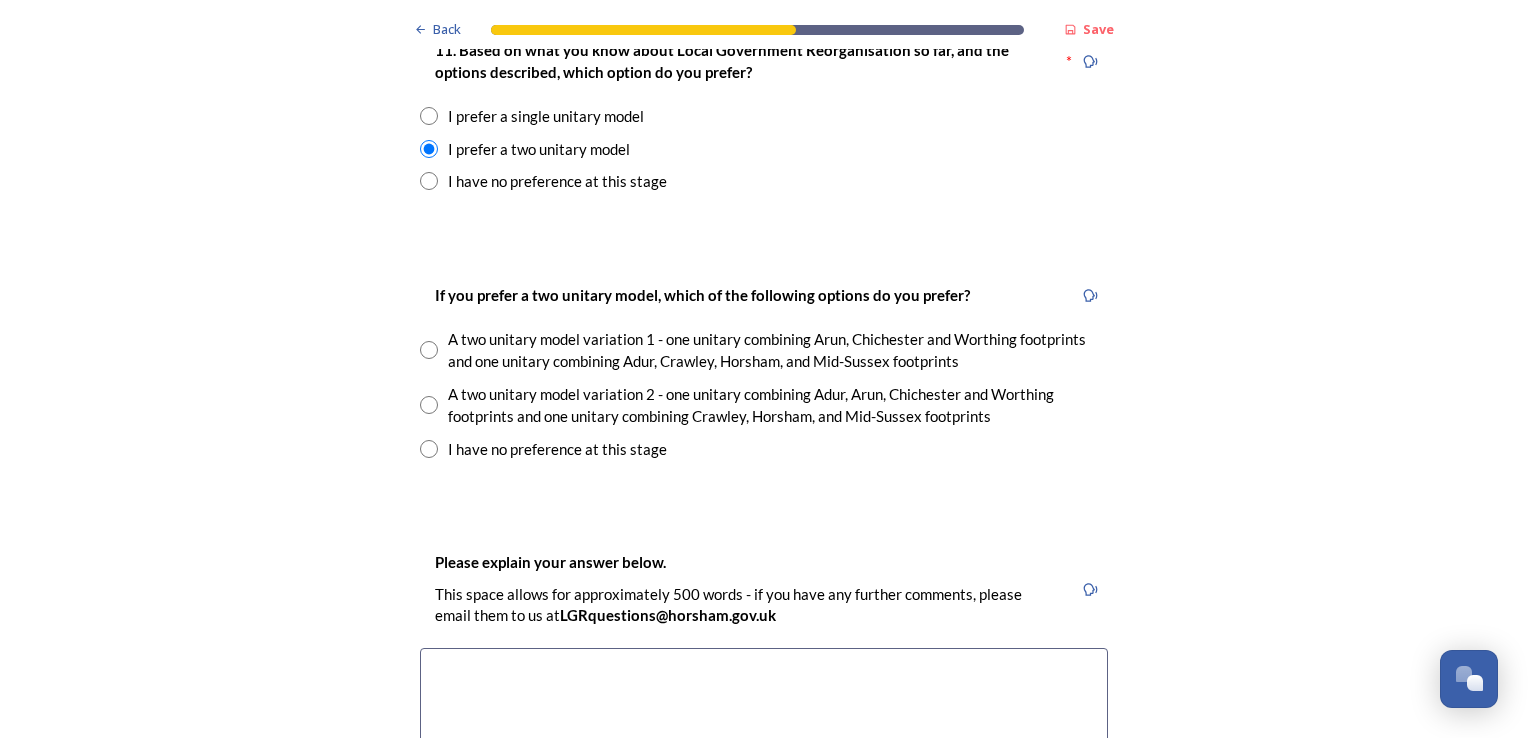 click at bounding box center (429, 405) 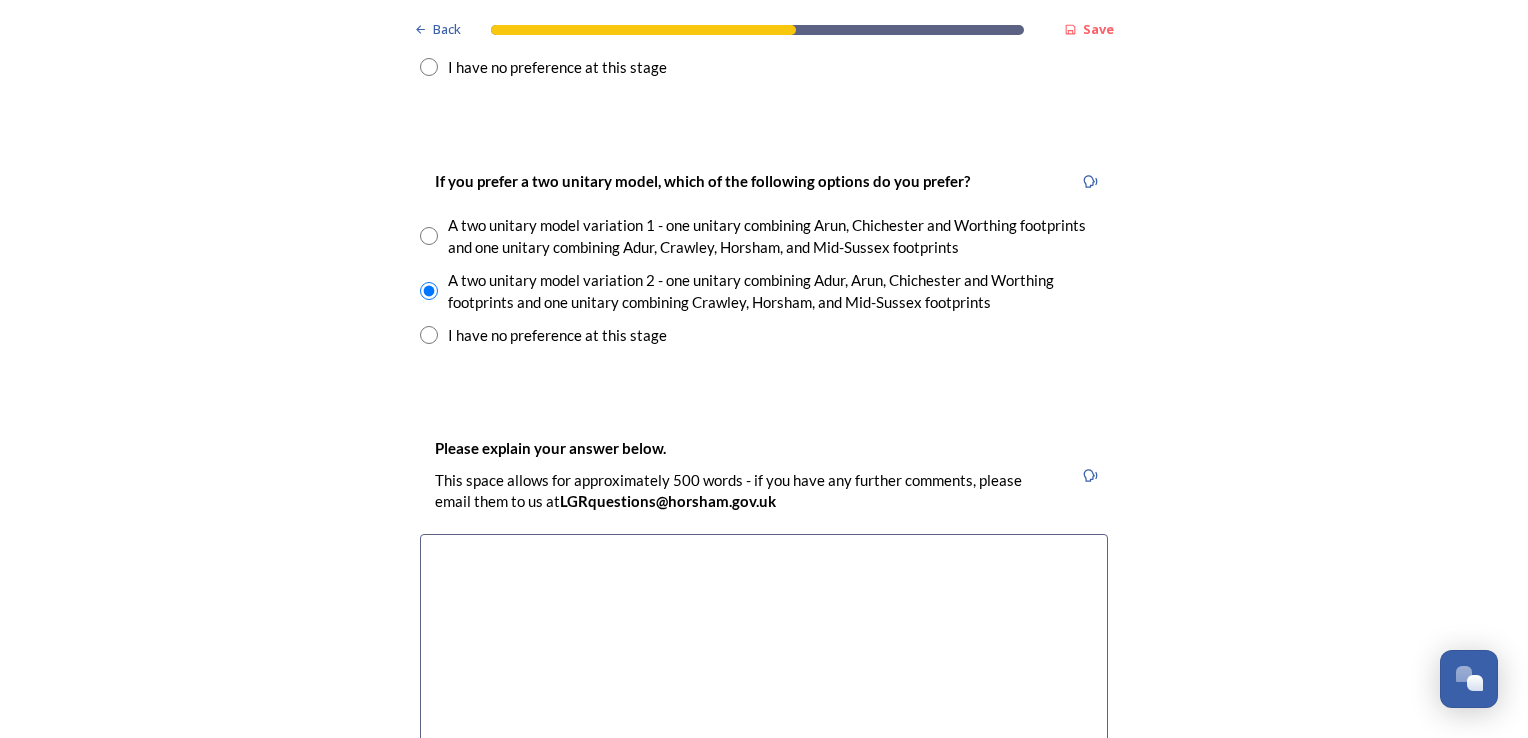 scroll, scrollTop: 3000, scrollLeft: 0, axis: vertical 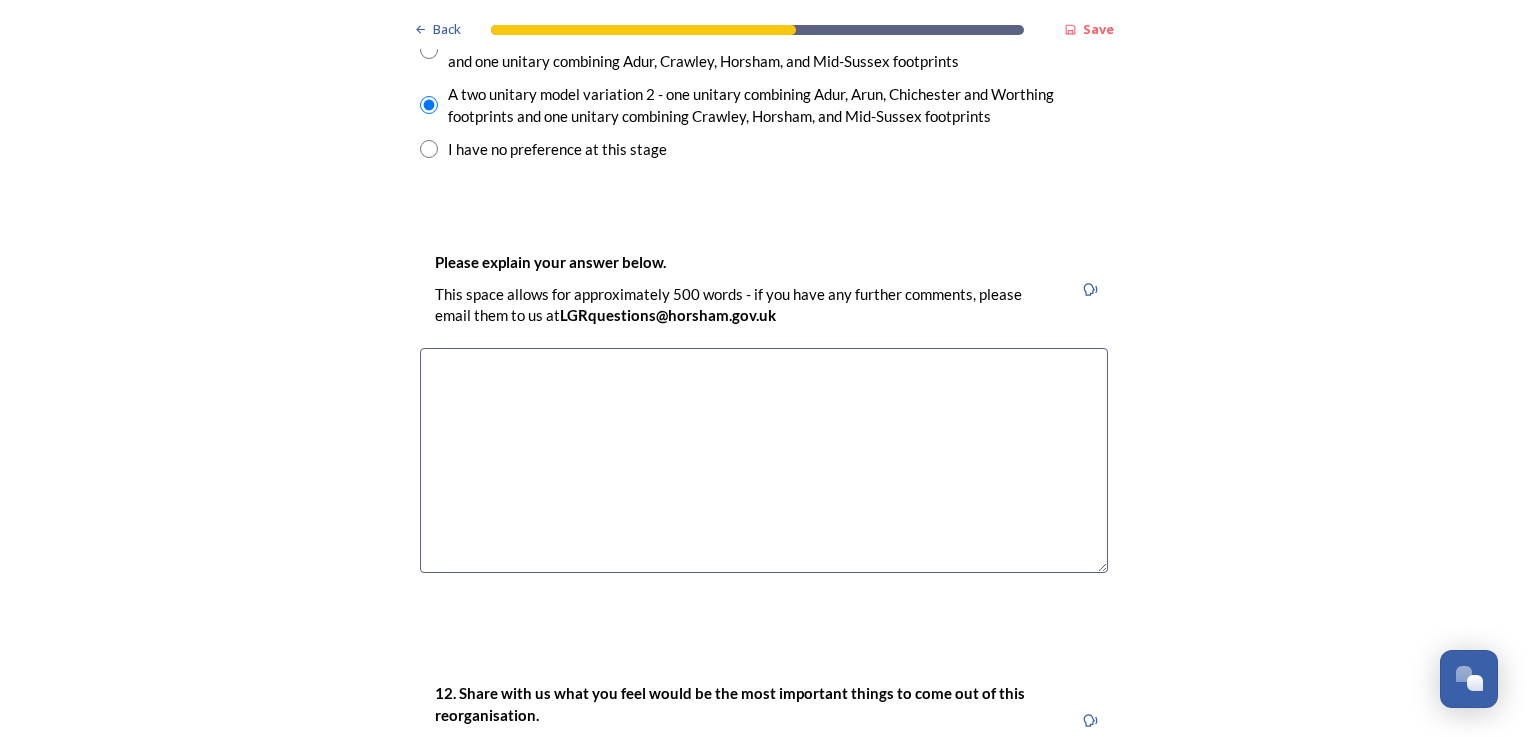 click at bounding box center [764, 460] 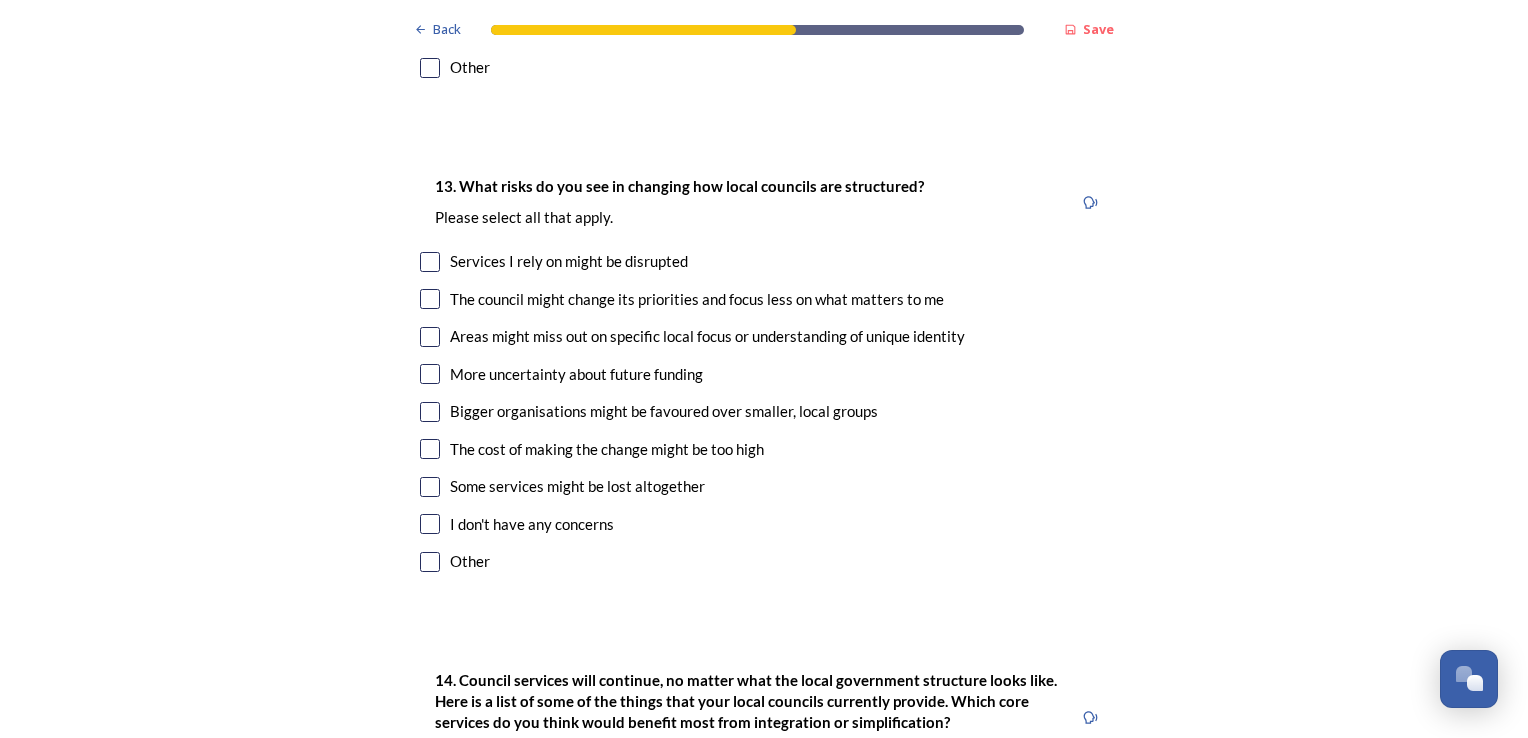 scroll, scrollTop: 4100, scrollLeft: 0, axis: vertical 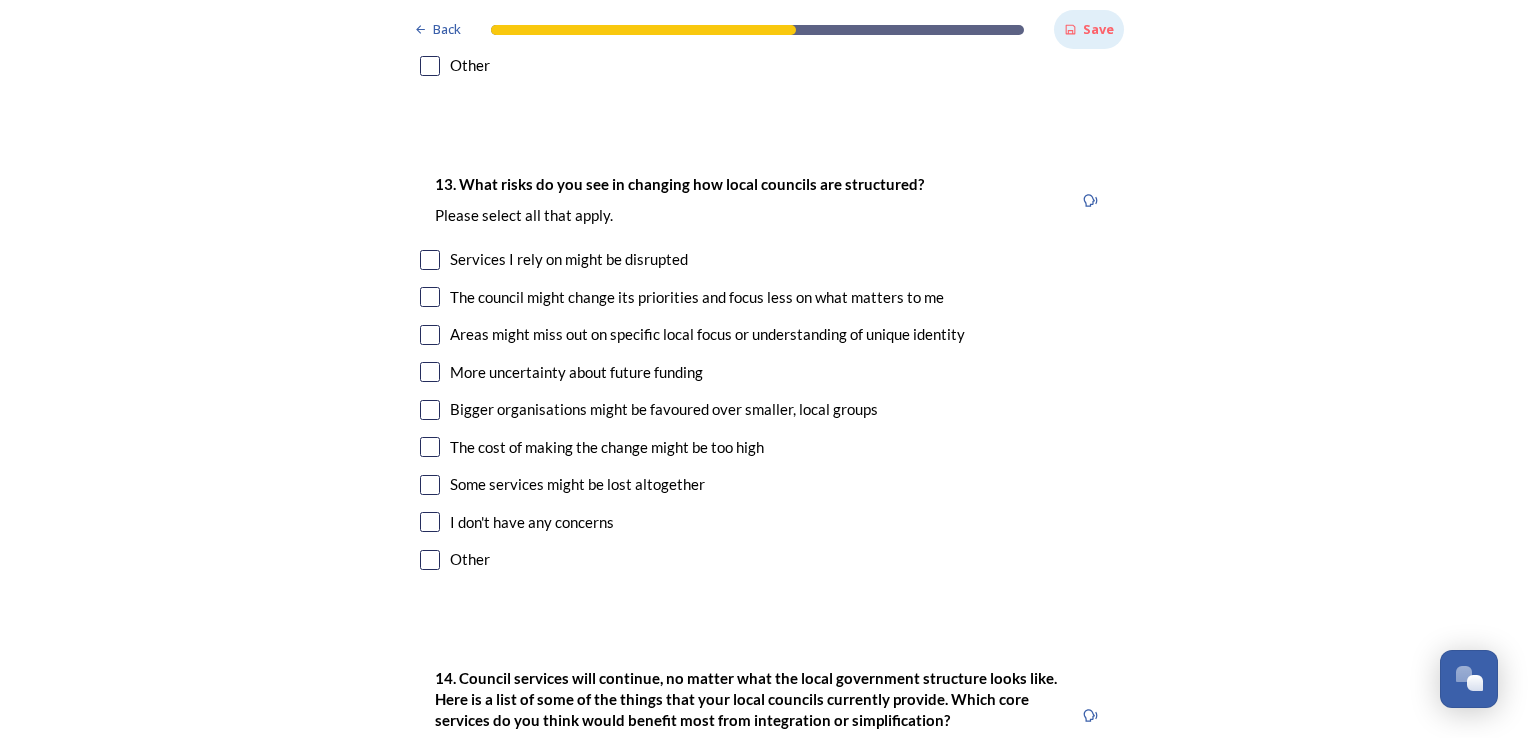 type on "Different economic models each footprint as well as access. Different histories. Different communities" 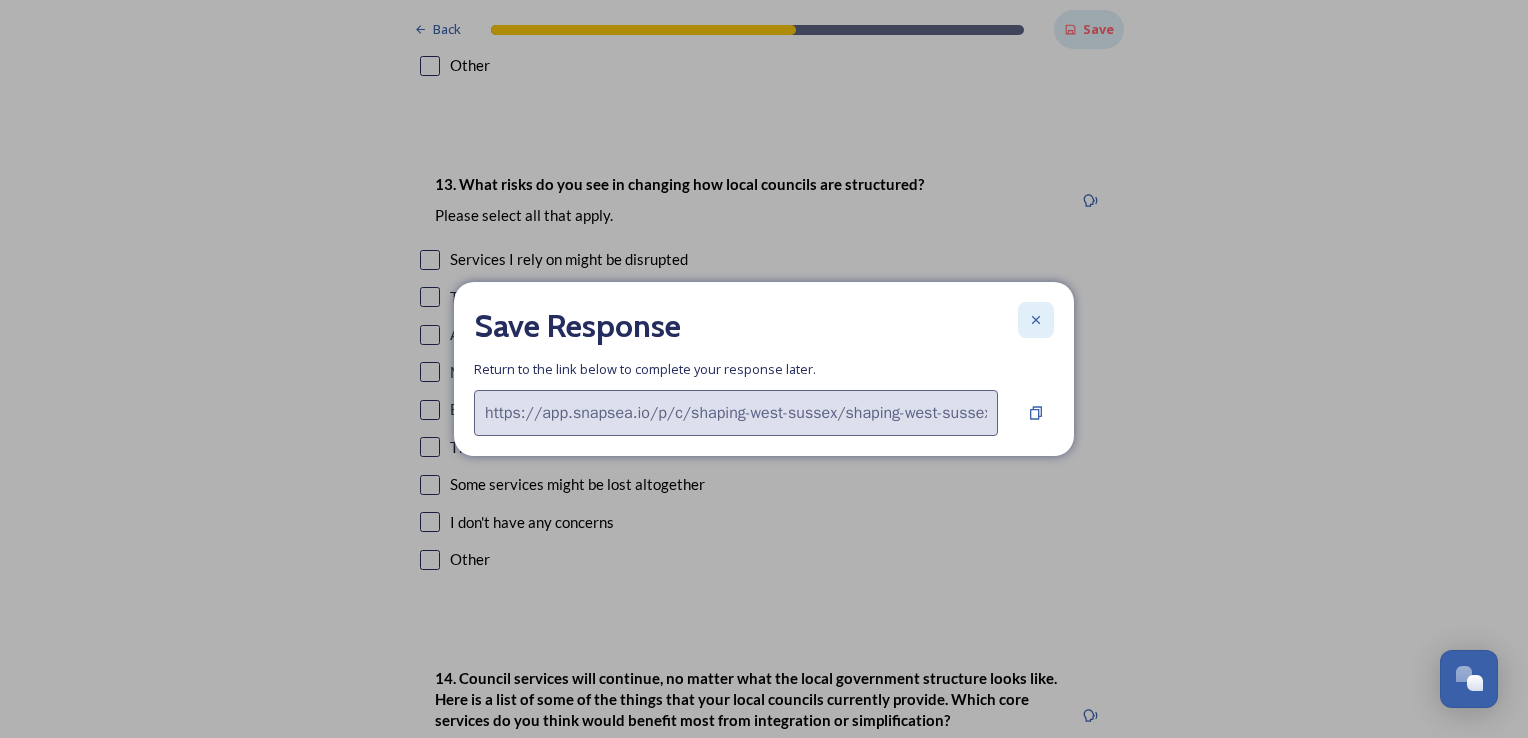click at bounding box center (1036, 320) 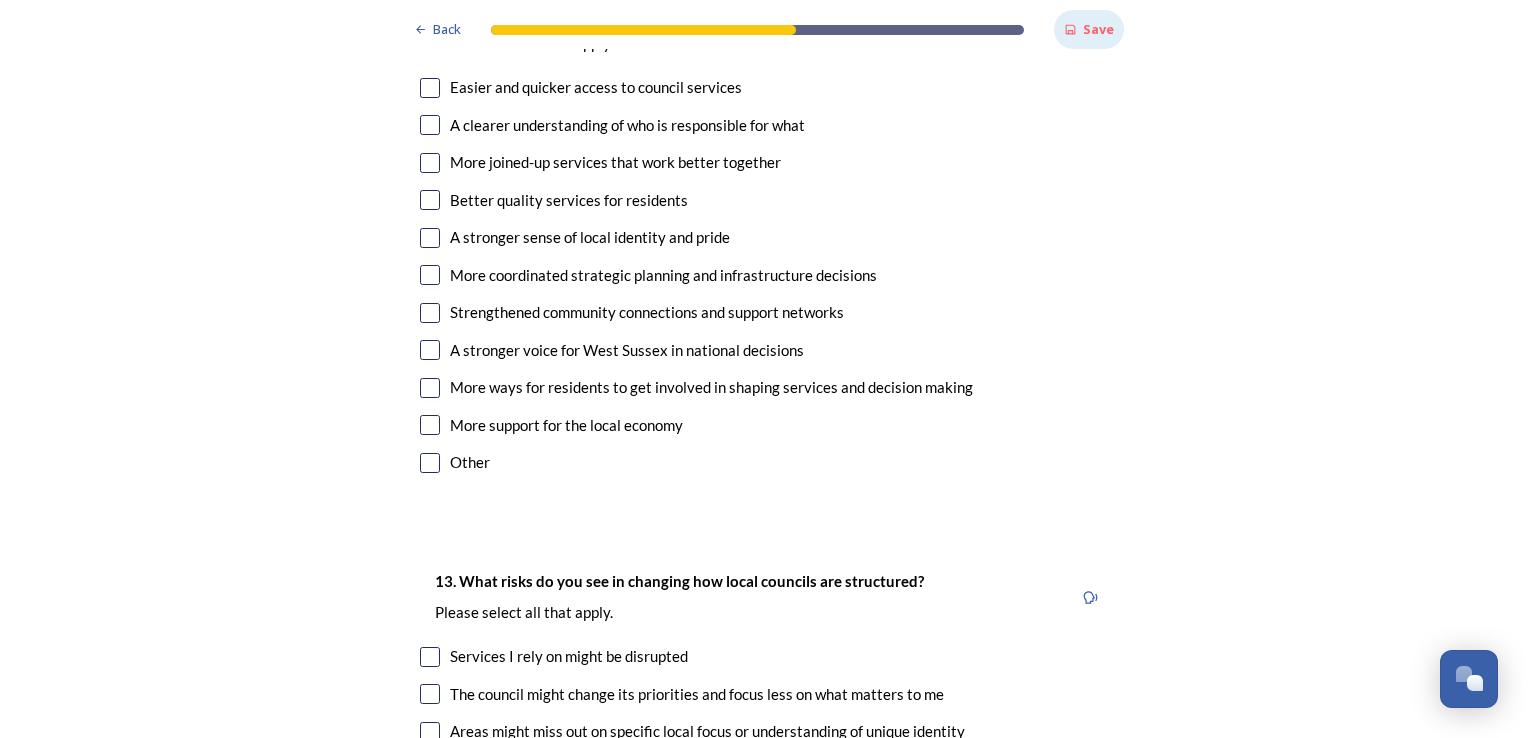 scroll, scrollTop: 3700, scrollLeft: 0, axis: vertical 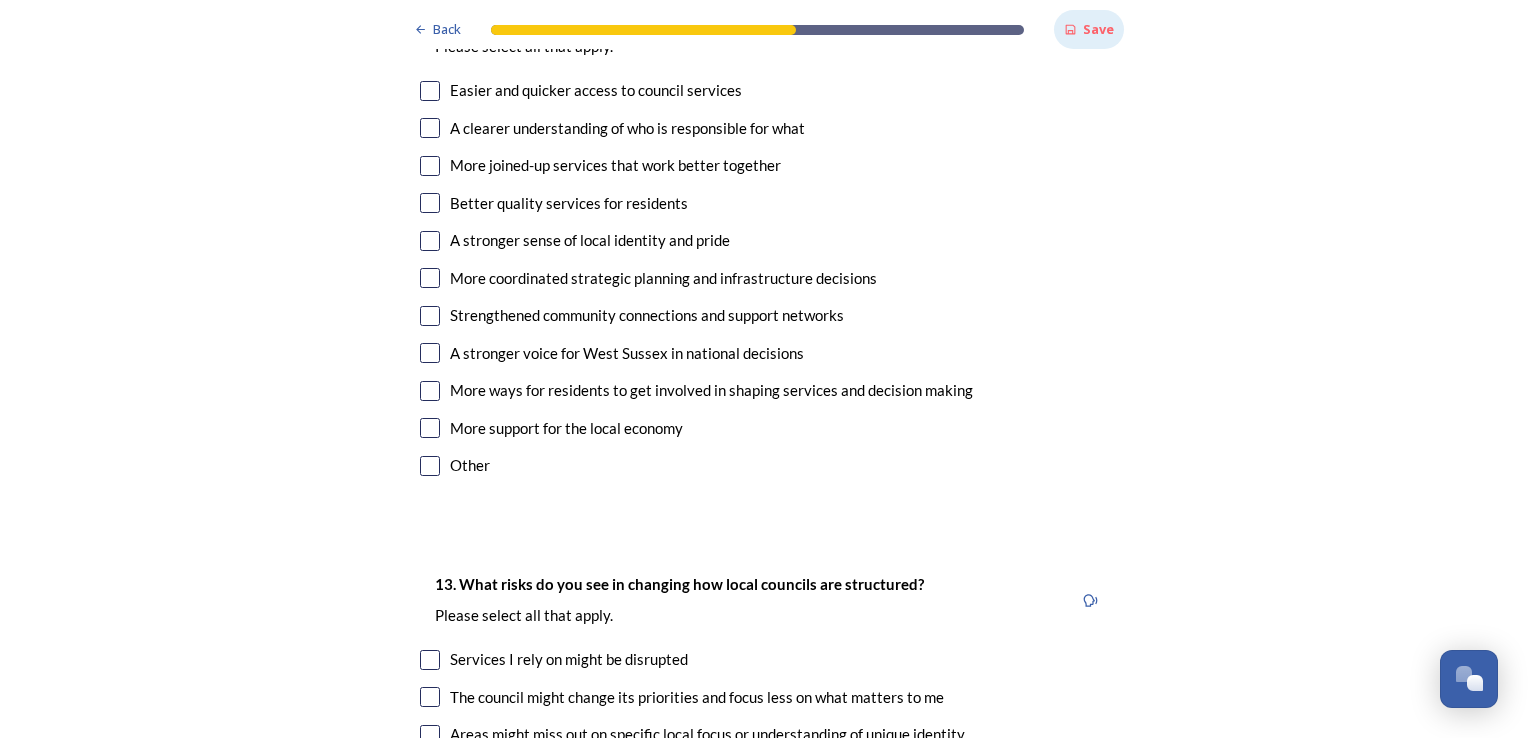click at bounding box center [430, 91] 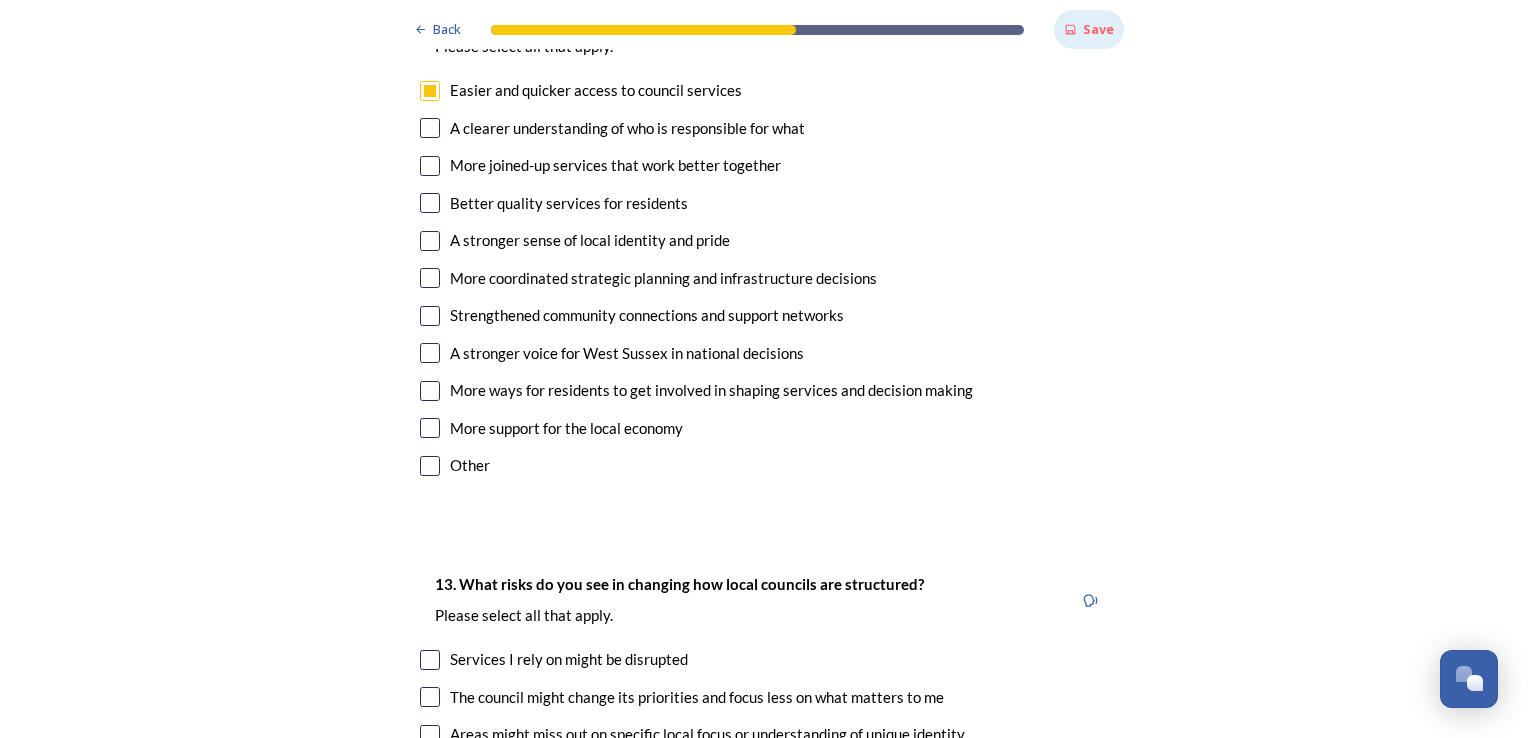 click at bounding box center (430, 166) 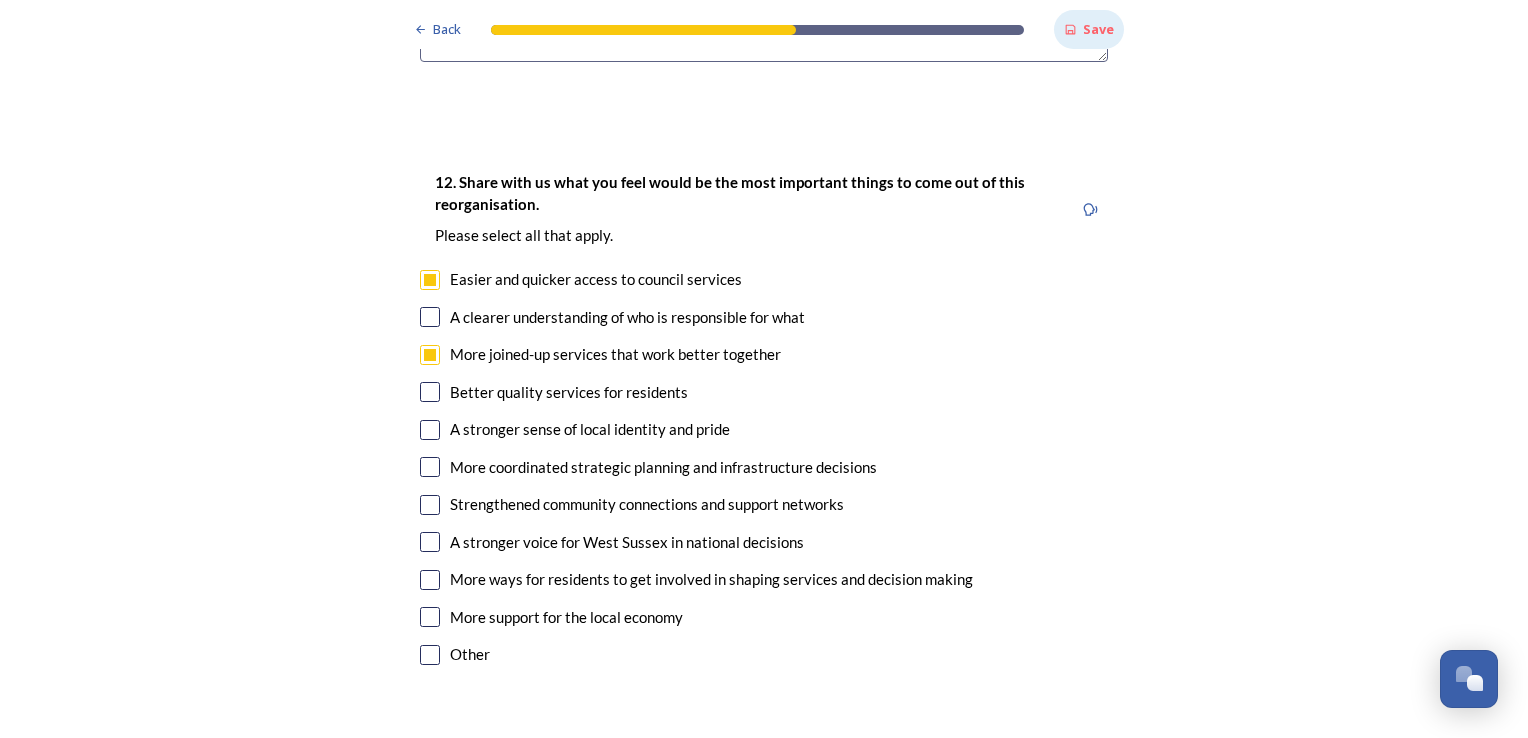 scroll, scrollTop: 3700, scrollLeft: 0, axis: vertical 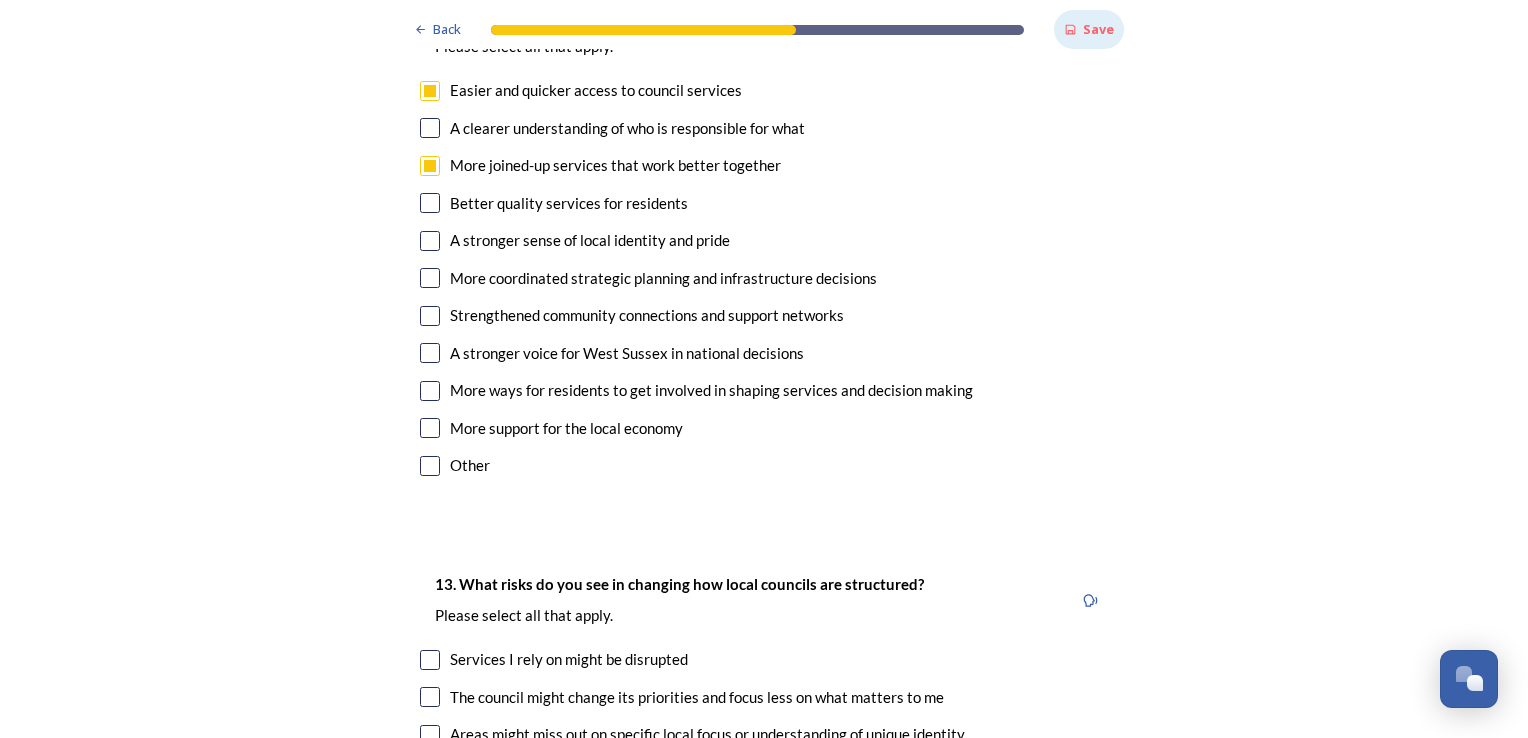 click at bounding box center [430, 353] 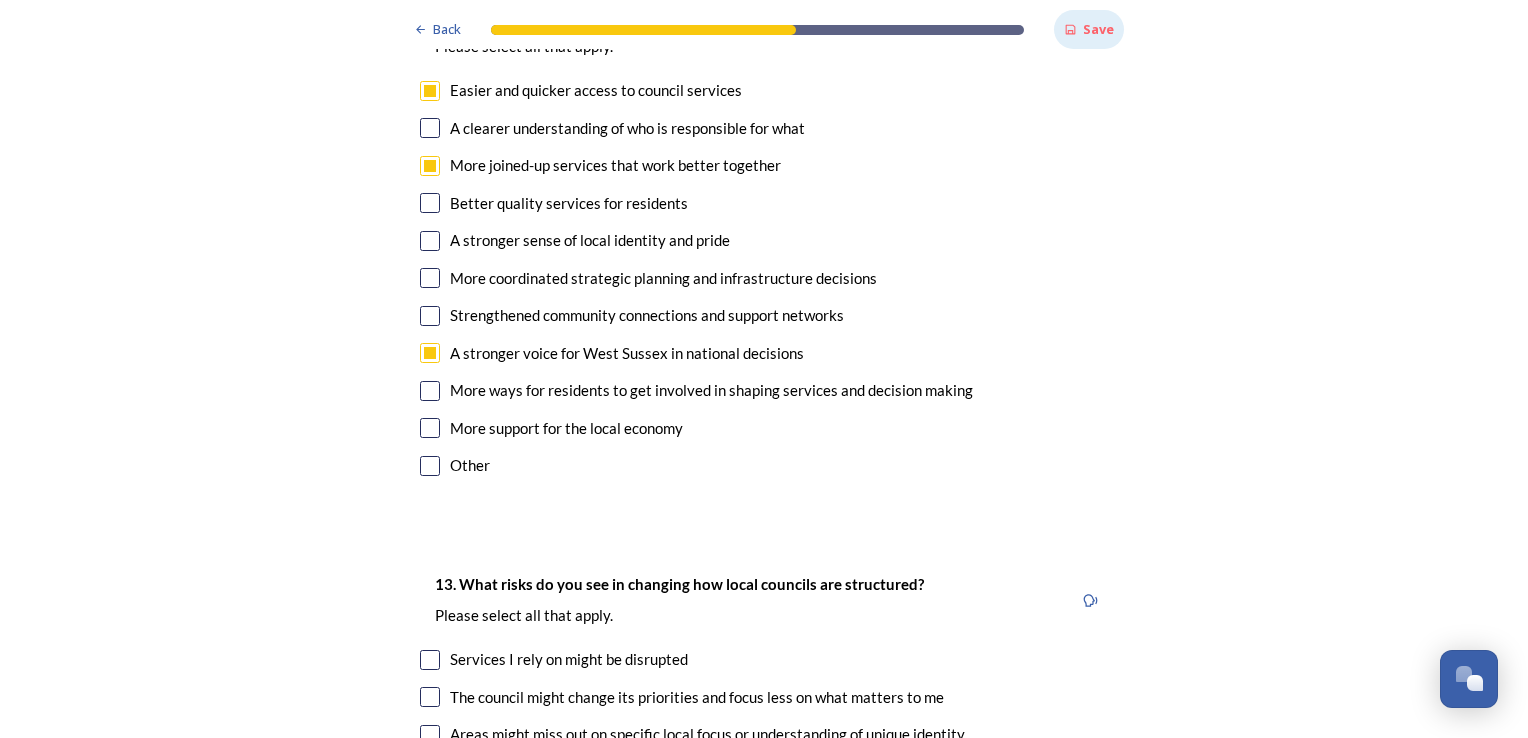 scroll, scrollTop: 3900, scrollLeft: 0, axis: vertical 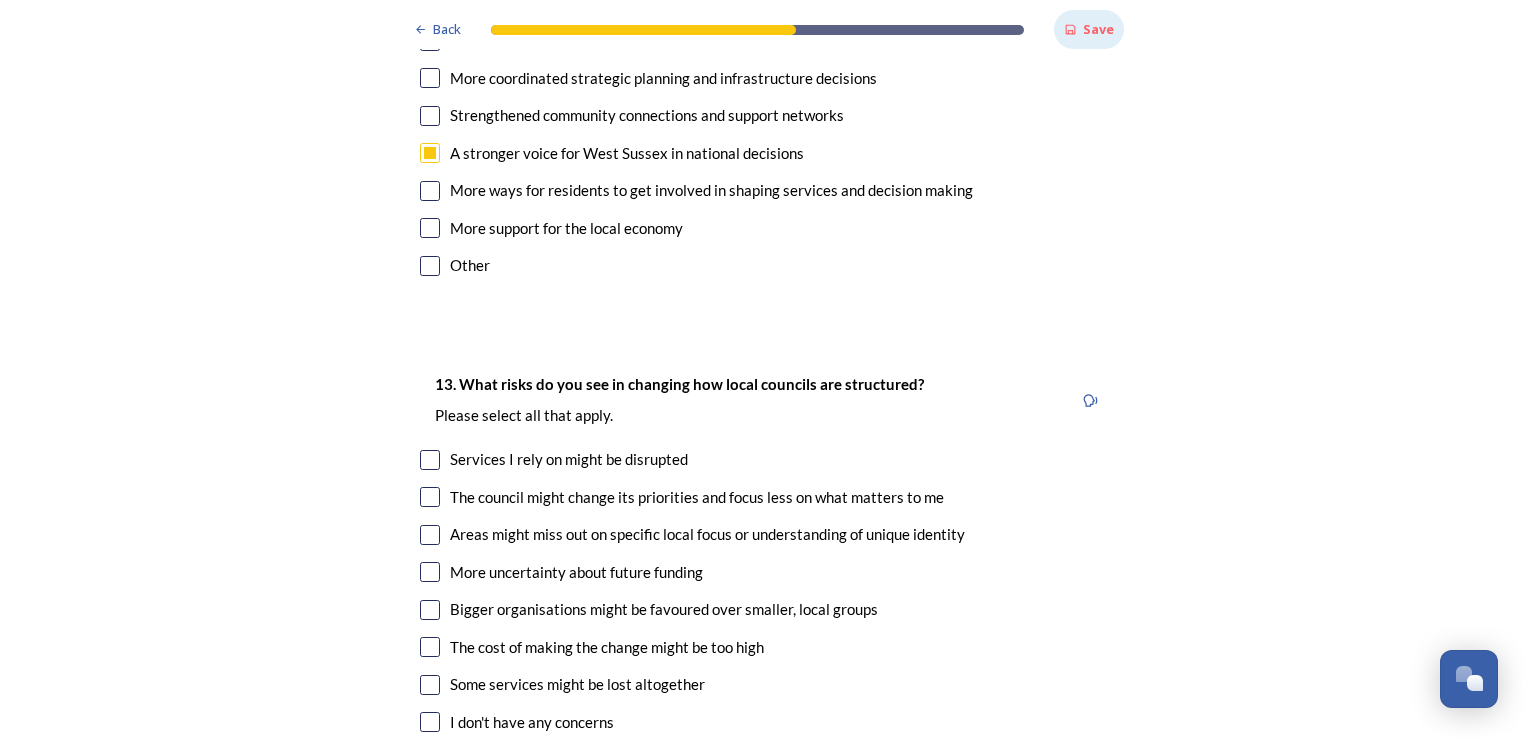 click at bounding box center [430, 228] 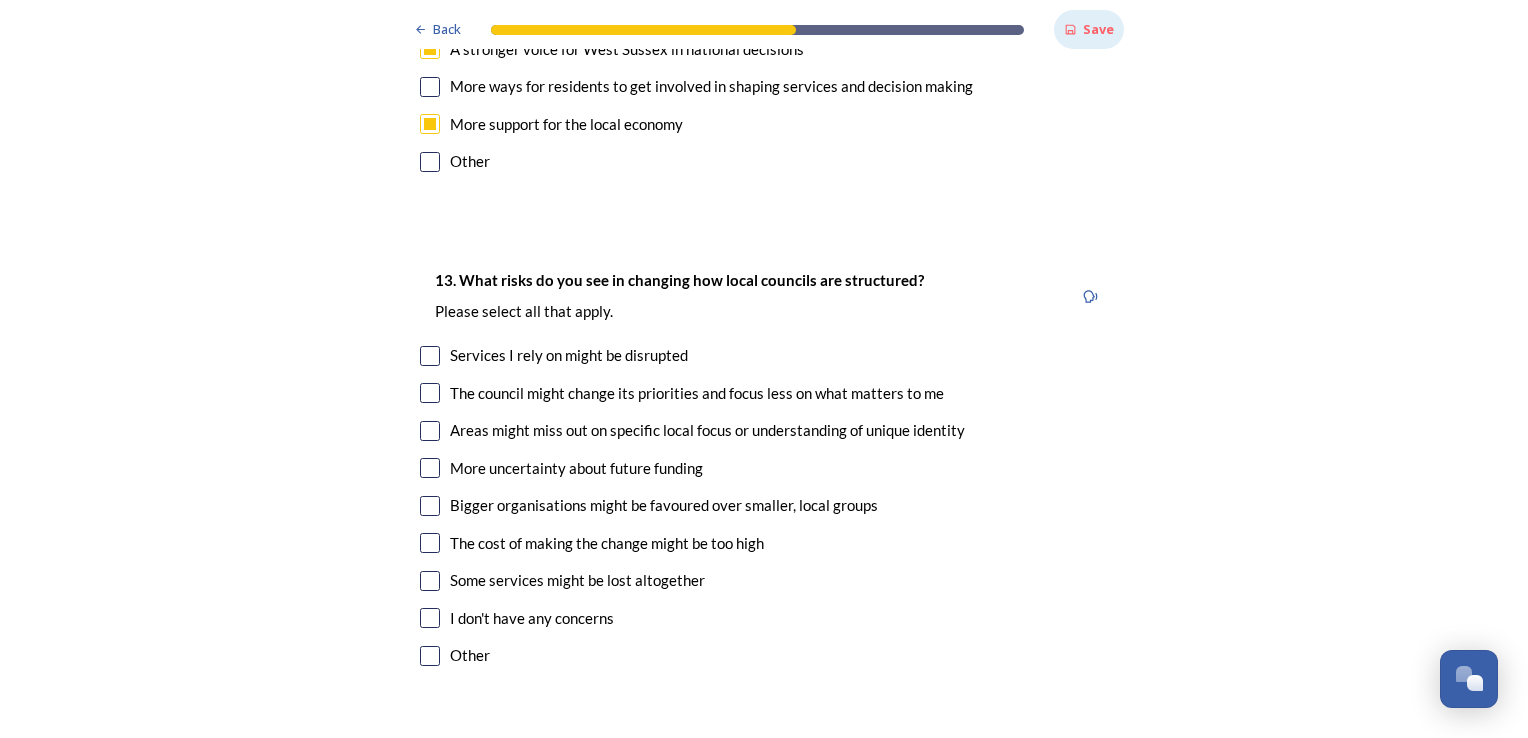 scroll, scrollTop: 4200, scrollLeft: 0, axis: vertical 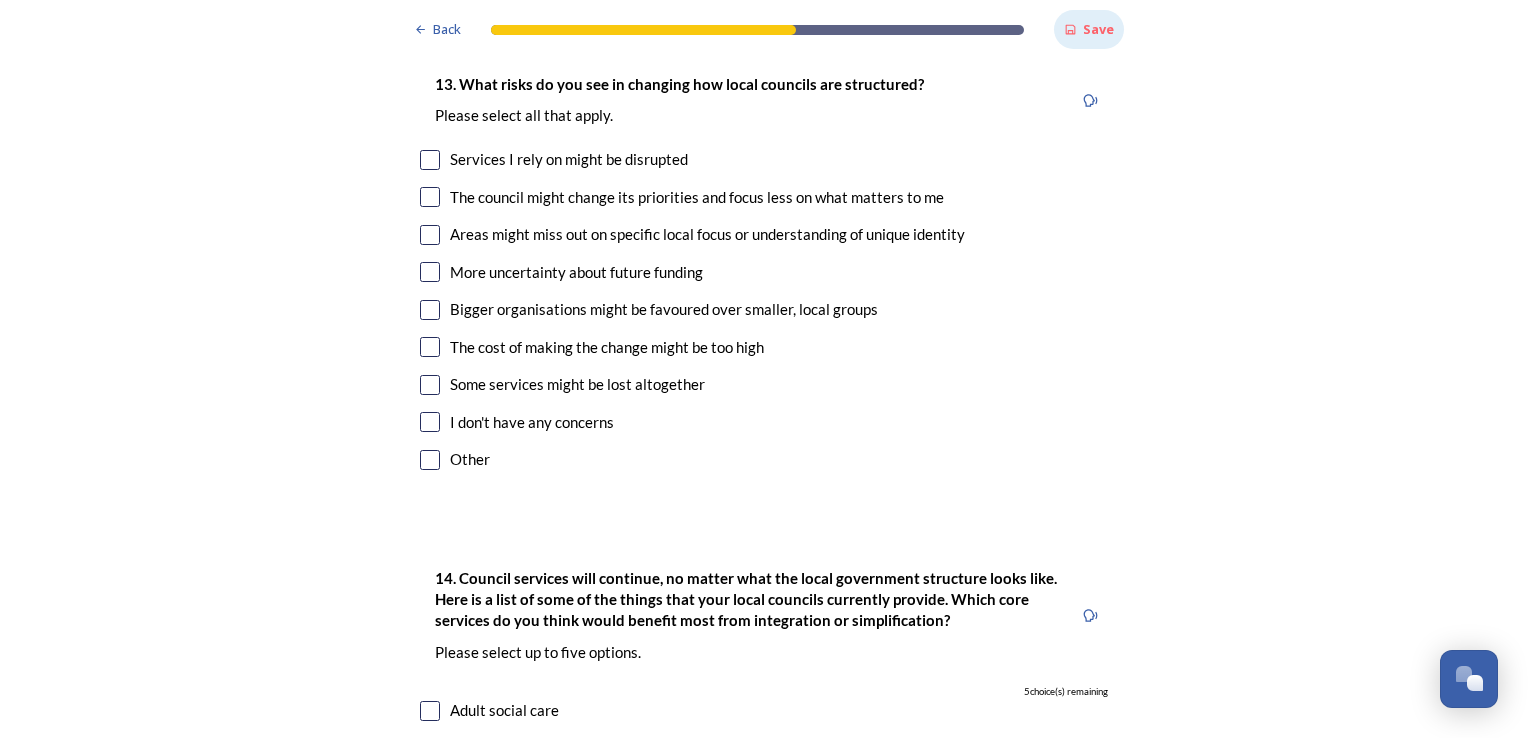 click at bounding box center (430, 160) 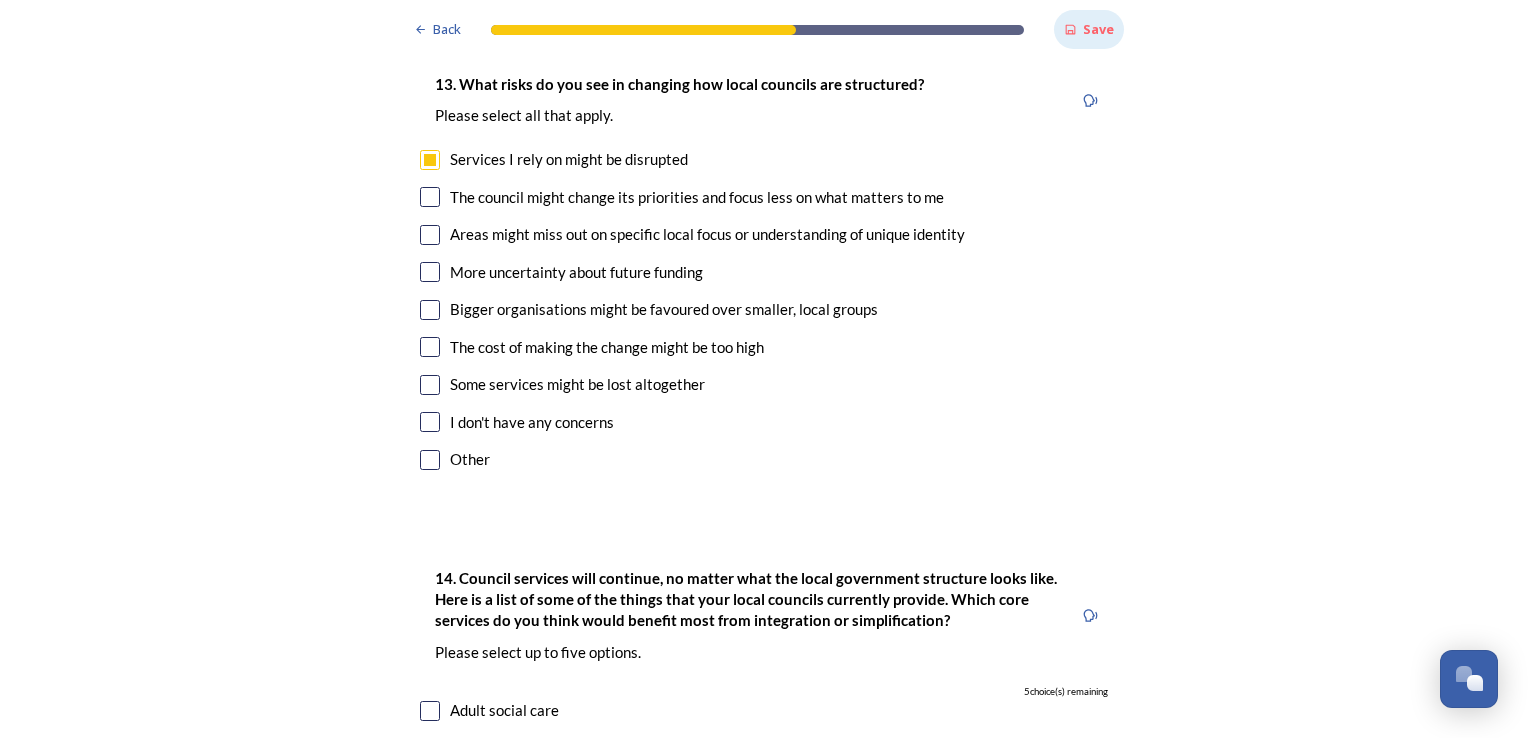 click at bounding box center [430, 197] 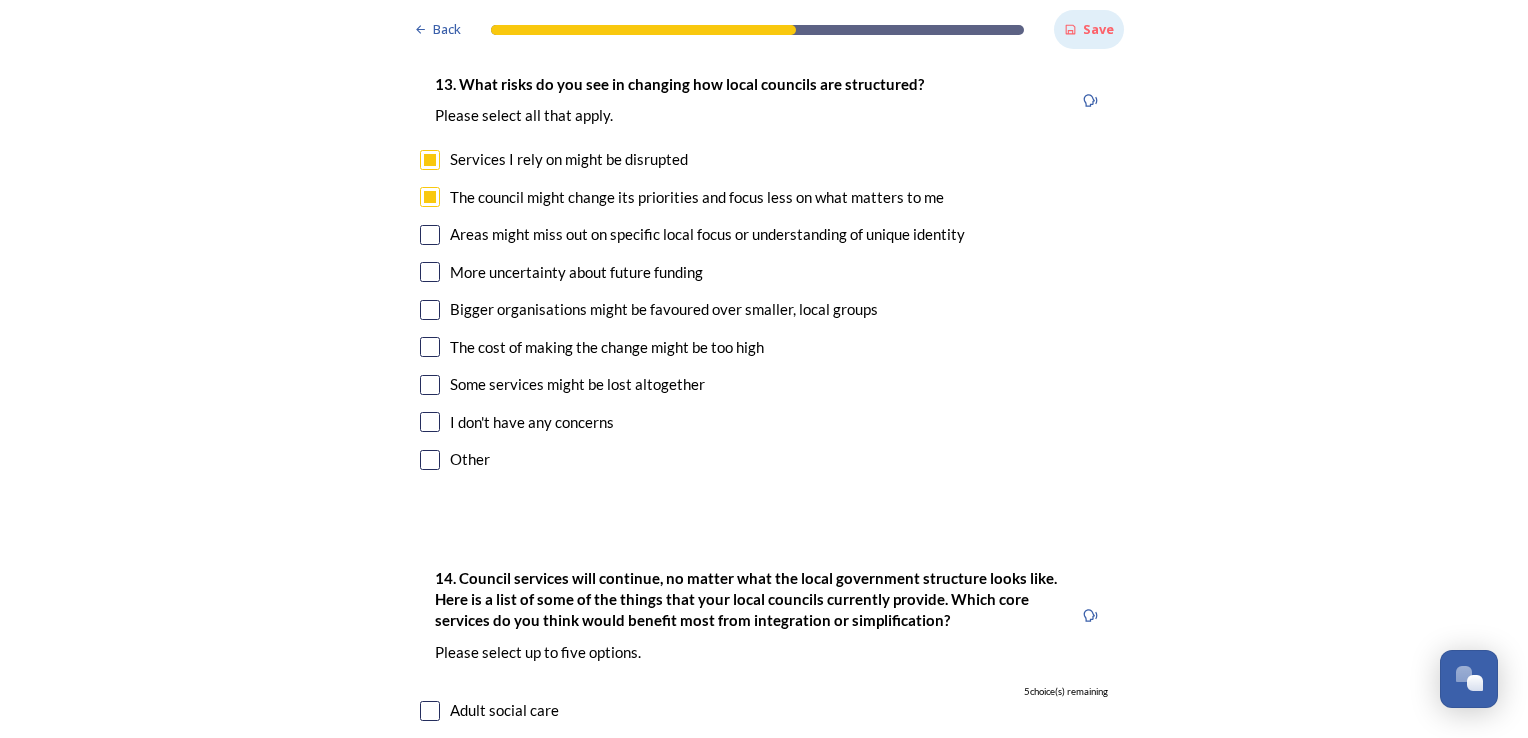 click on "Areas might miss out on specific local focus or understanding of unique identity" at bounding box center (764, 234) 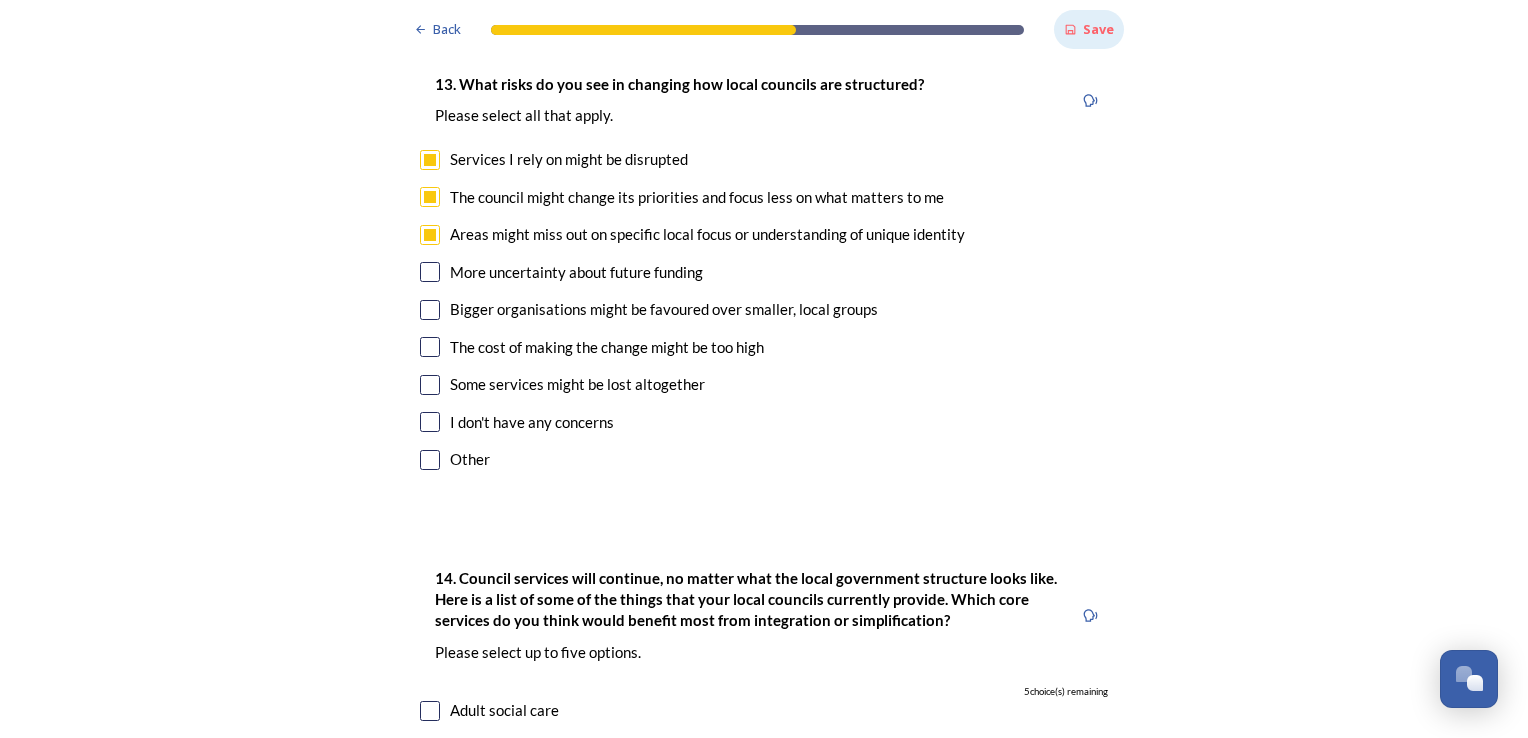 checkbox on "true" 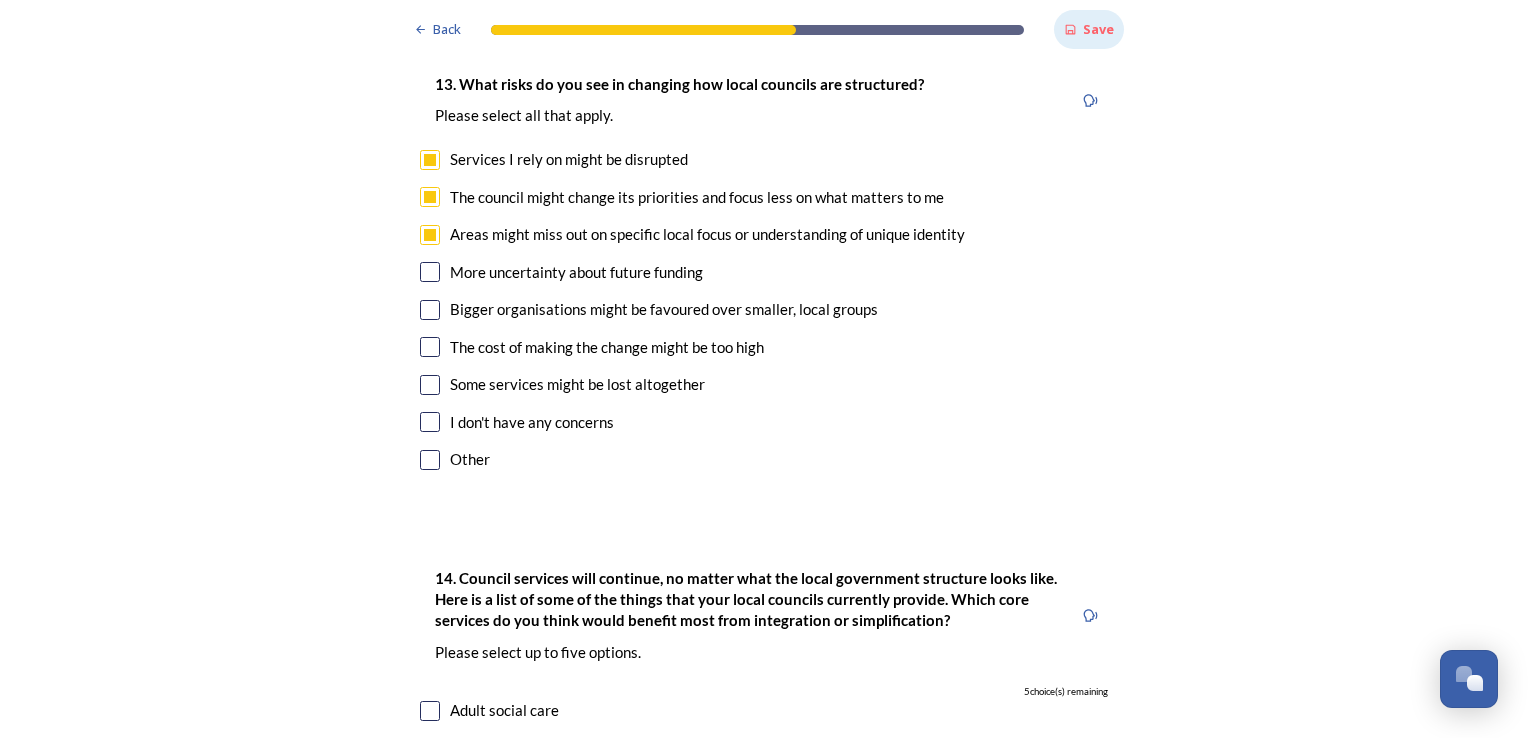 click at bounding box center [430, 272] 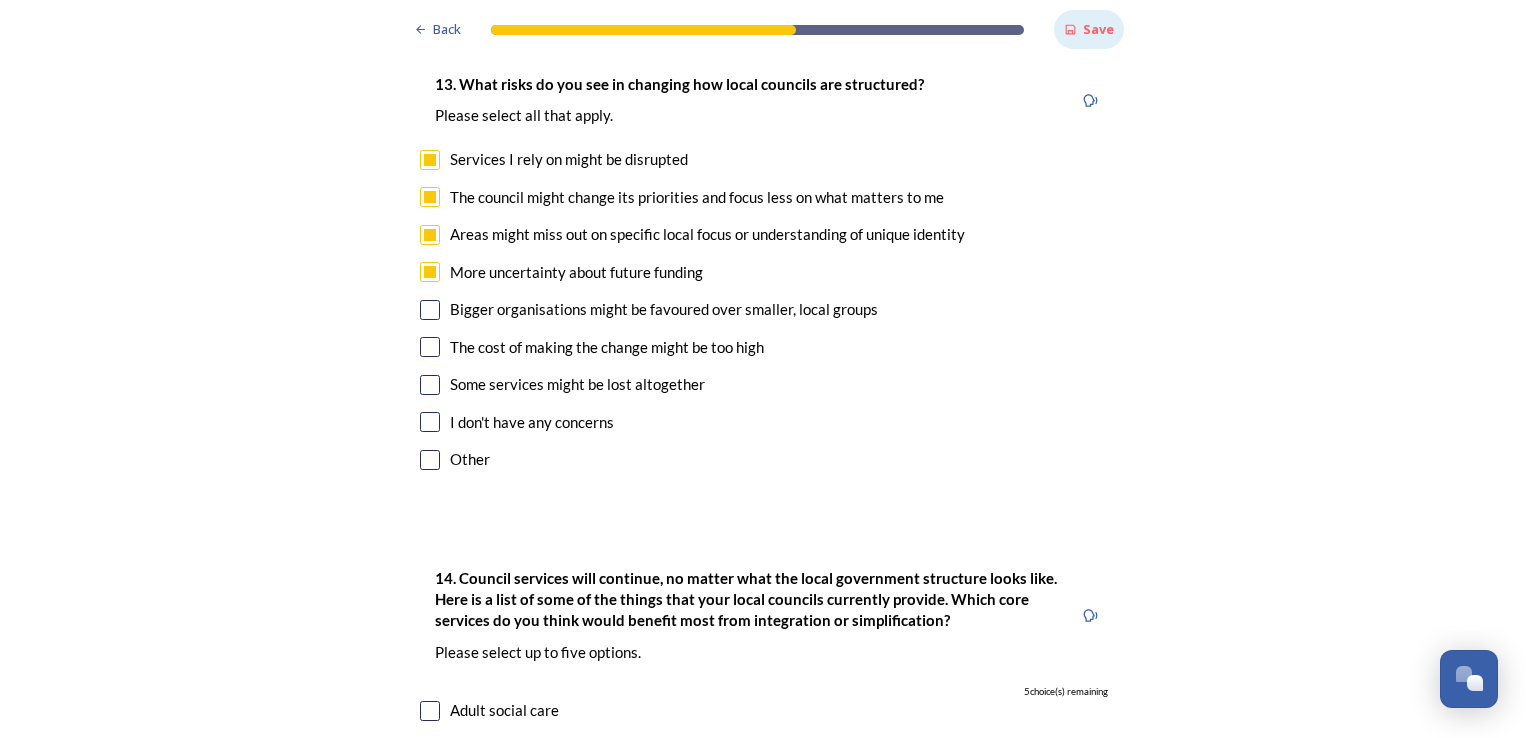click on "13. What risks do you see in changing how local councils are structured? ﻿Please select all that apply. Services I rely on might be disrupted The council might change its priorities and focus less on what matters to me Areas might miss out on specific local focus or understanding of unique identity More uncertainty about future funding Bigger organisations might be favoured over smaller, local groups The cost of making the change might be too high Some services might be lost altogether I don't have any concerns Other" at bounding box center (764, 274) 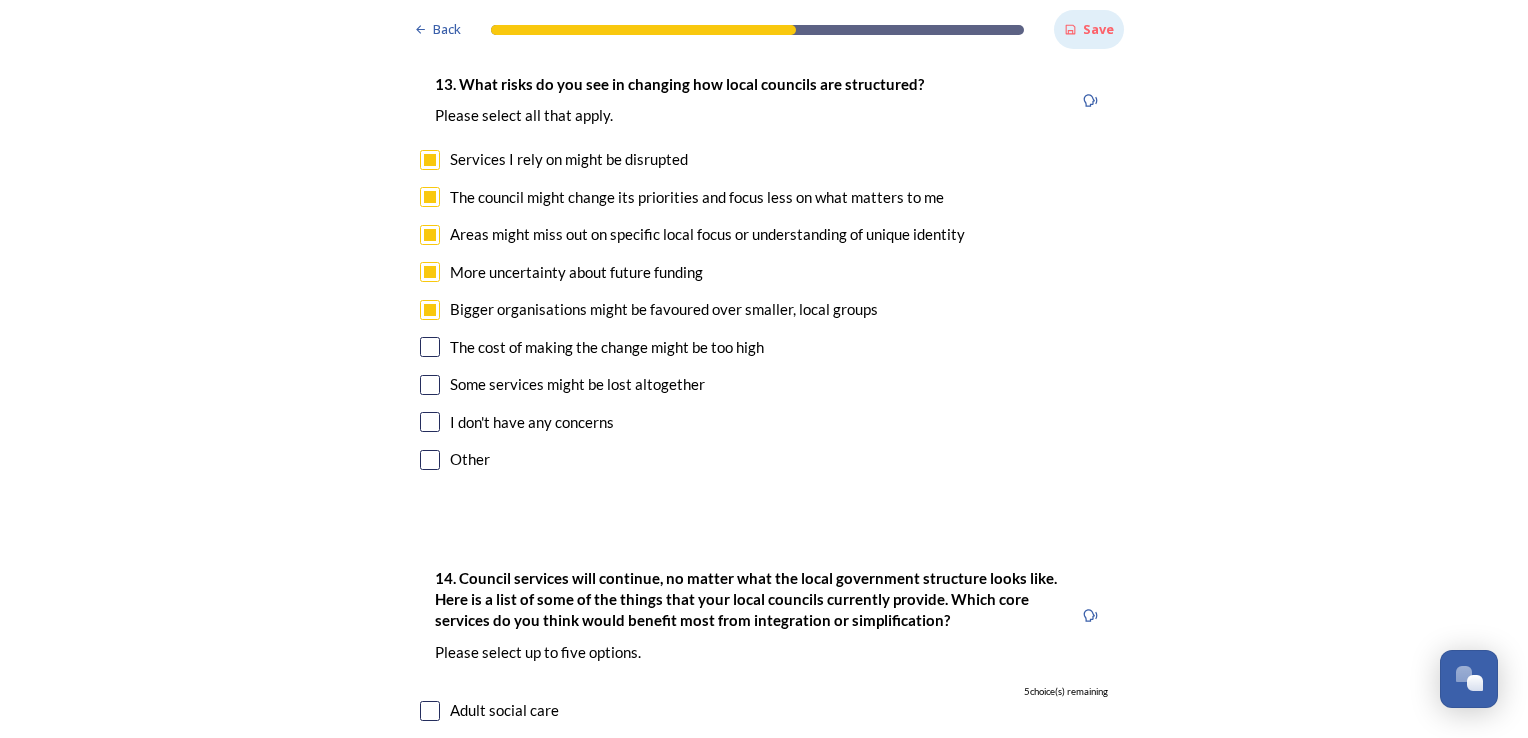 click at bounding box center (430, 347) 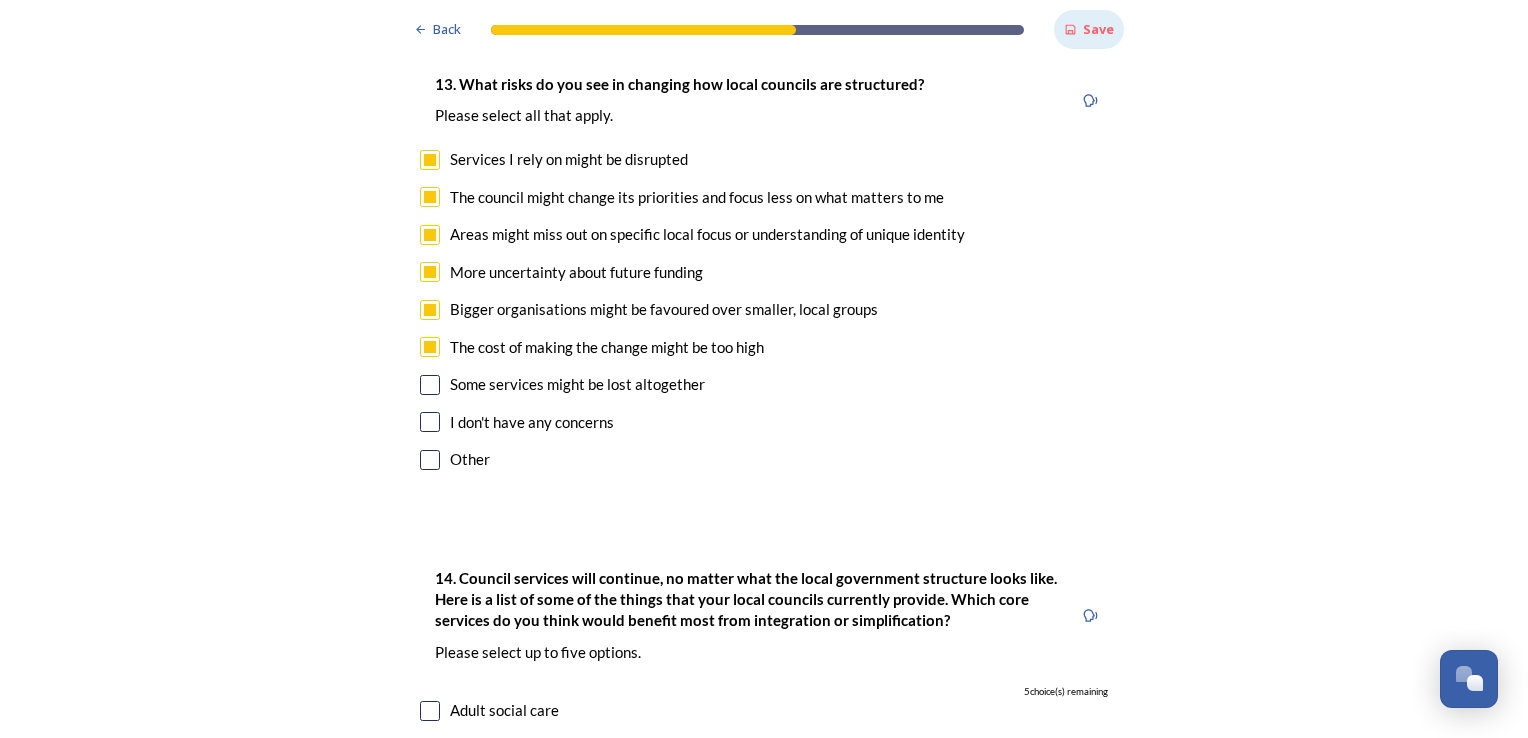 click at bounding box center (430, 385) 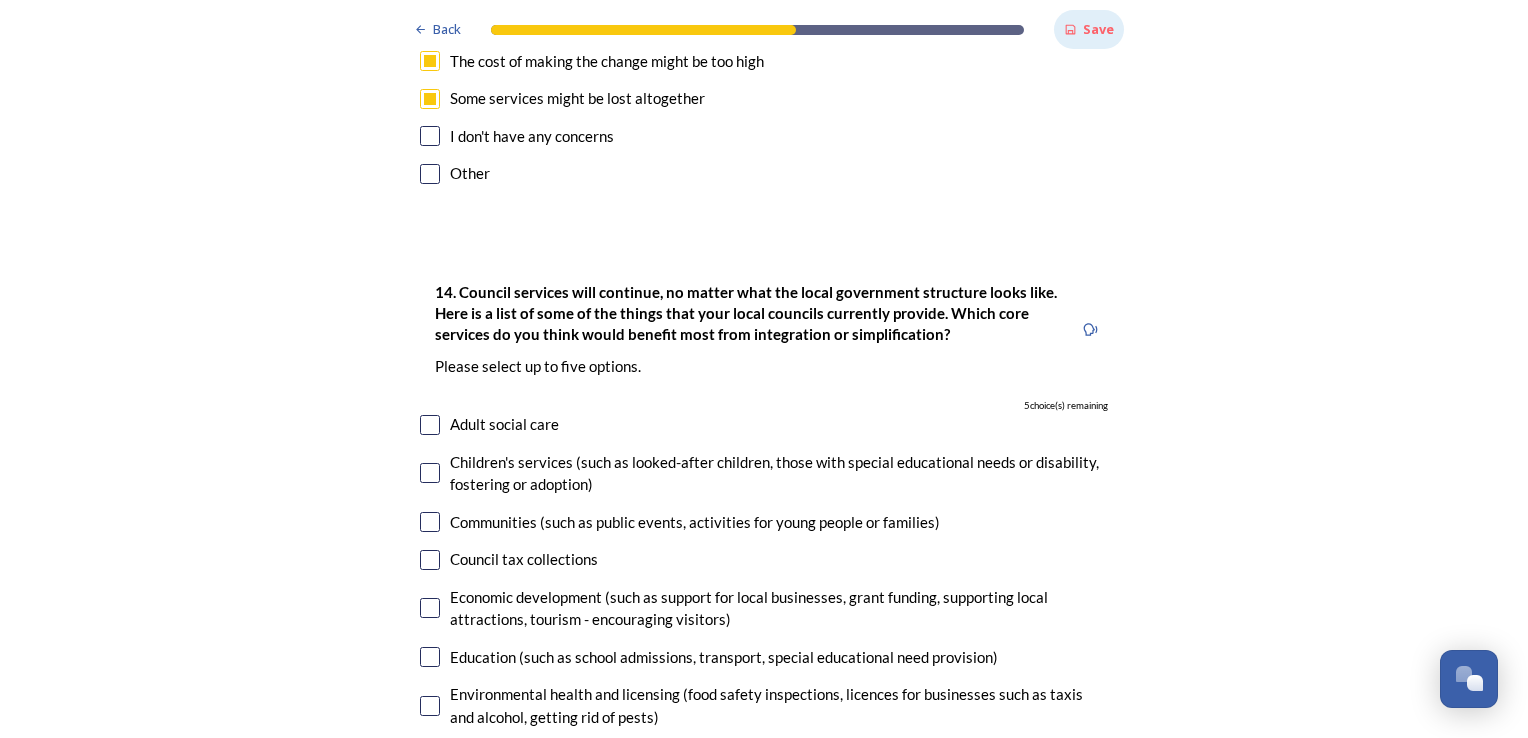 scroll, scrollTop: 4500, scrollLeft: 0, axis: vertical 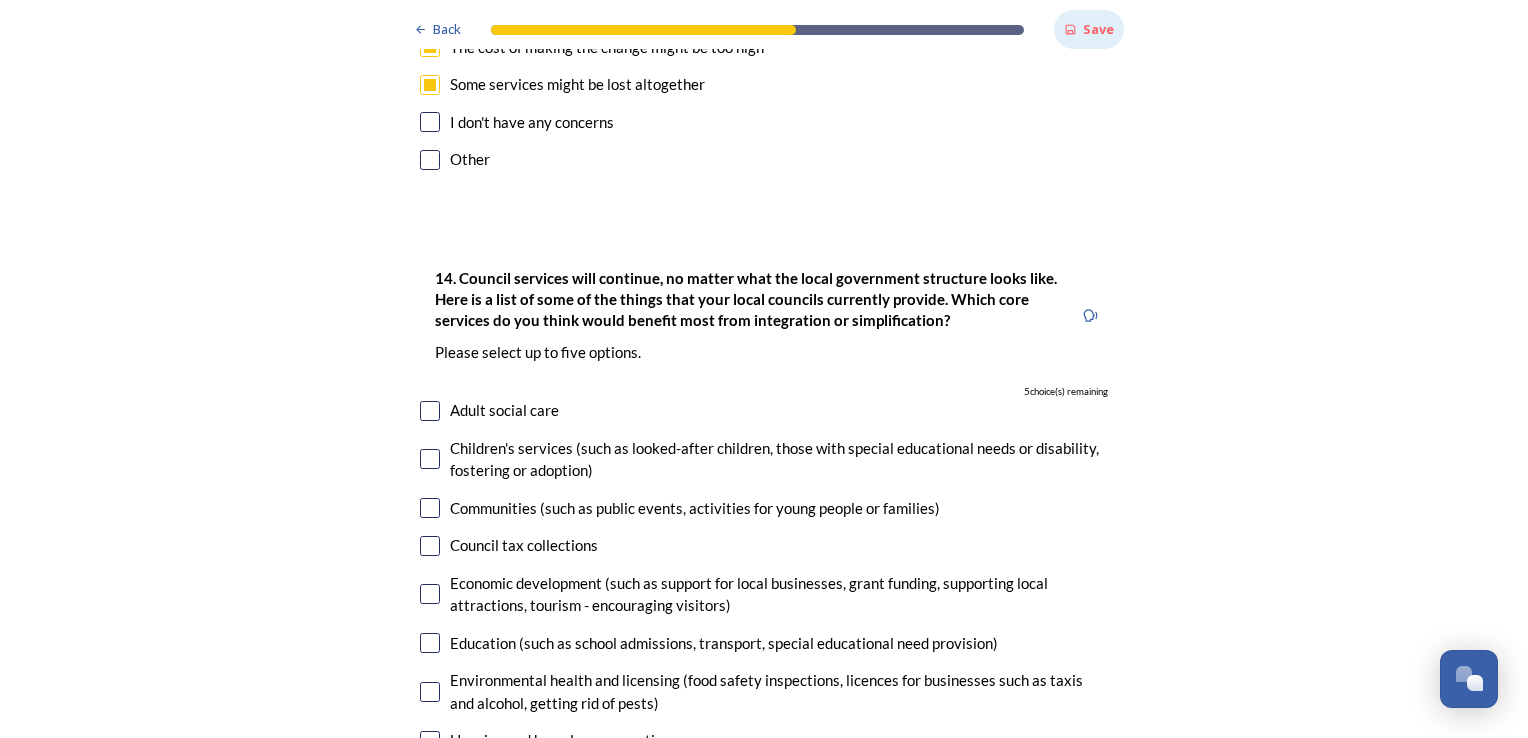 click at bounding box center [430, 160] 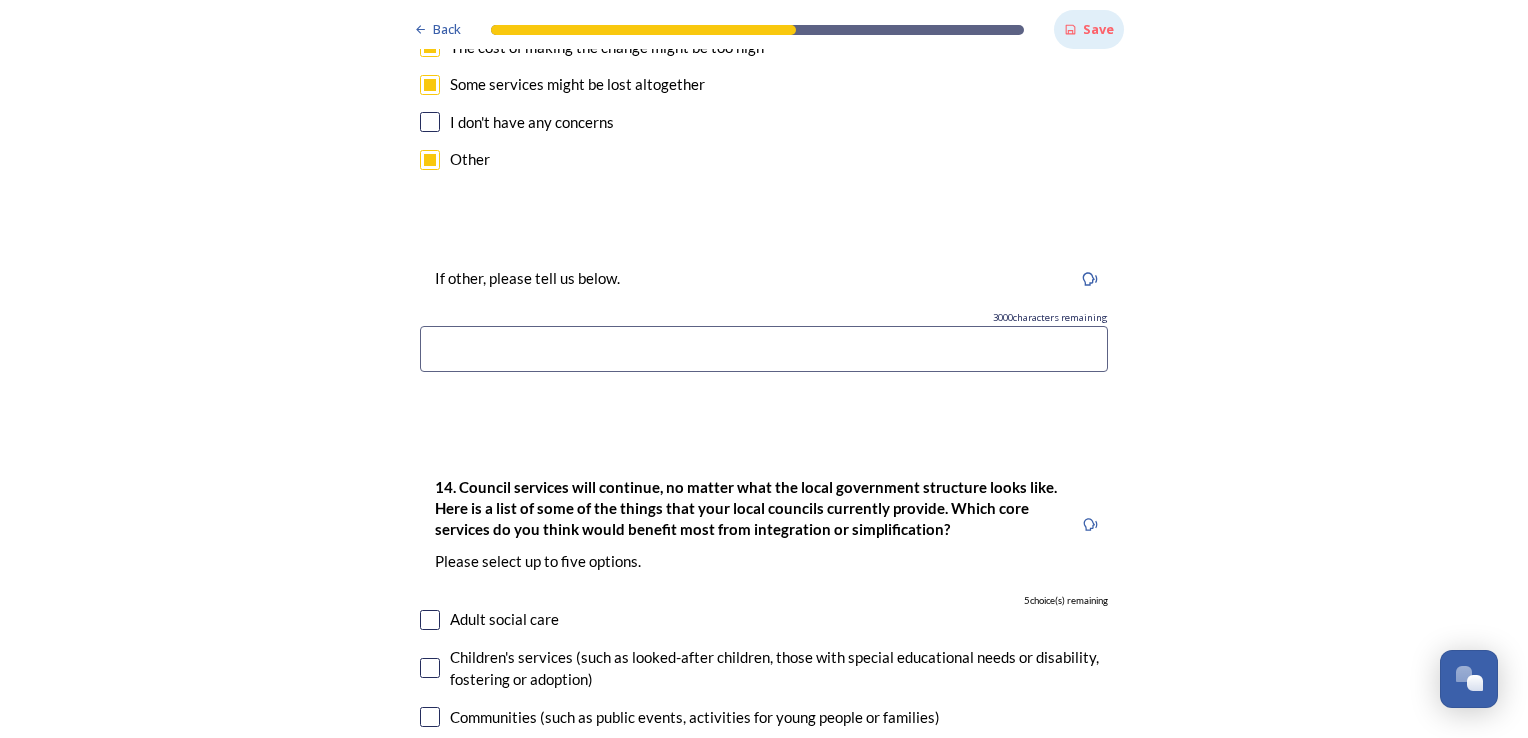 click at bounding box center (764, 349) 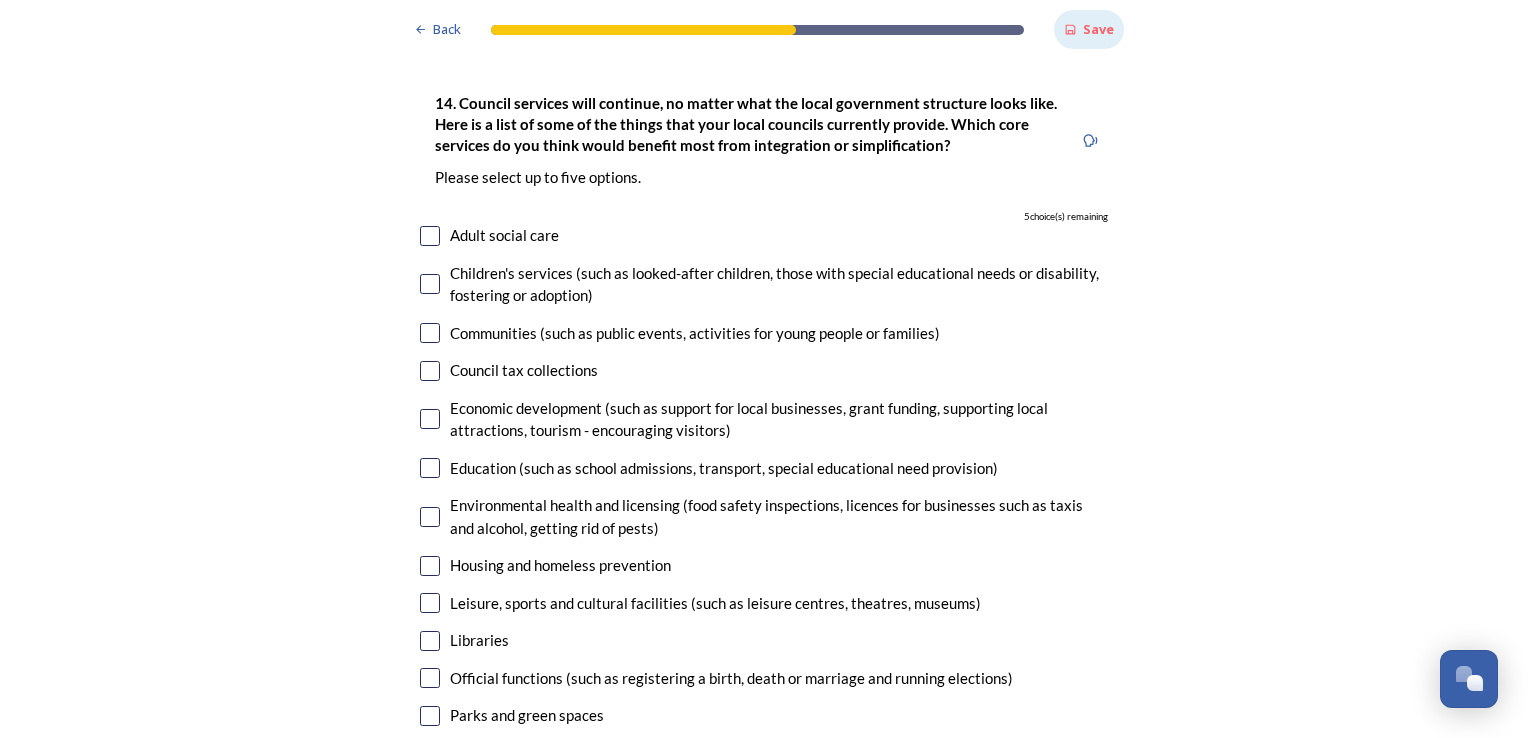 scroll, scrollTop: 5000, scrollLeft: 0, axis: vertical 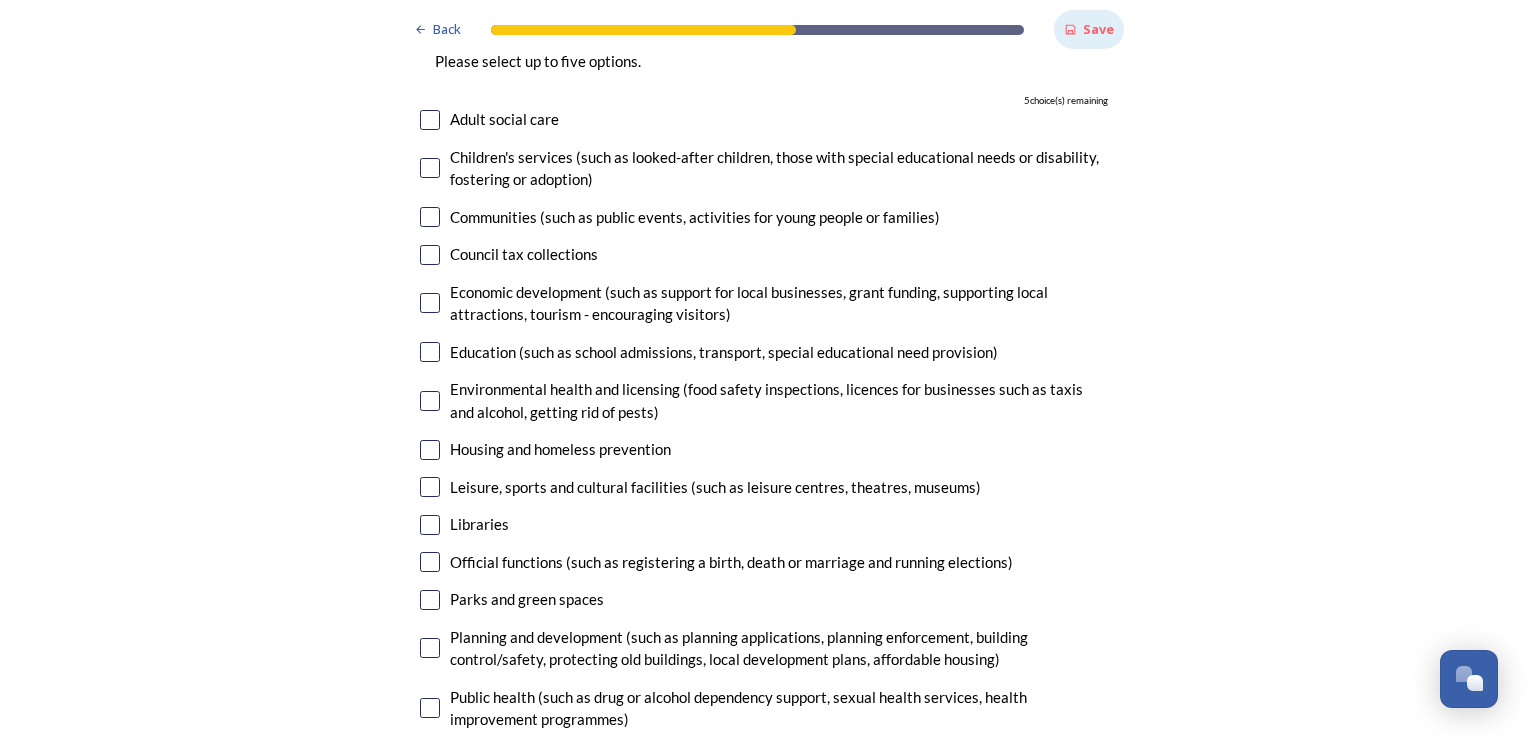type on "loss of local indentity" 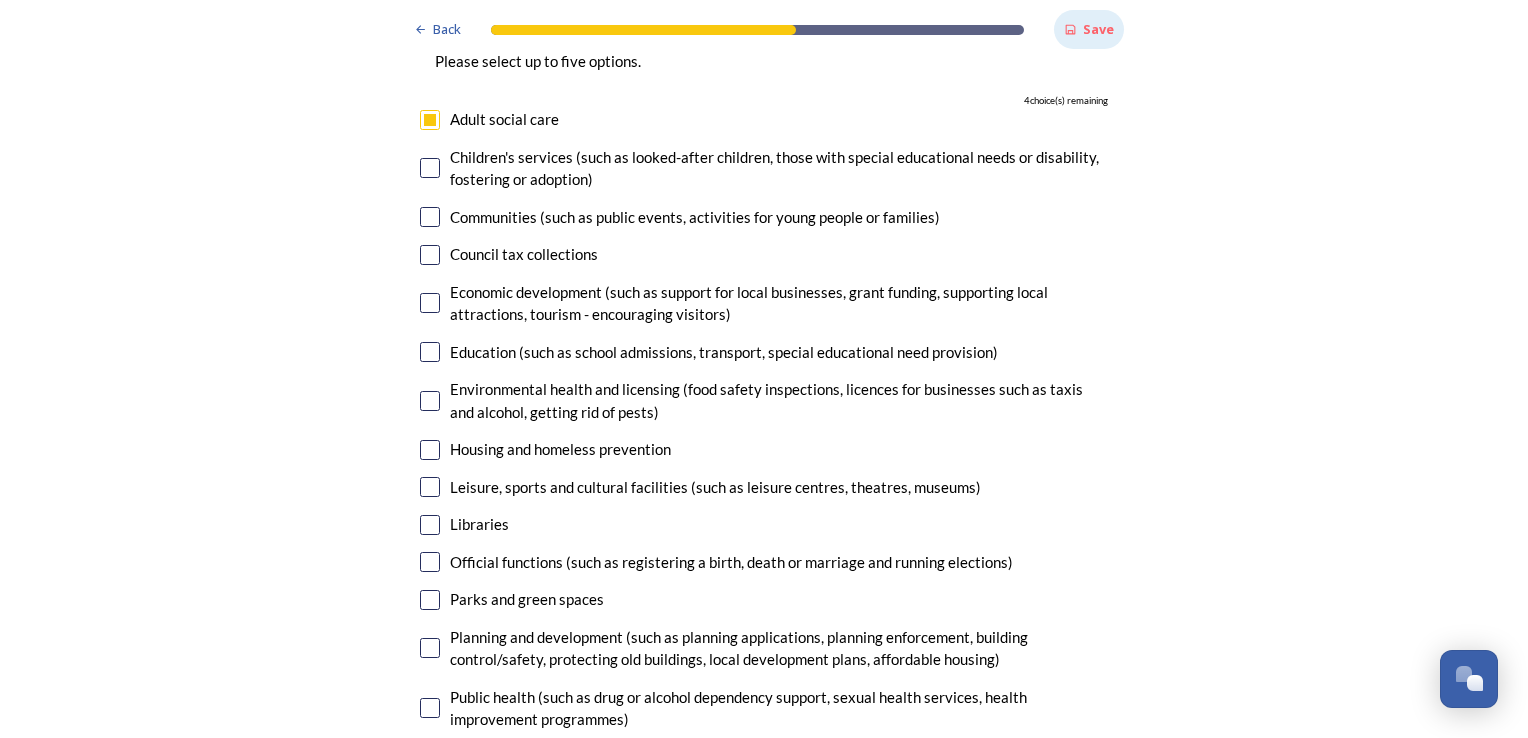 click at bounding box center [430, 255] 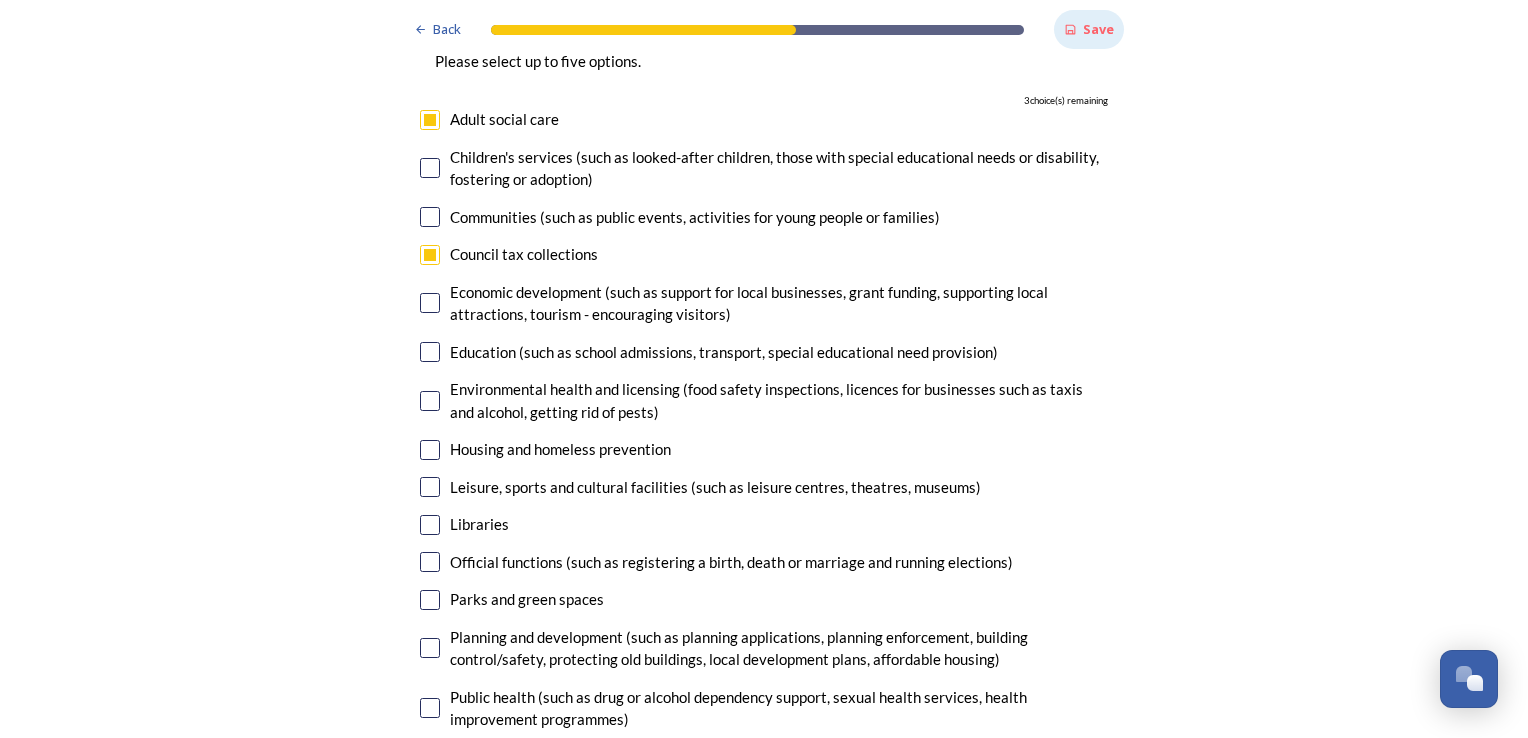 click at bounding box center [430, 303] 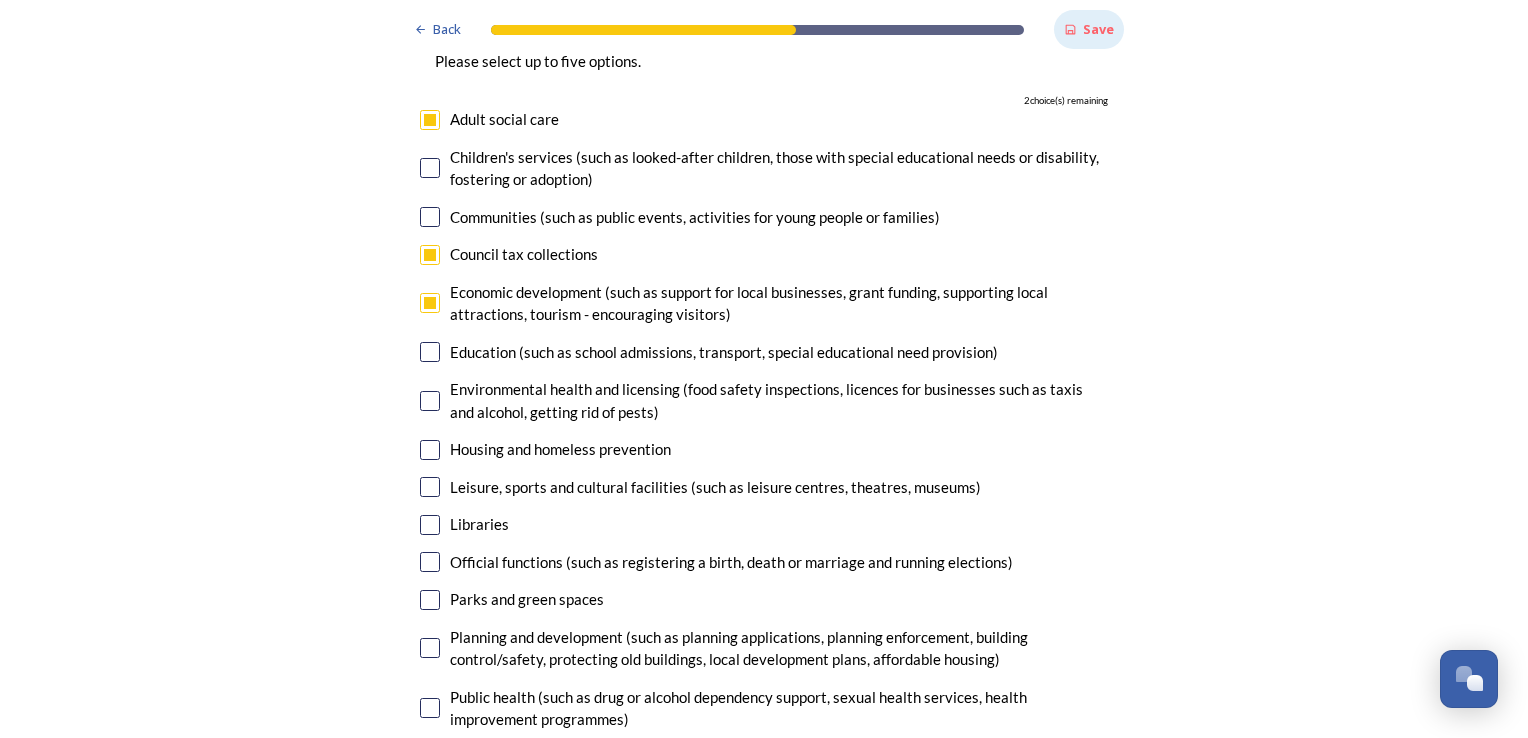 click at bounding box center [430, 450] 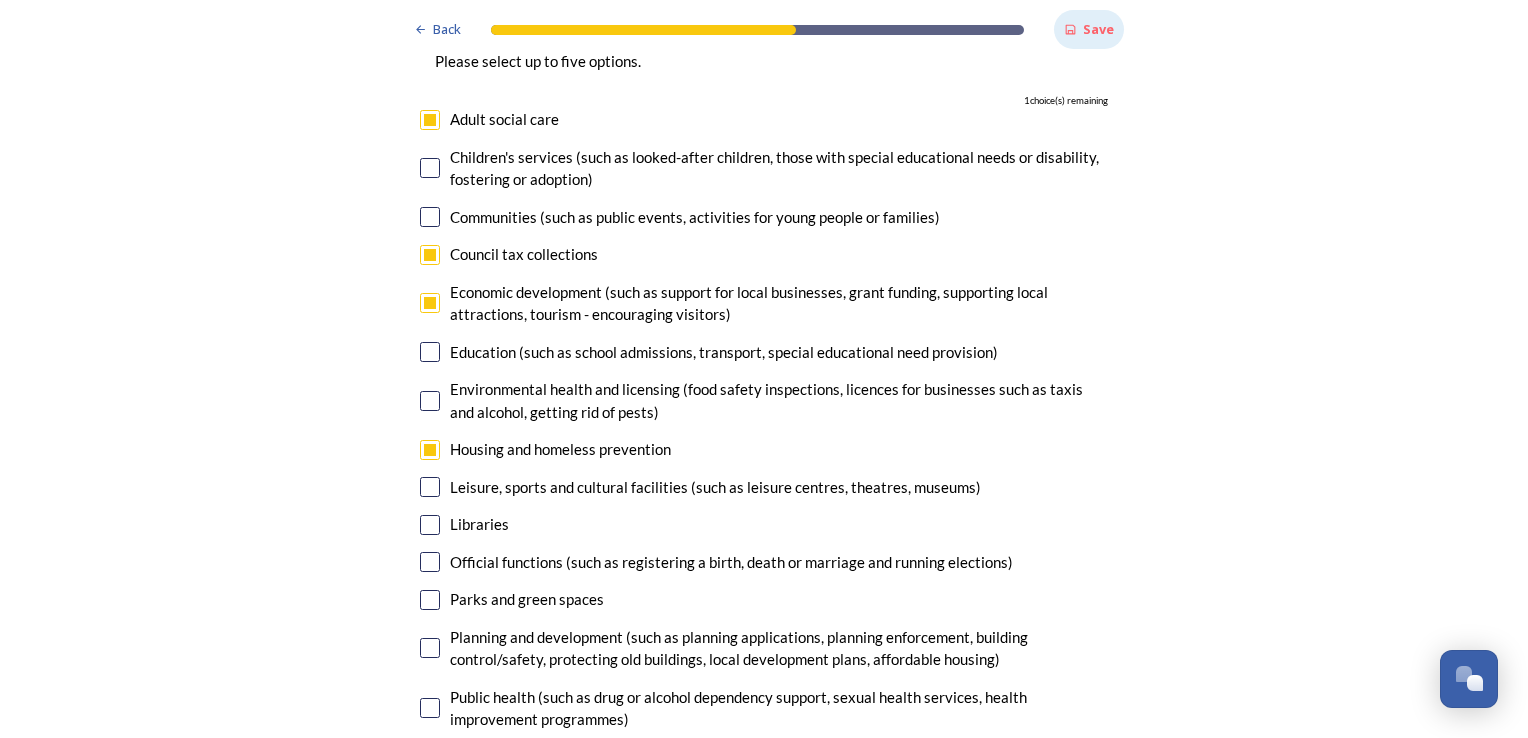 click on "Leisure, sports and cultural facilities (such as leisure centres, theatres, museums)" at bounding box center (764, 487) 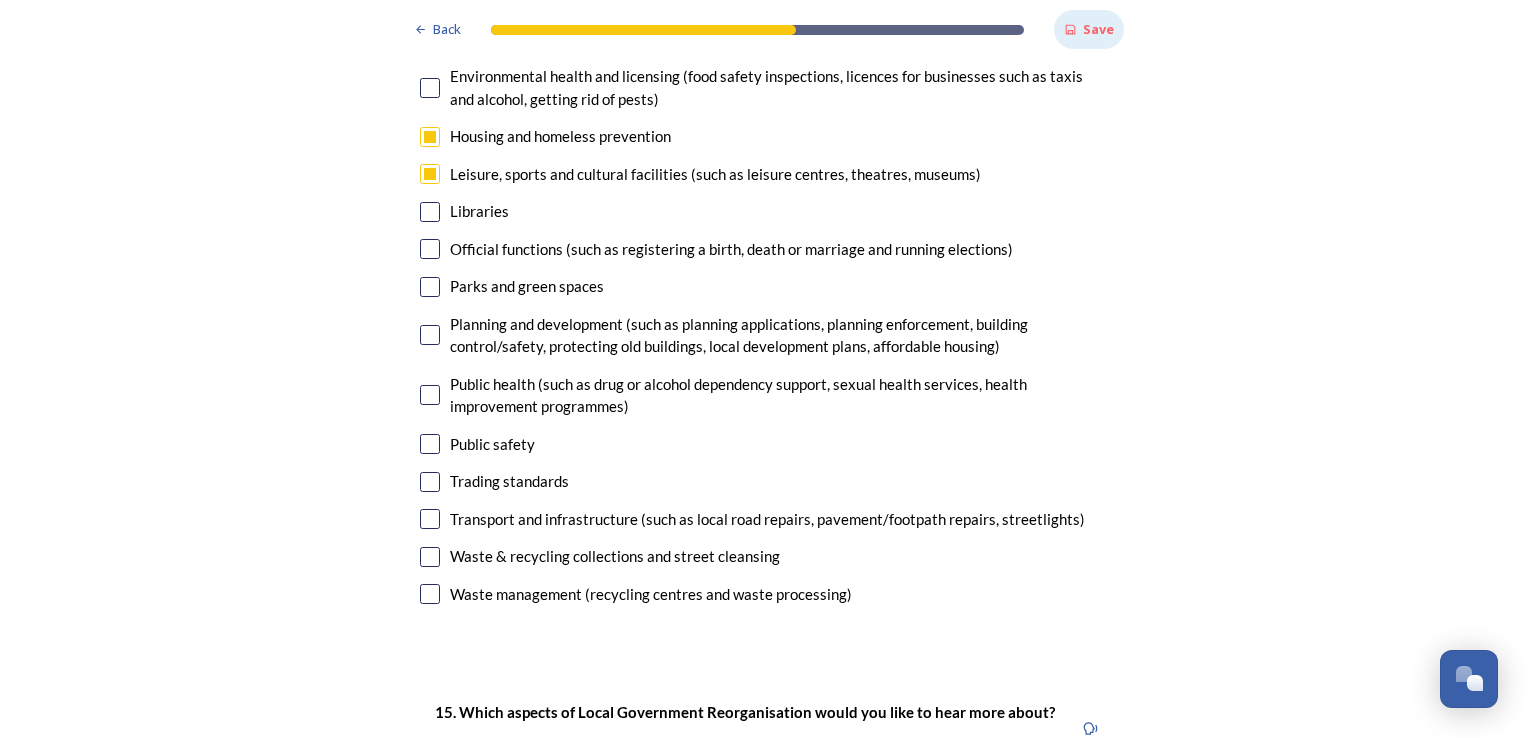 scroll, scrollTop: 5400, scrollLeft: 0, axis: vertical 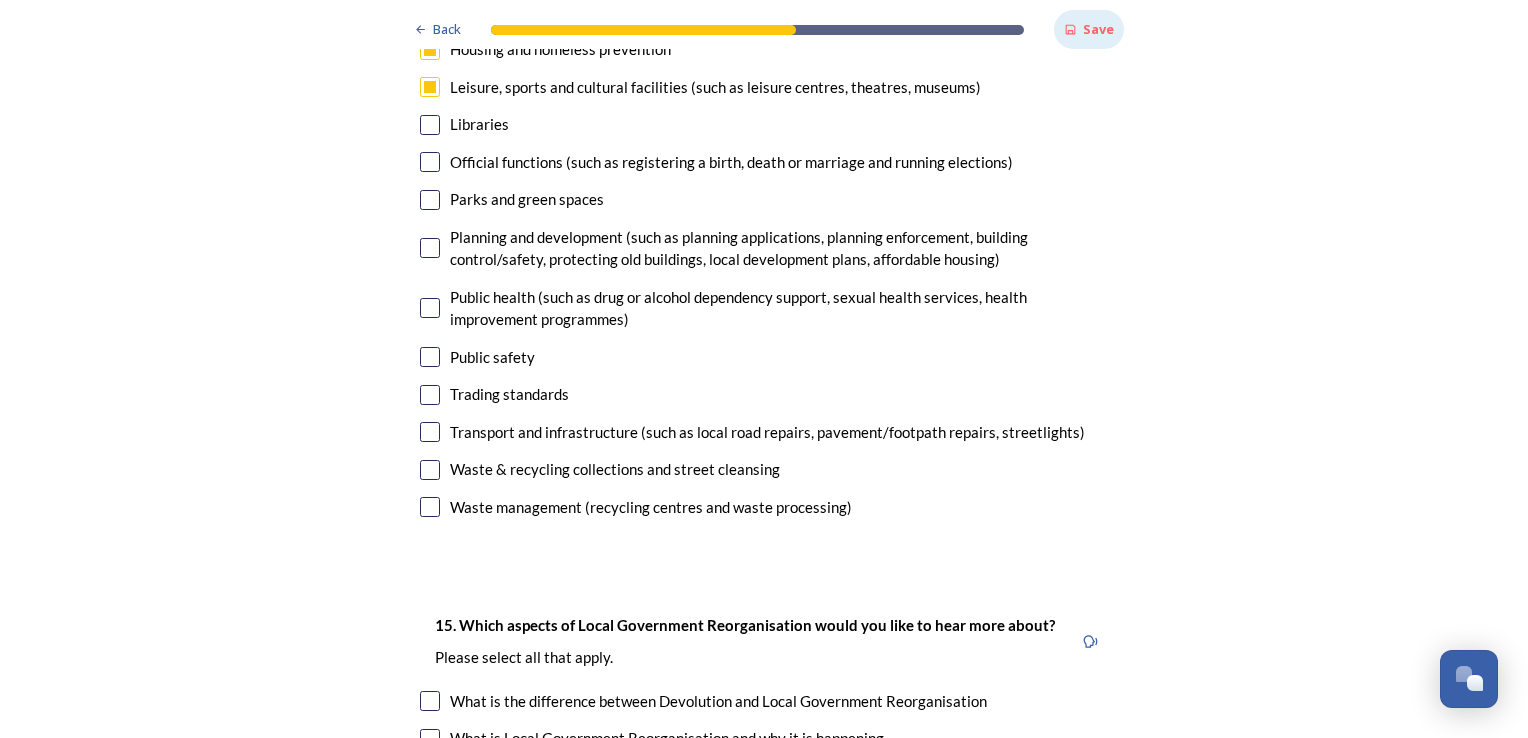 click at bounding box center (430, 432) 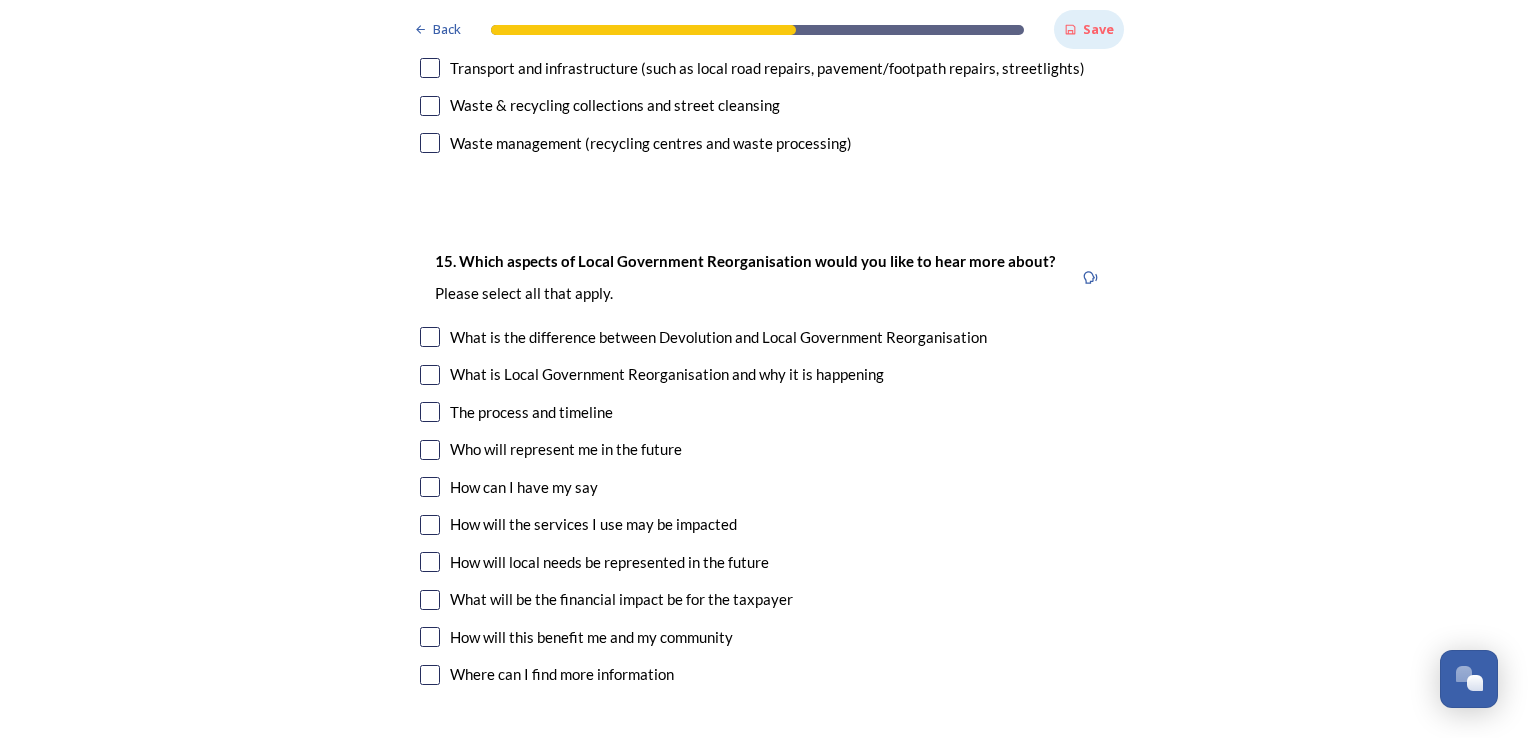 scroll, scrollTop: 5800, scrollLeft: 0, axis: vertical 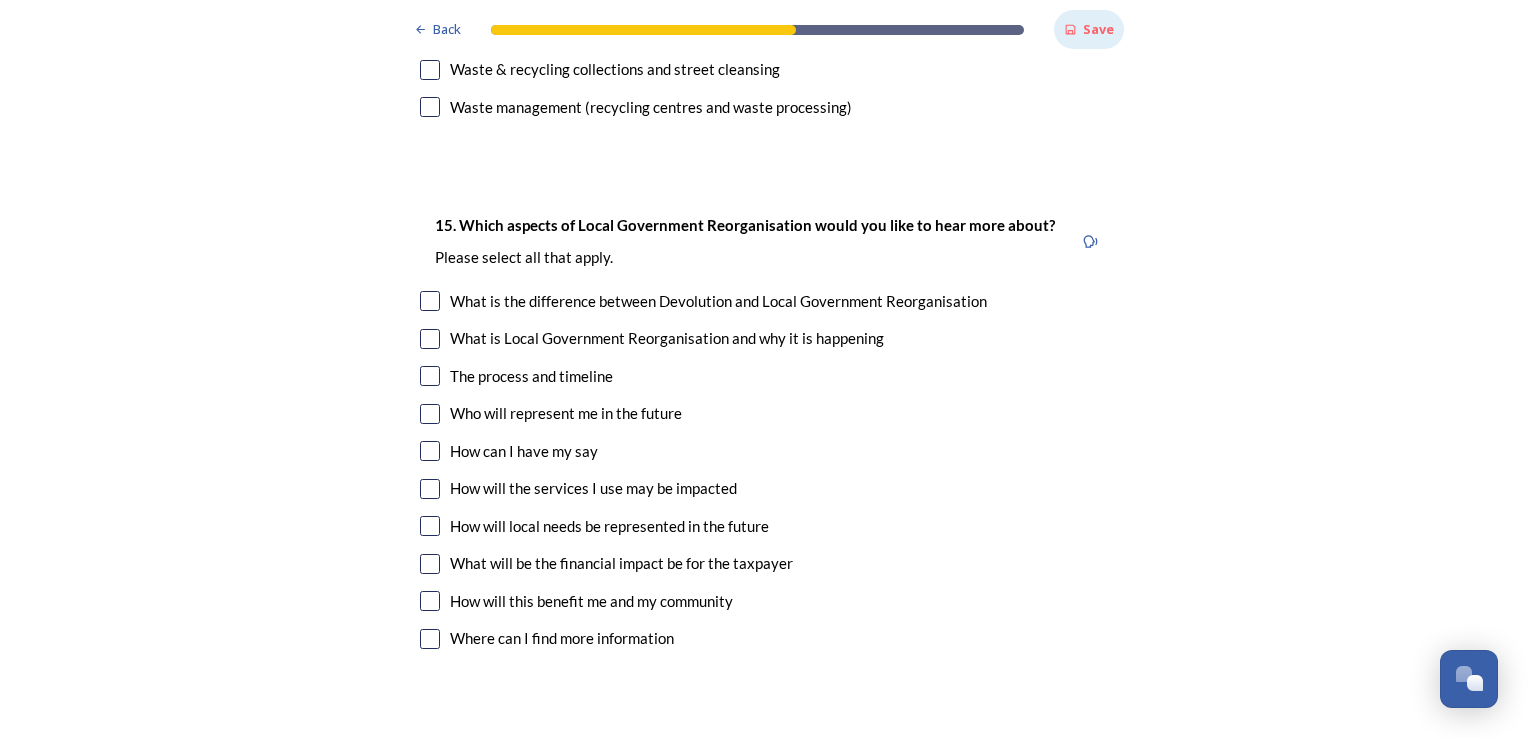 click at bounding box center [430, 414] 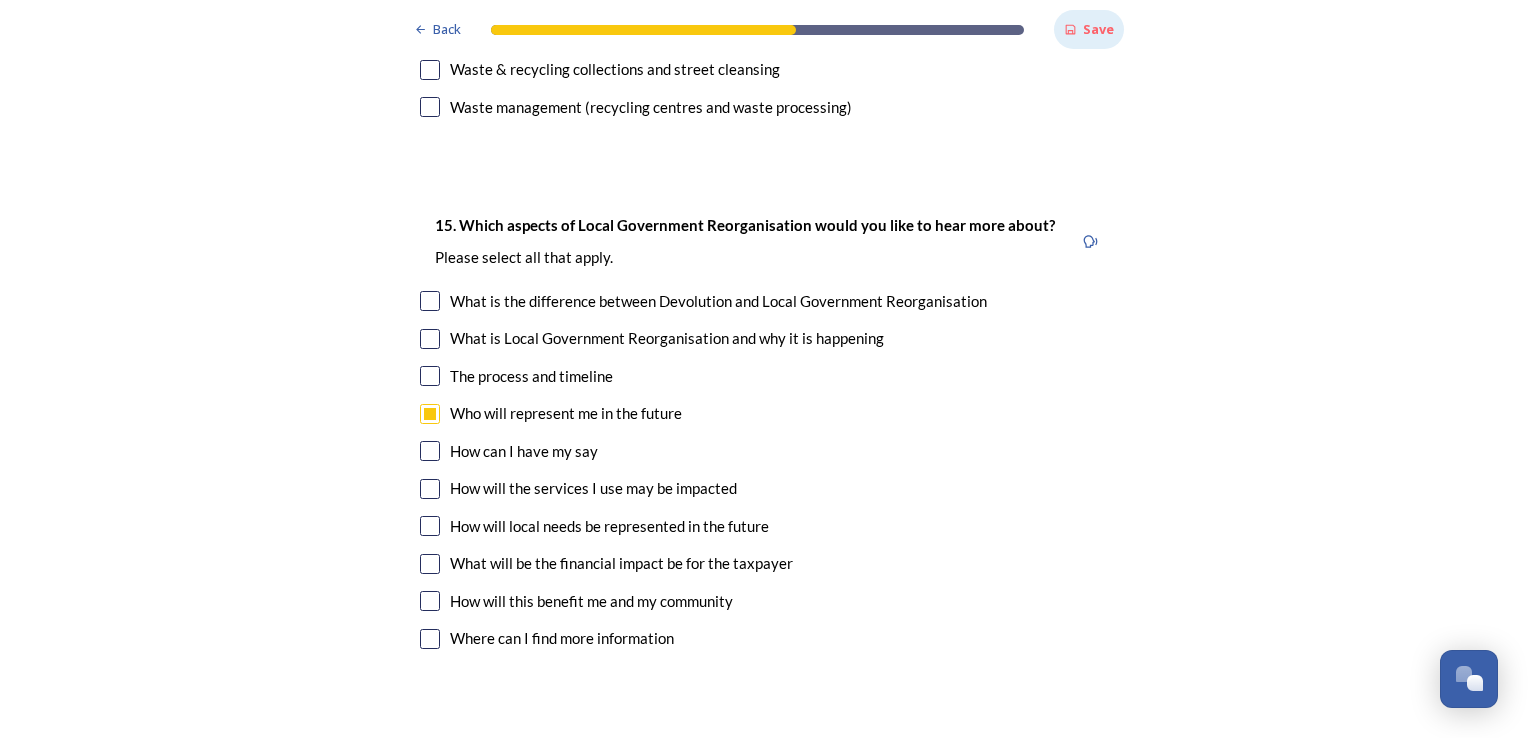 click at bounding box center (430, 451) 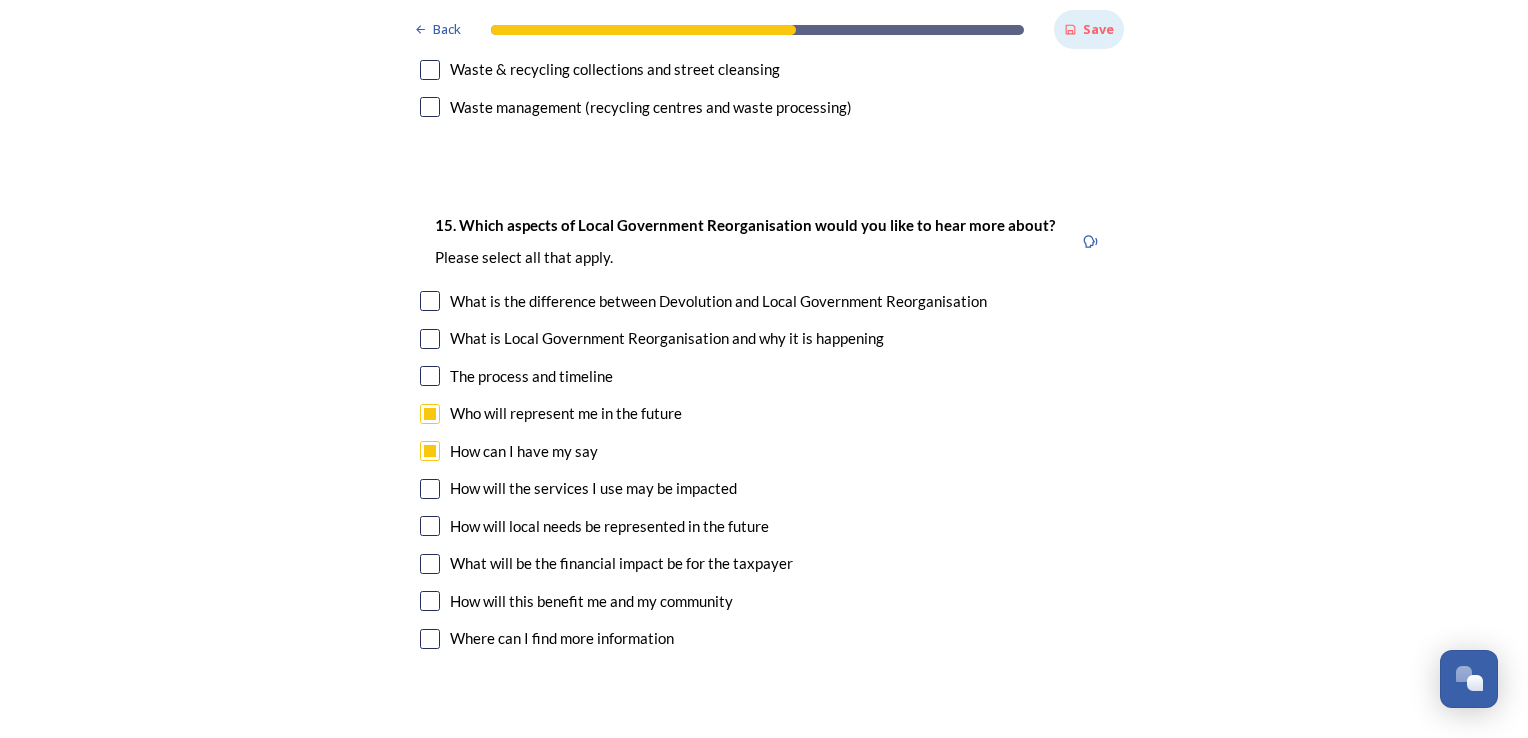 click at bounding box center [430, 526] 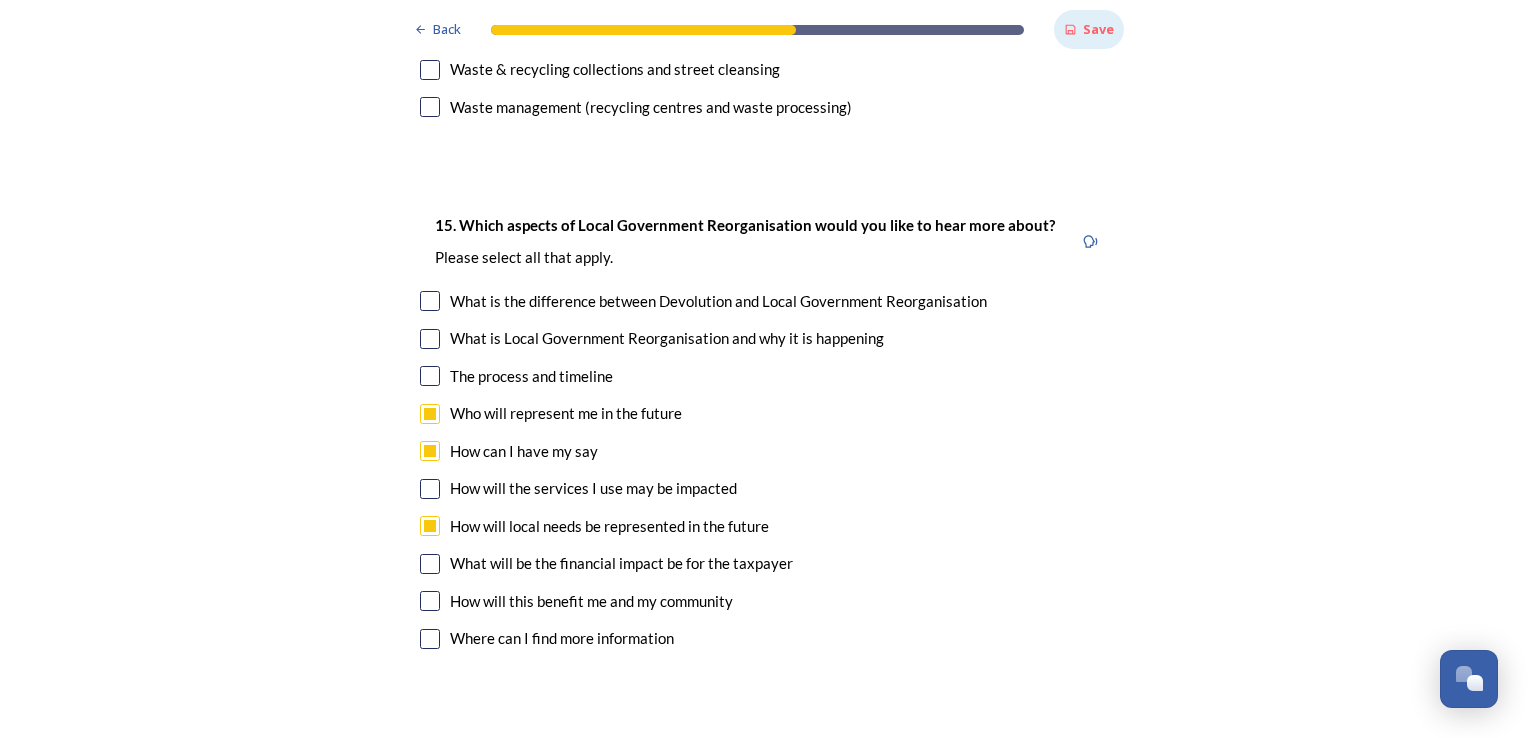 click at bounding box center (430, 564) 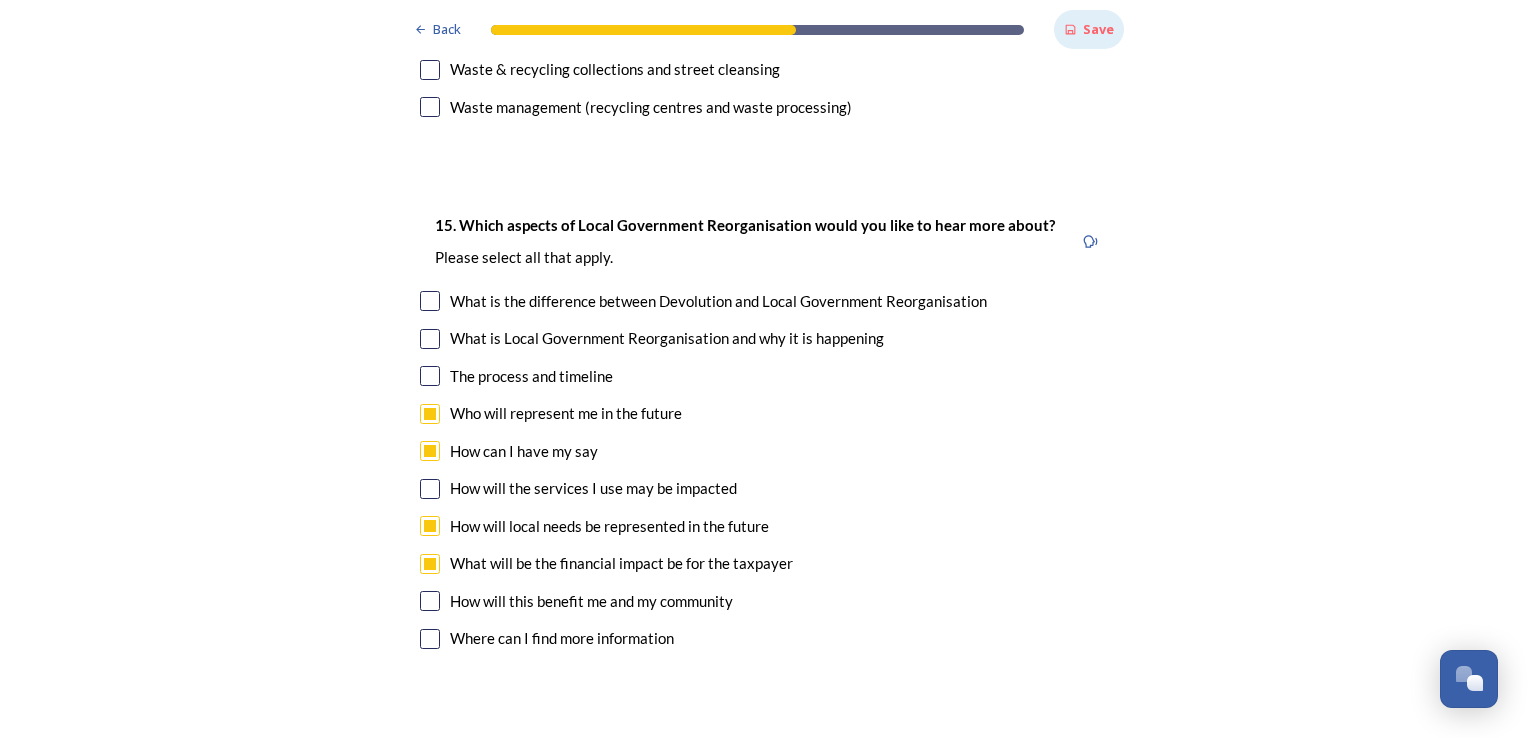 click at bounding box center (430, 601) 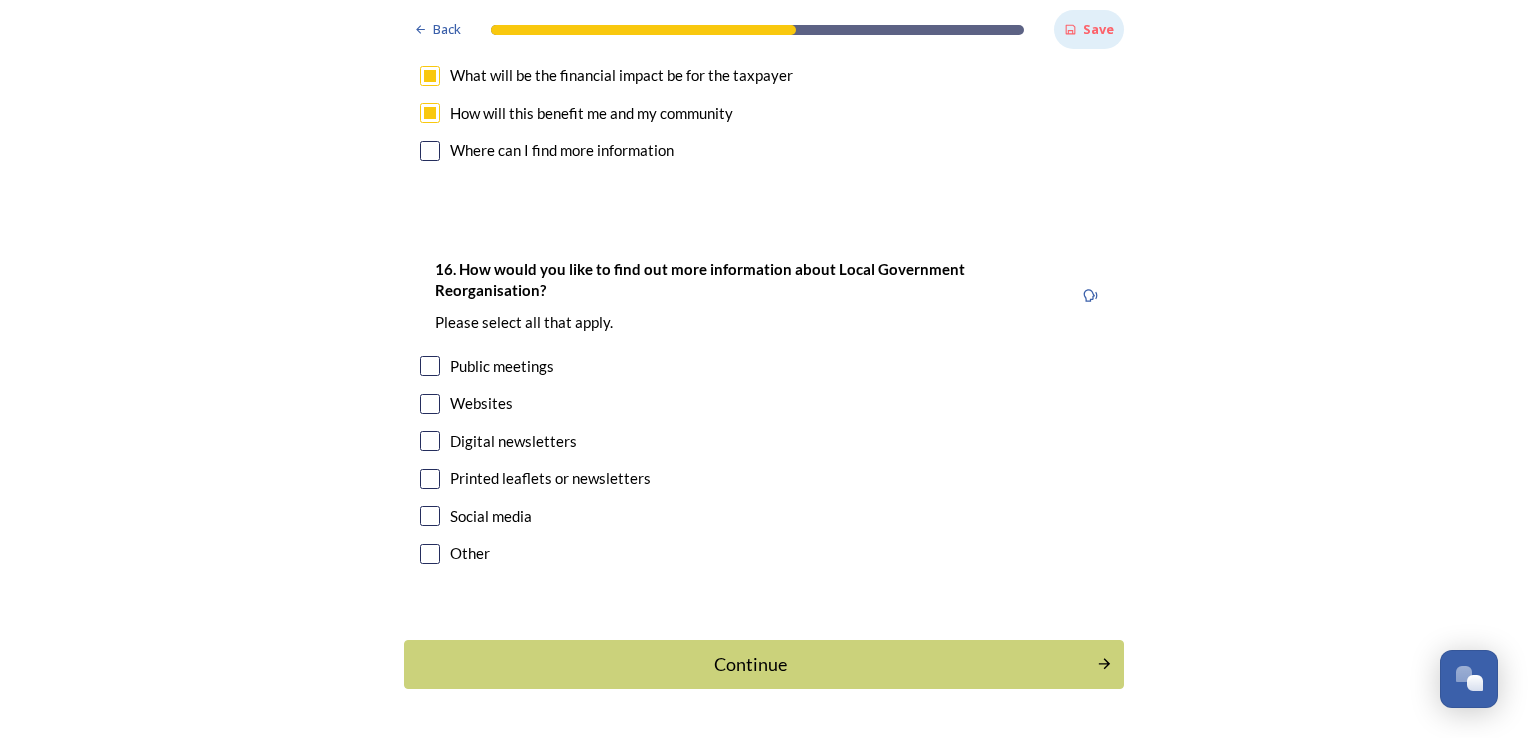 scroll, scrollTop: 6300, scrollLeft: 0, axis: vertical 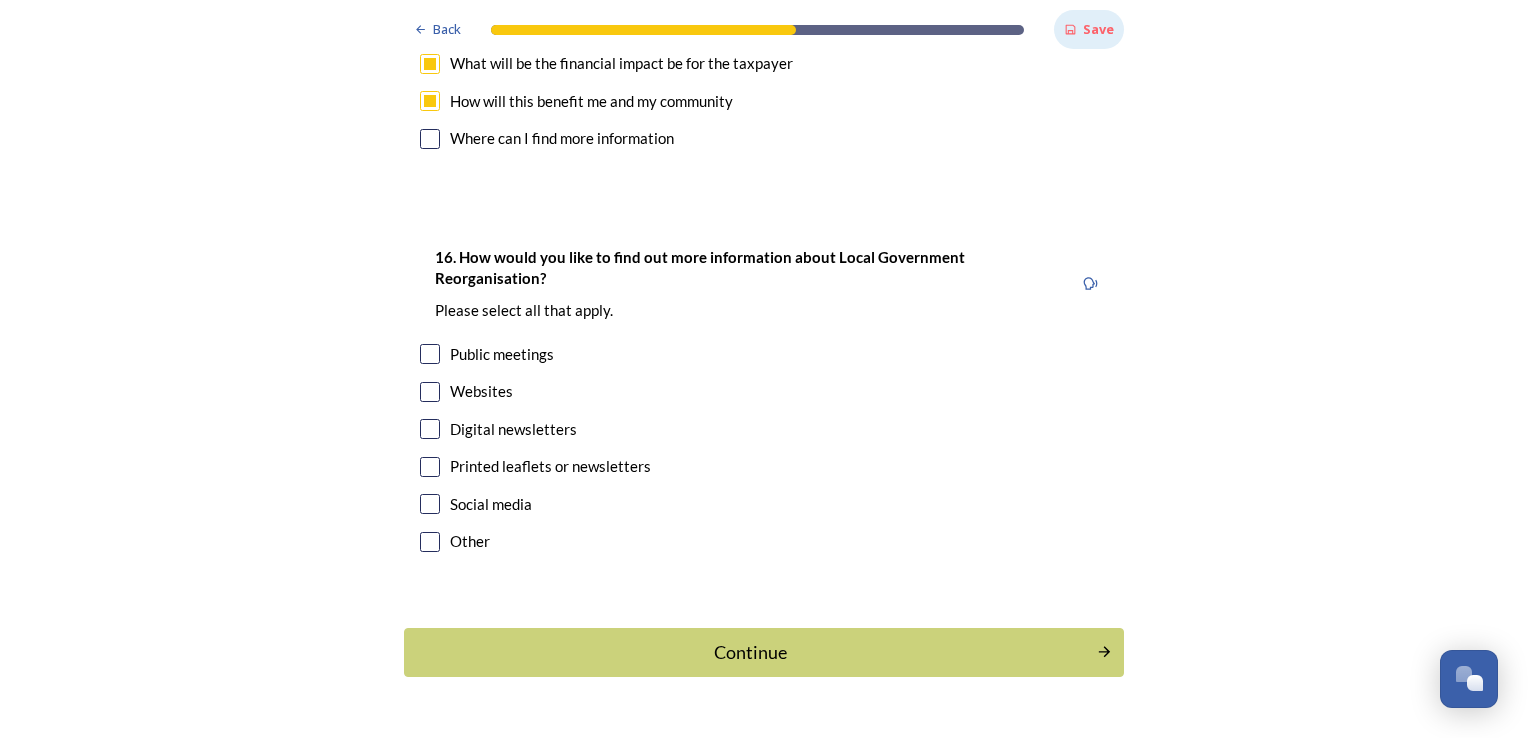 click on "16. How would you like to find out more information about Local Government Reorganisation?  ﻿Please select all that apply. Public meetings Websites Digital newsletters Printed leaflets or newsletters Social media Other" at bounding box center [764, 401] 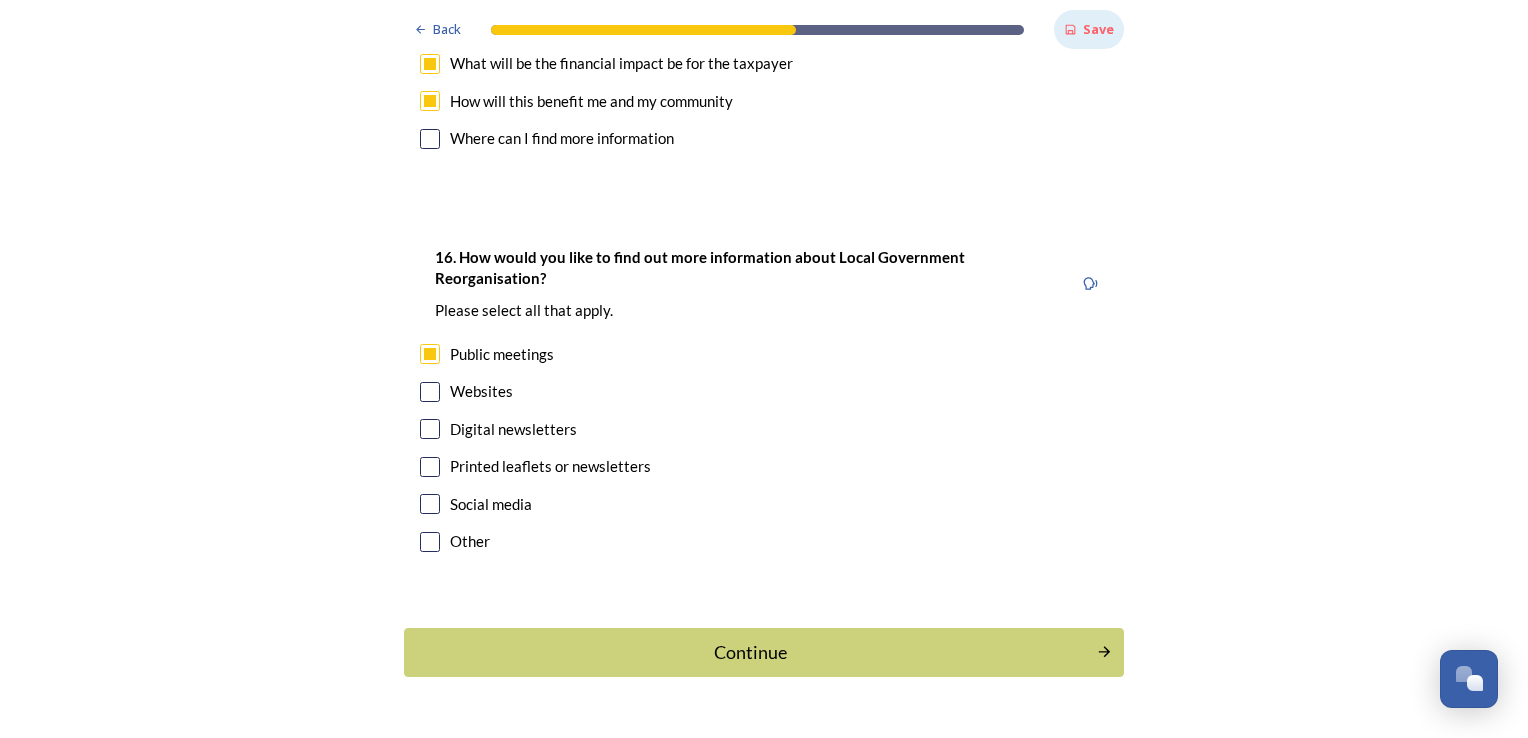 click at bounding box center (430, 392) 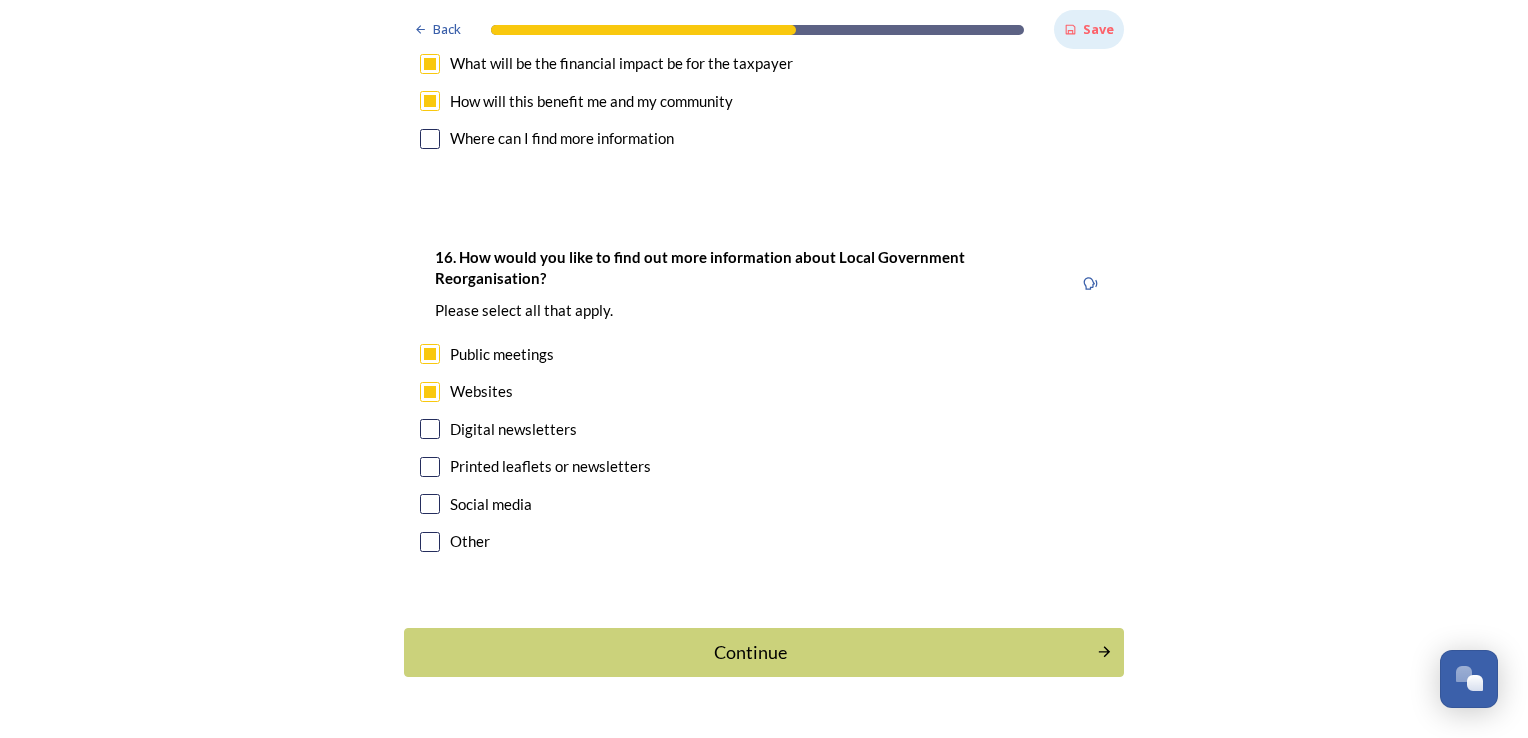 click on "16. How would you like to find out more information about Local Government Reorganisation?  ﻿Please select all that apply. Public meetings Websites Digital newsletters Printed leaflets or newsletters Social media Other" at bounding box center [764, 401] 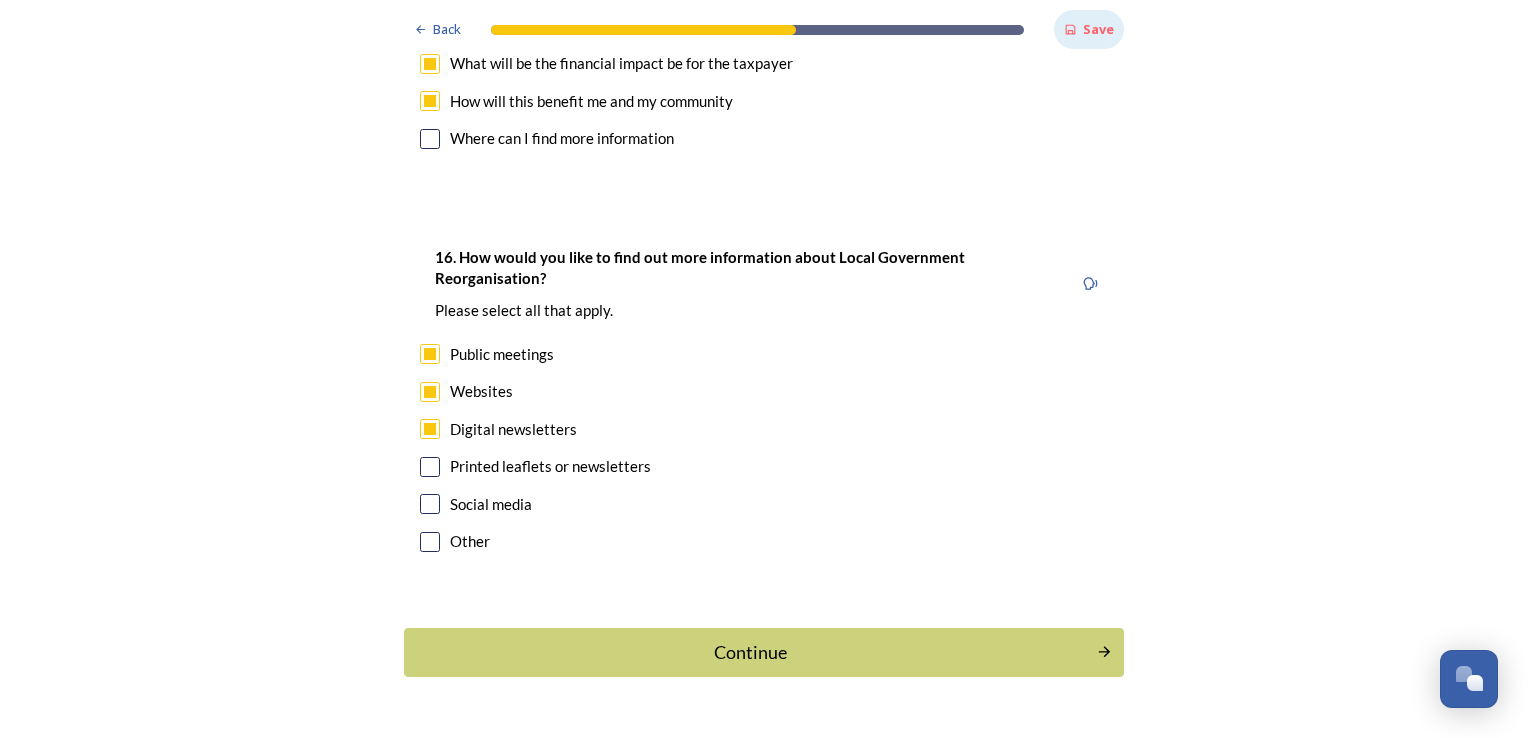 click at bounding box center (430, 504) 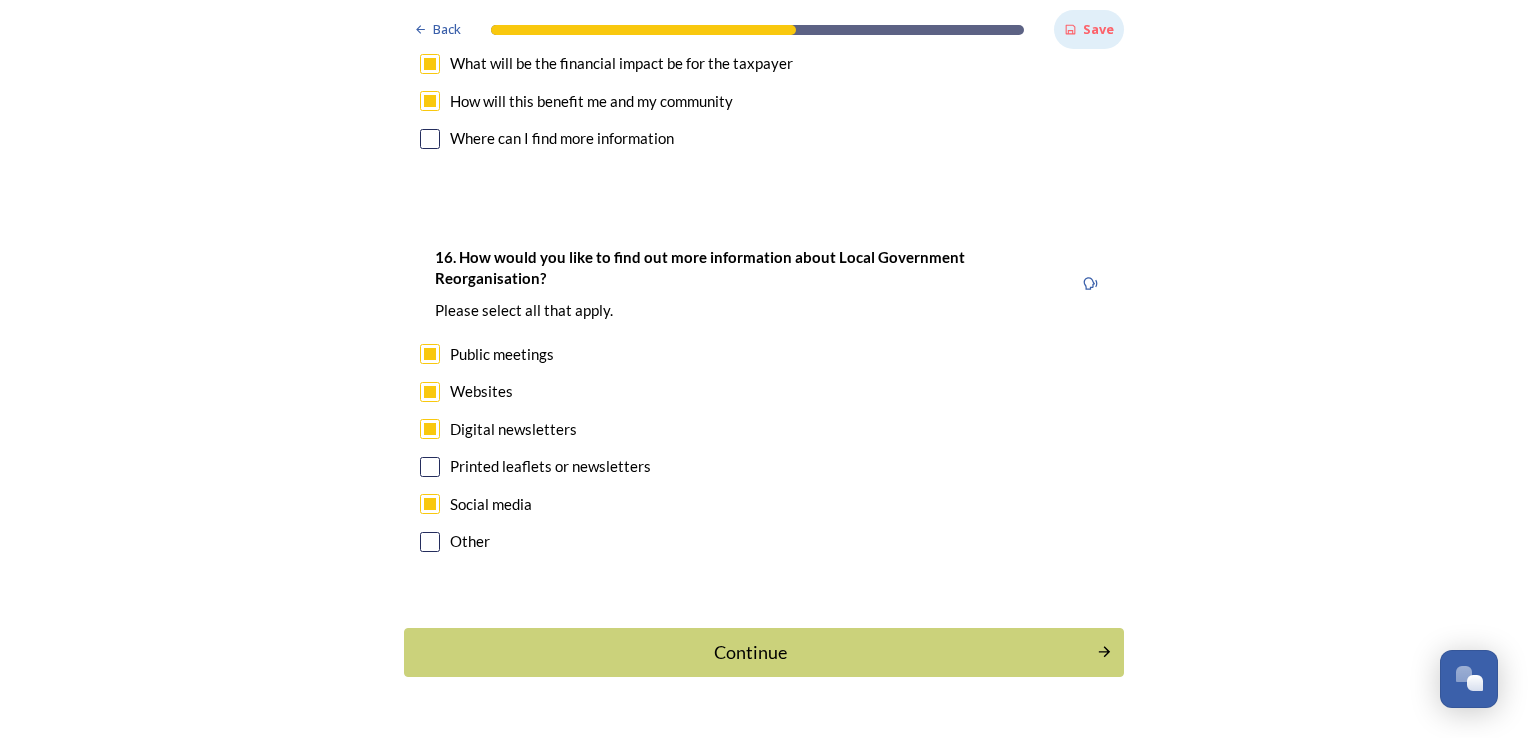 click on "Continue" at bounding box center [764, 652] 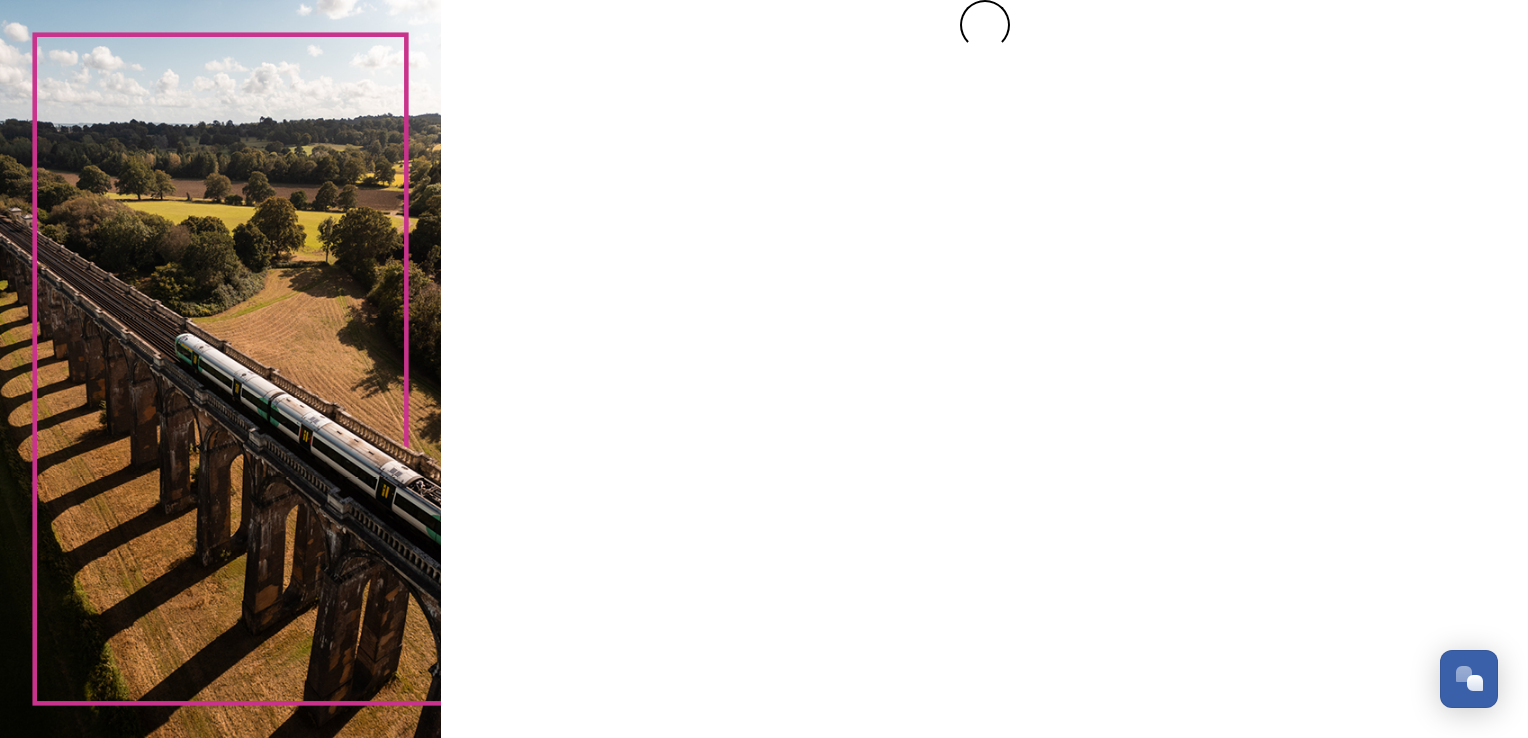 scroll, scrollTop: 0, scrollLeft: 0, axis: both 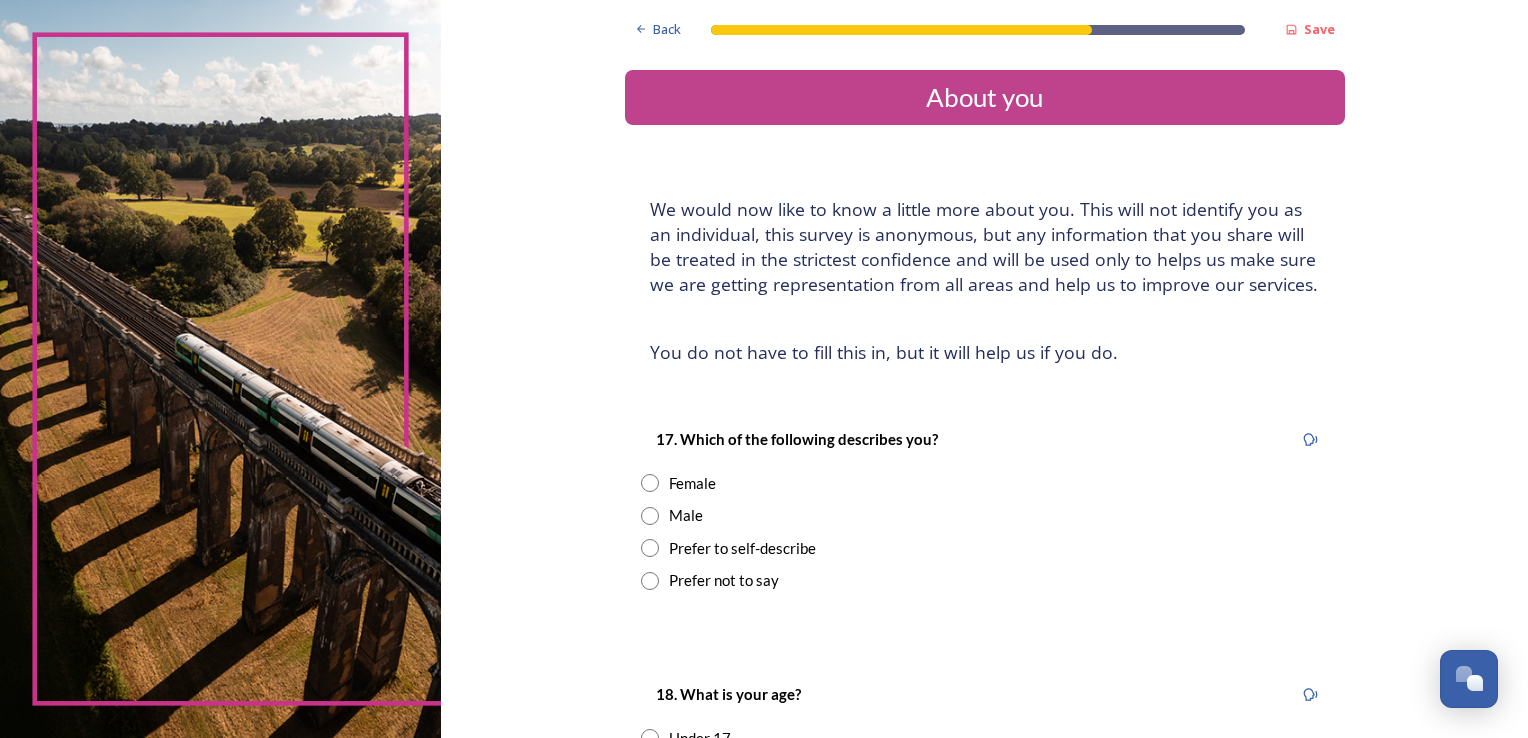 click on "Male" at bounding box center (985, 515) 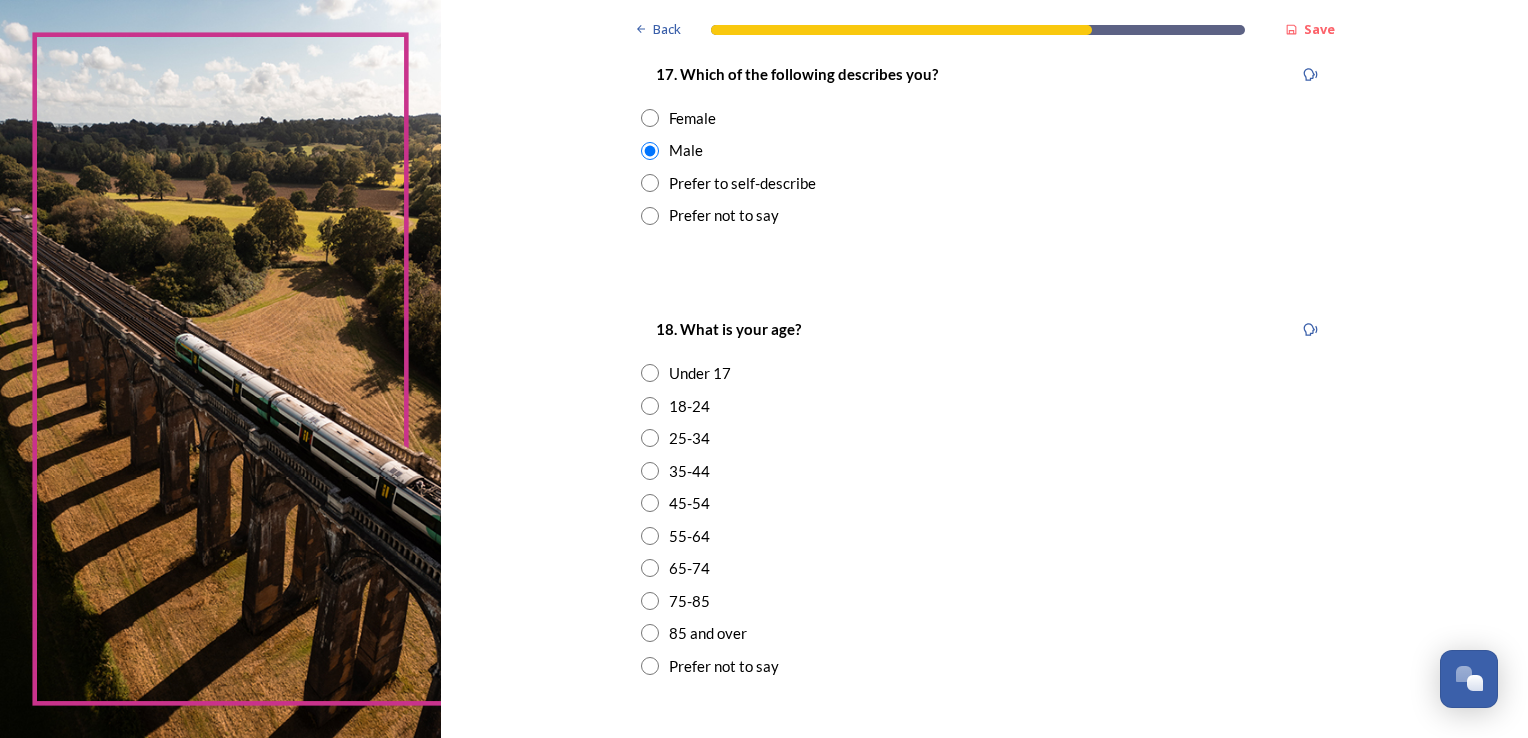 scroll, scrollTop: 400, scrollLeft: 0, axis: vertical 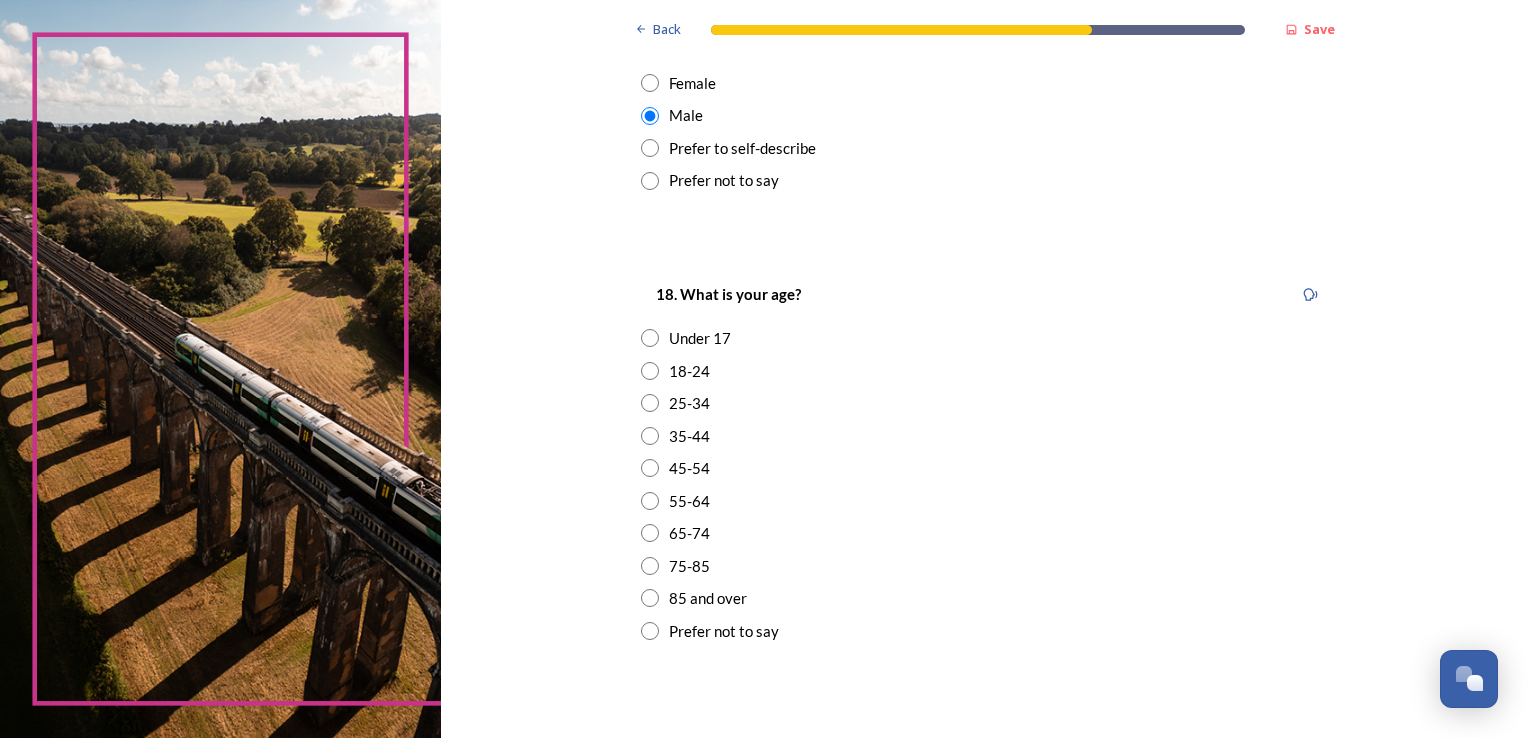 click at bounding box center [650, 436] 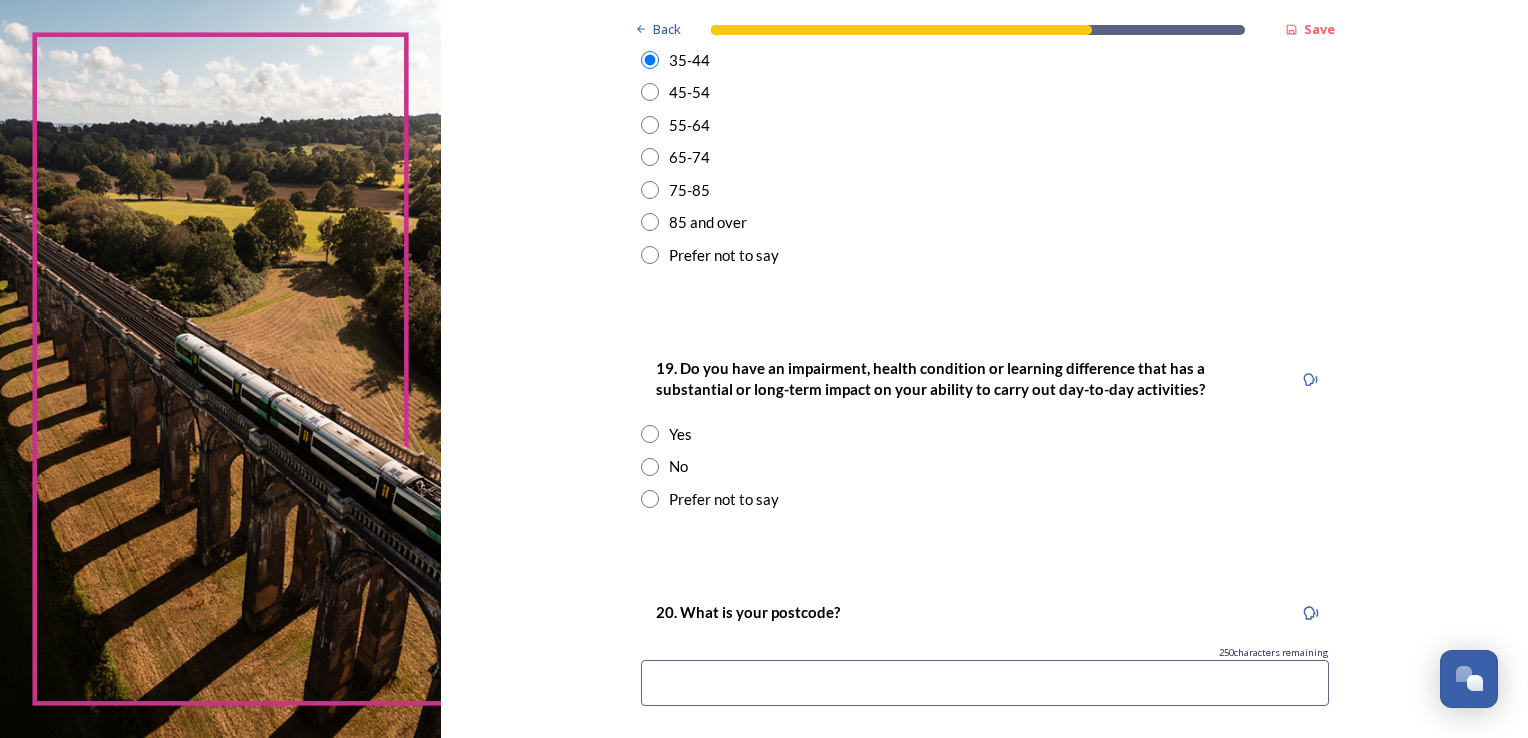 scroll, scrollTop: 800, scrollLeft: 0, axis: vertical 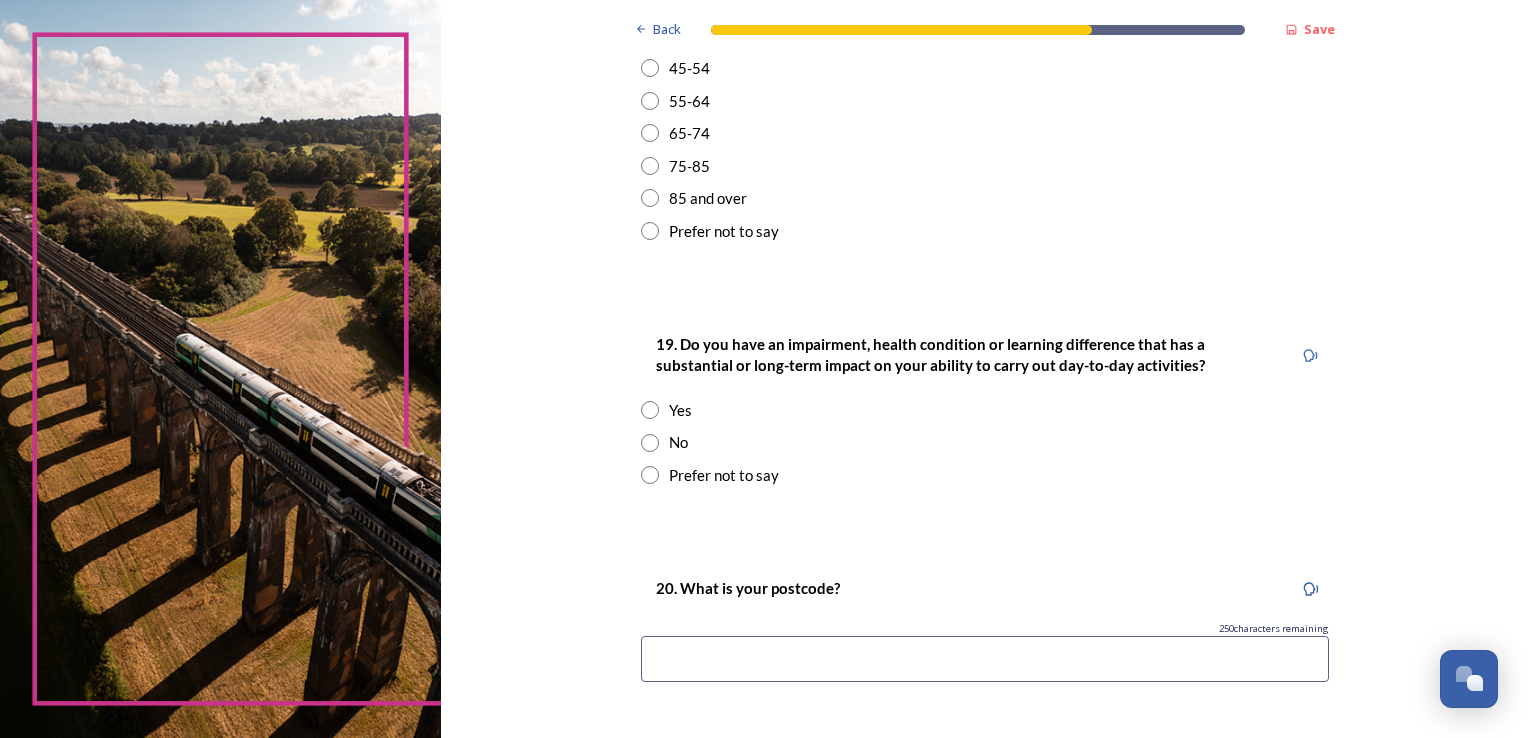 click at bounding box center (650, 443) 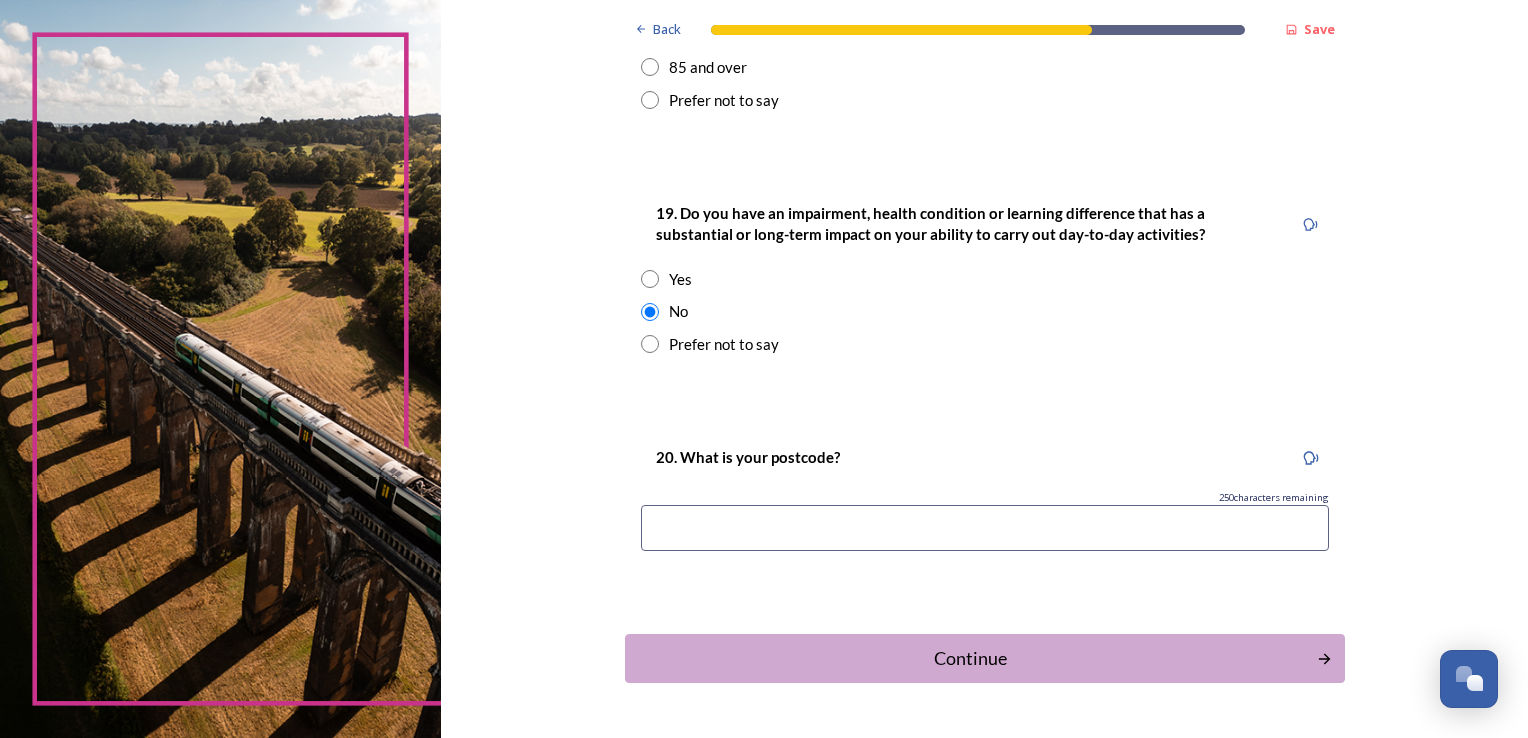 scroll, scrollTop: 991, scrollLeft: 0, axis: vertical 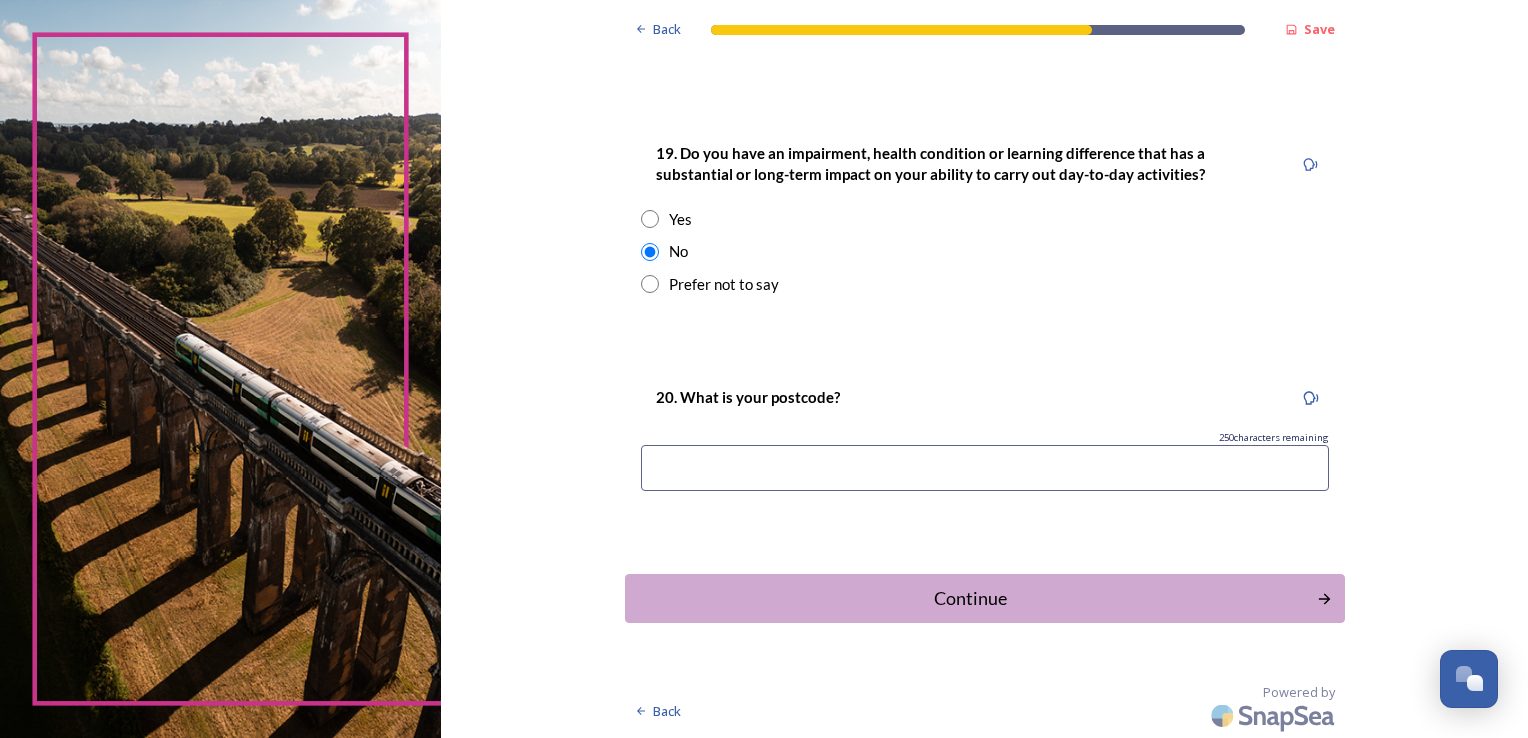 click at bounding box center (985, 468) 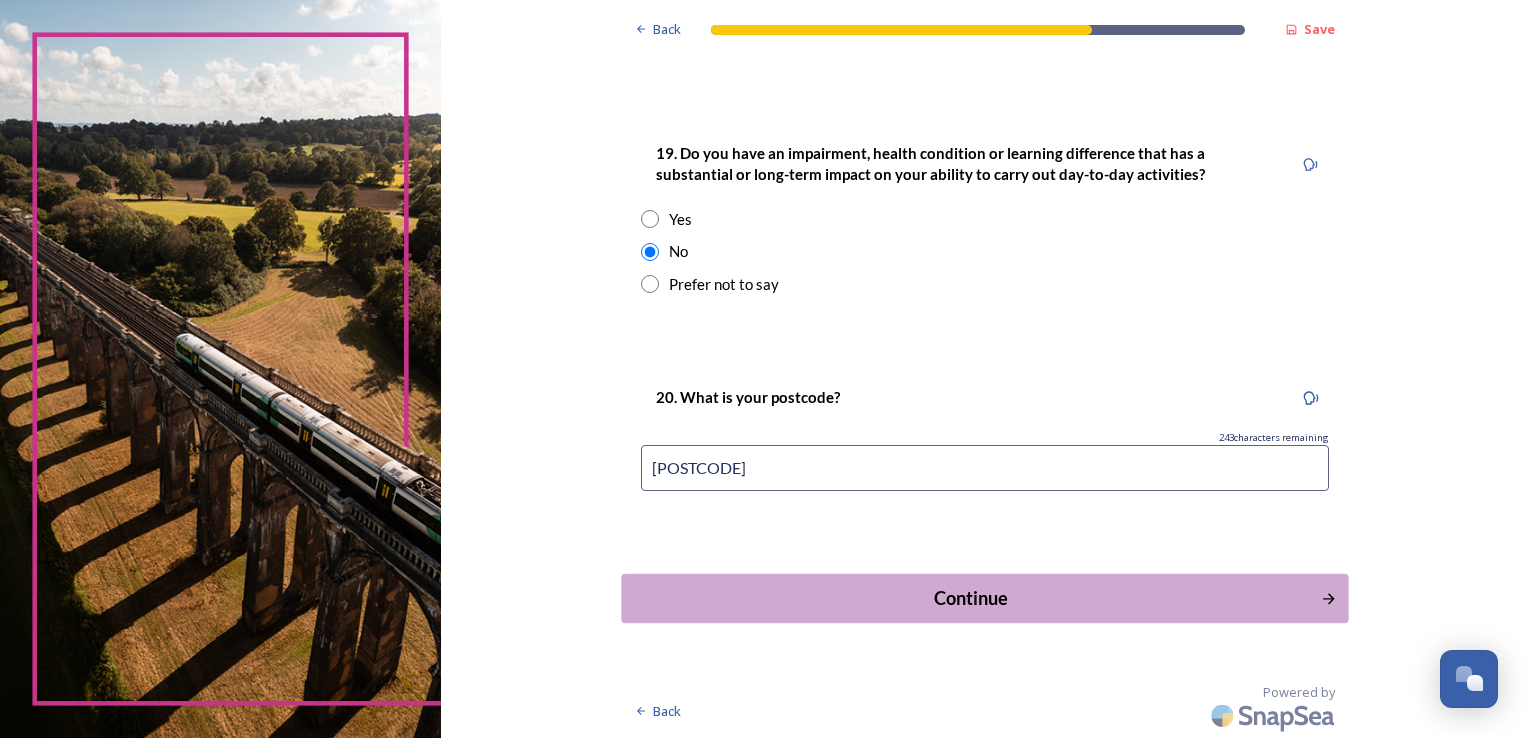 type on "[POSTCODE]" 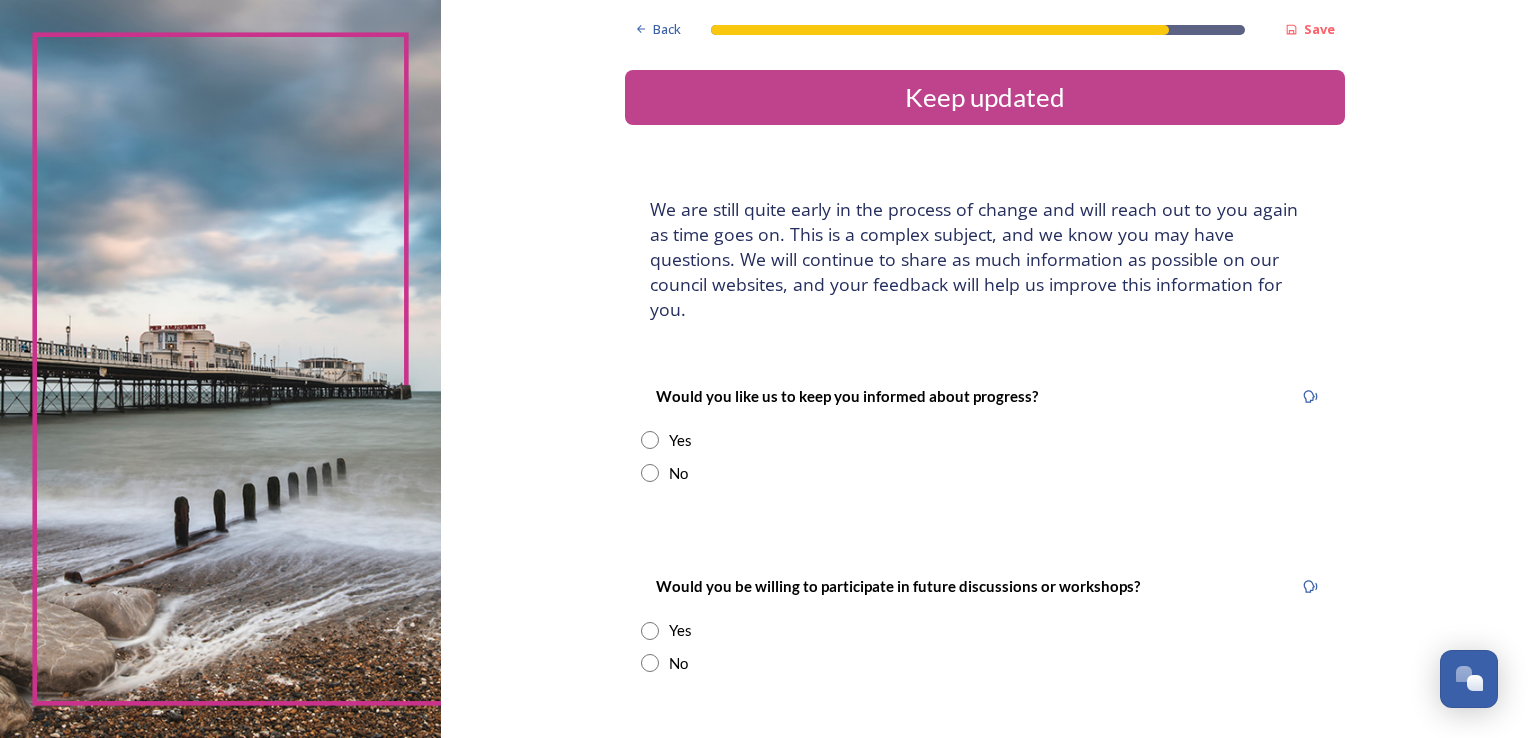 drag, startPoint x: 644, startPoint y: 413, endPoint x: 644, endPoint y: 470, distance: 57 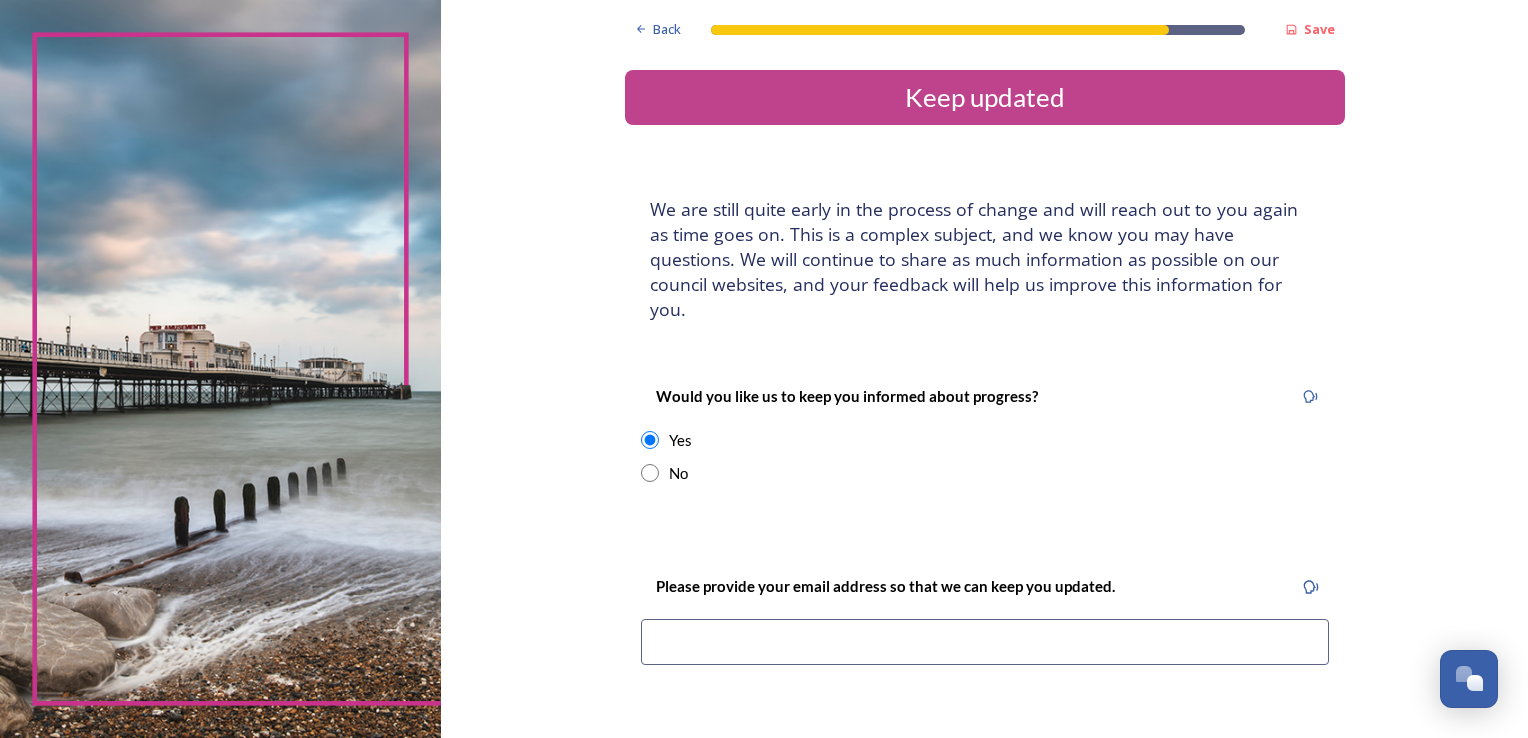 click at bounding box center (985, 642) 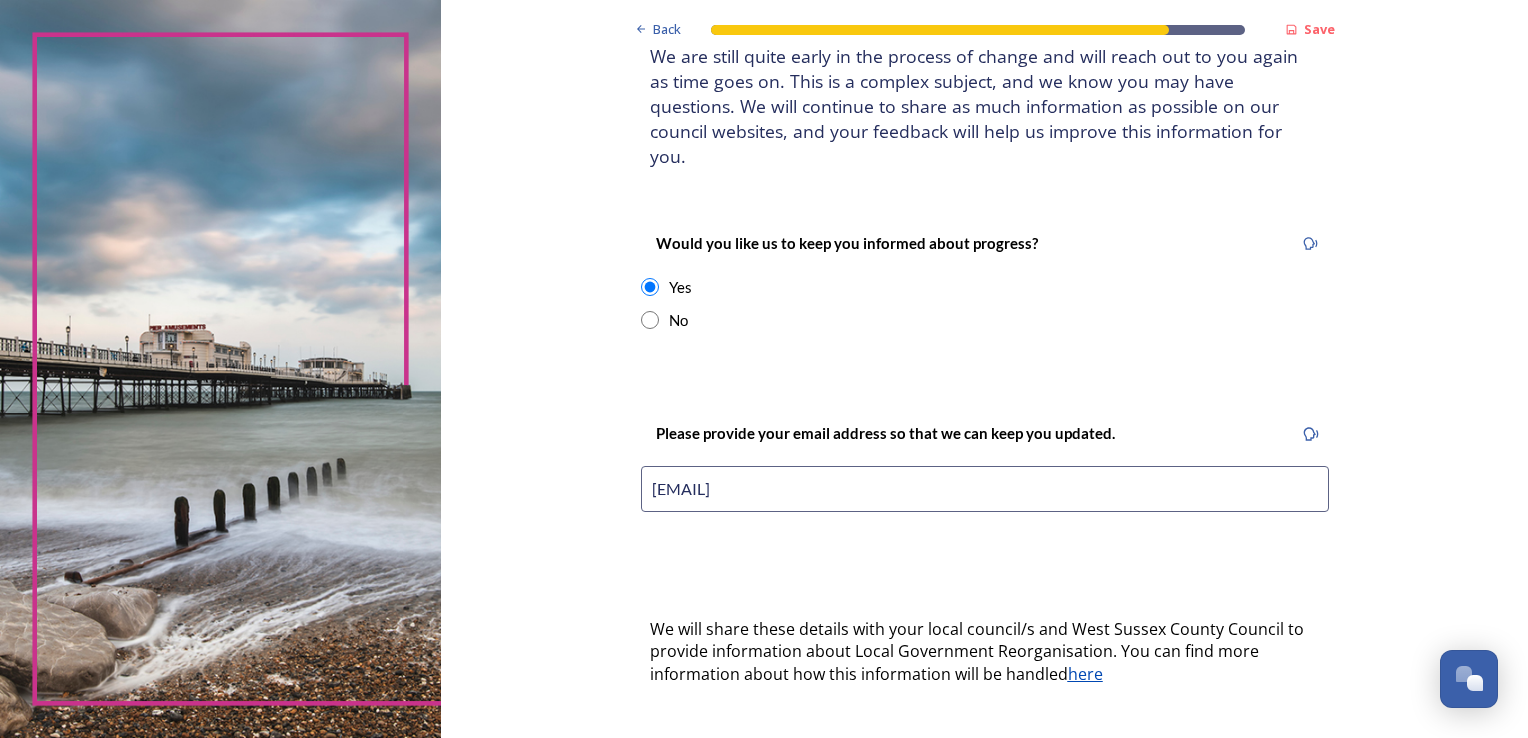 scroll, scrollTop: 400, scrollLeft: 0, axis: vertical 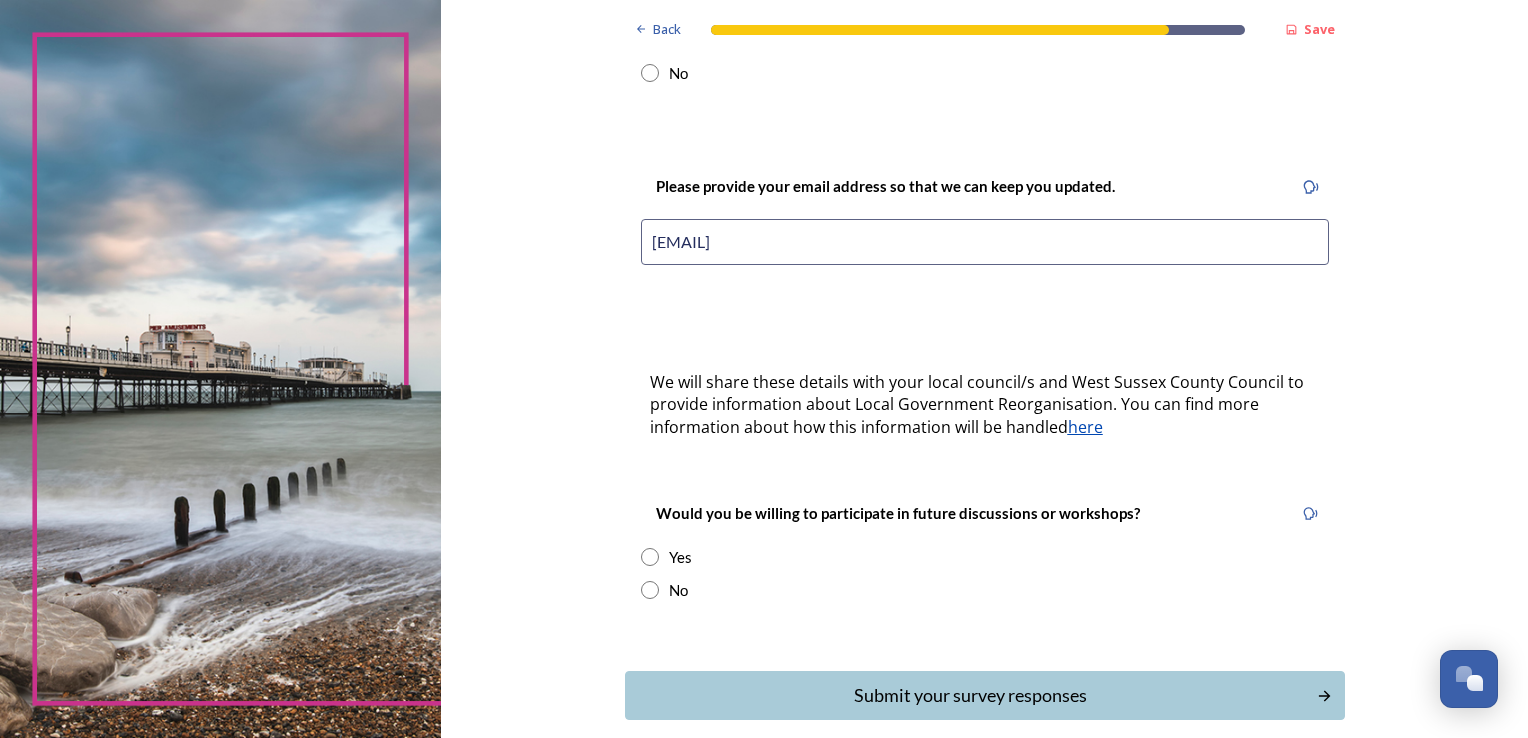 click on "Would you be willing to participate in future discussions or workshops? Yes No" at bounding box center [985, 551] 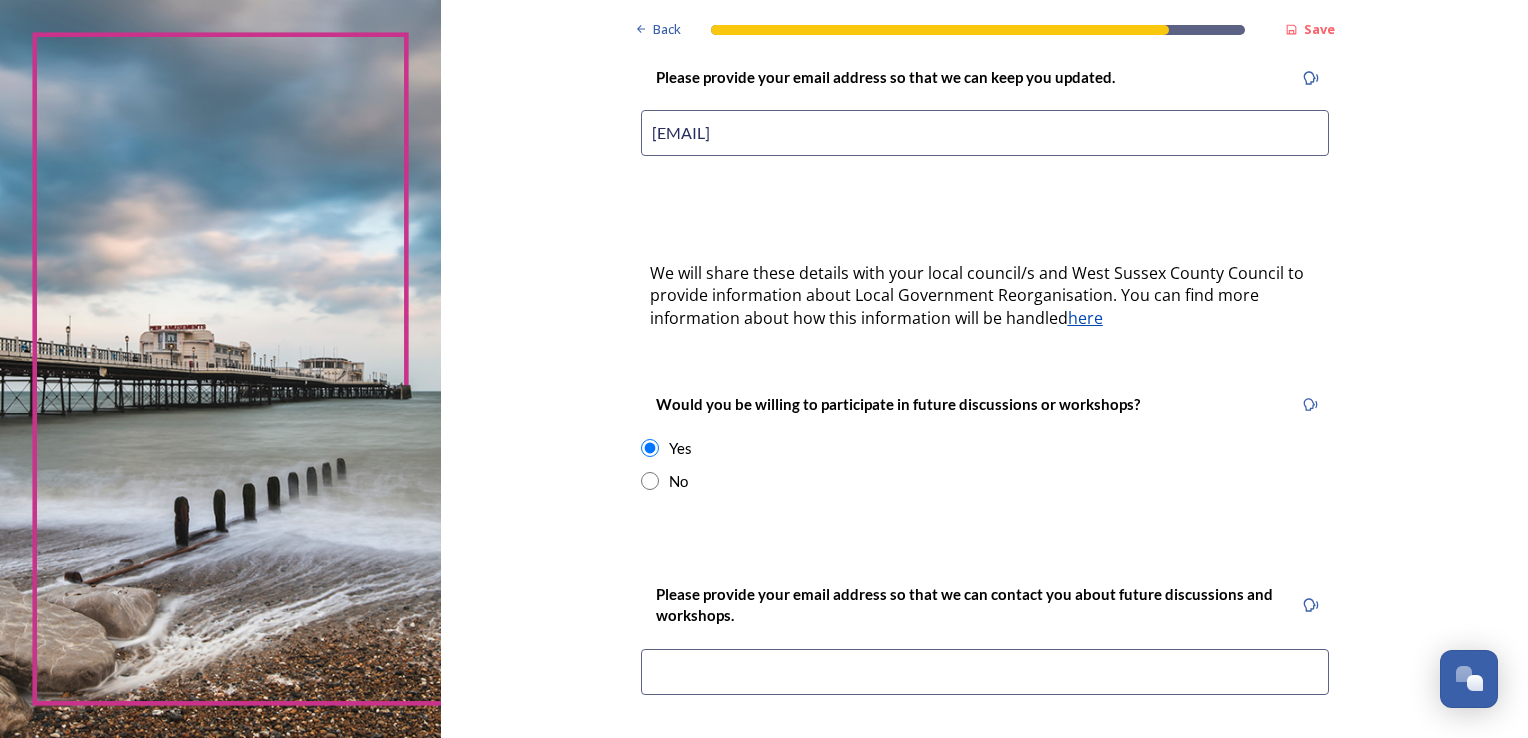 scroll, scrollTop: 700, scrollLeft: 0, axis: vertical 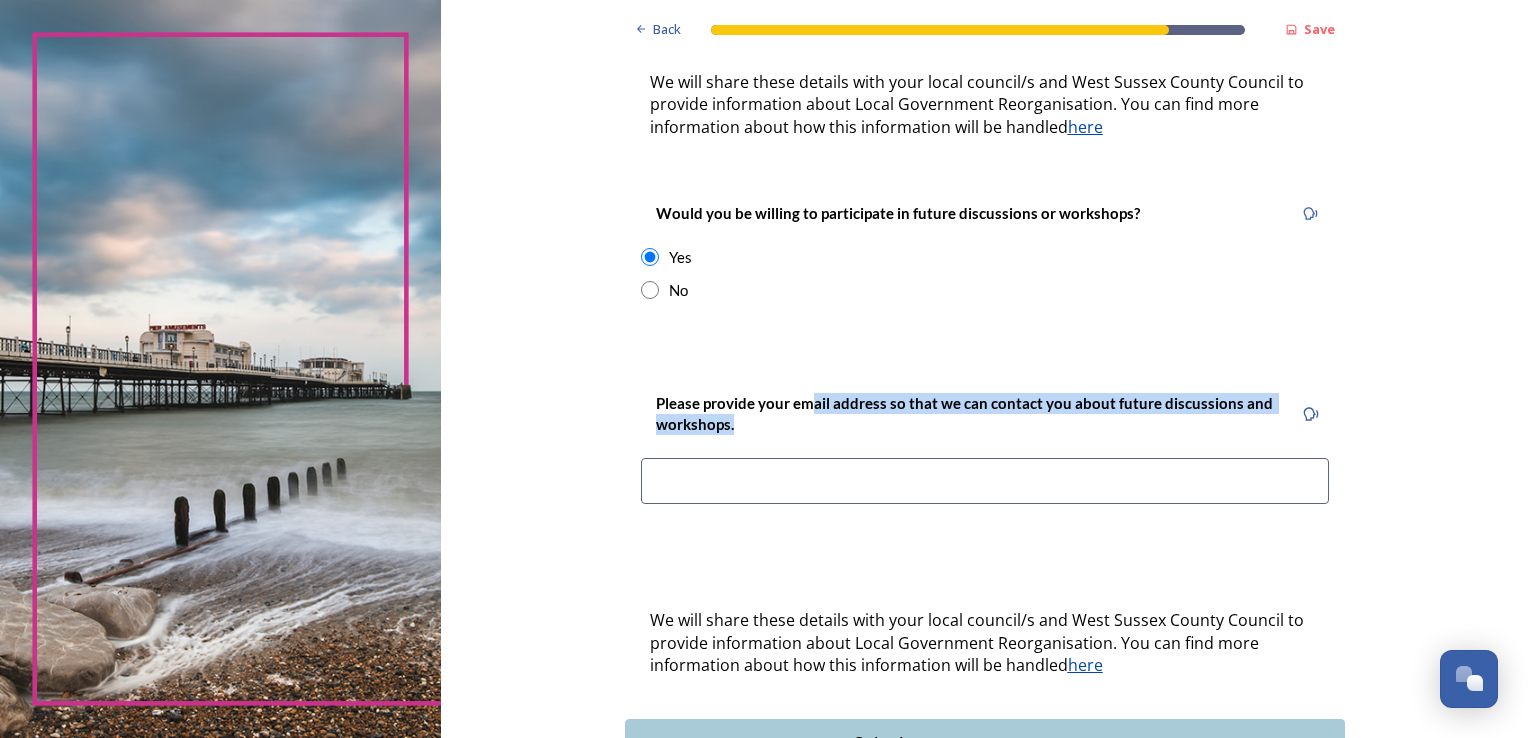 click on "Please provide your email address so that we can contact you about future discussions and workshops." at bounding box center (967, 414) 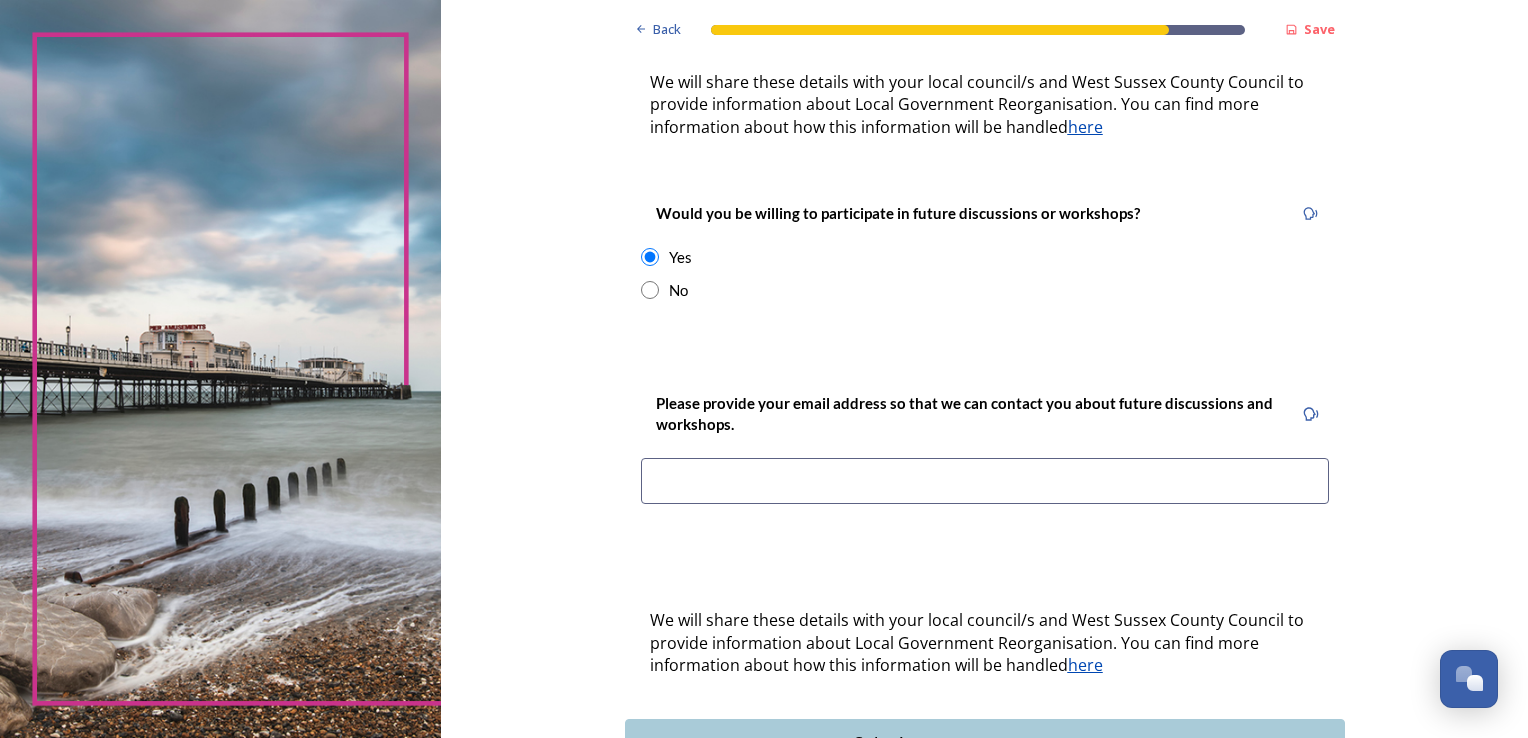 click at bounding box center [985, 481] 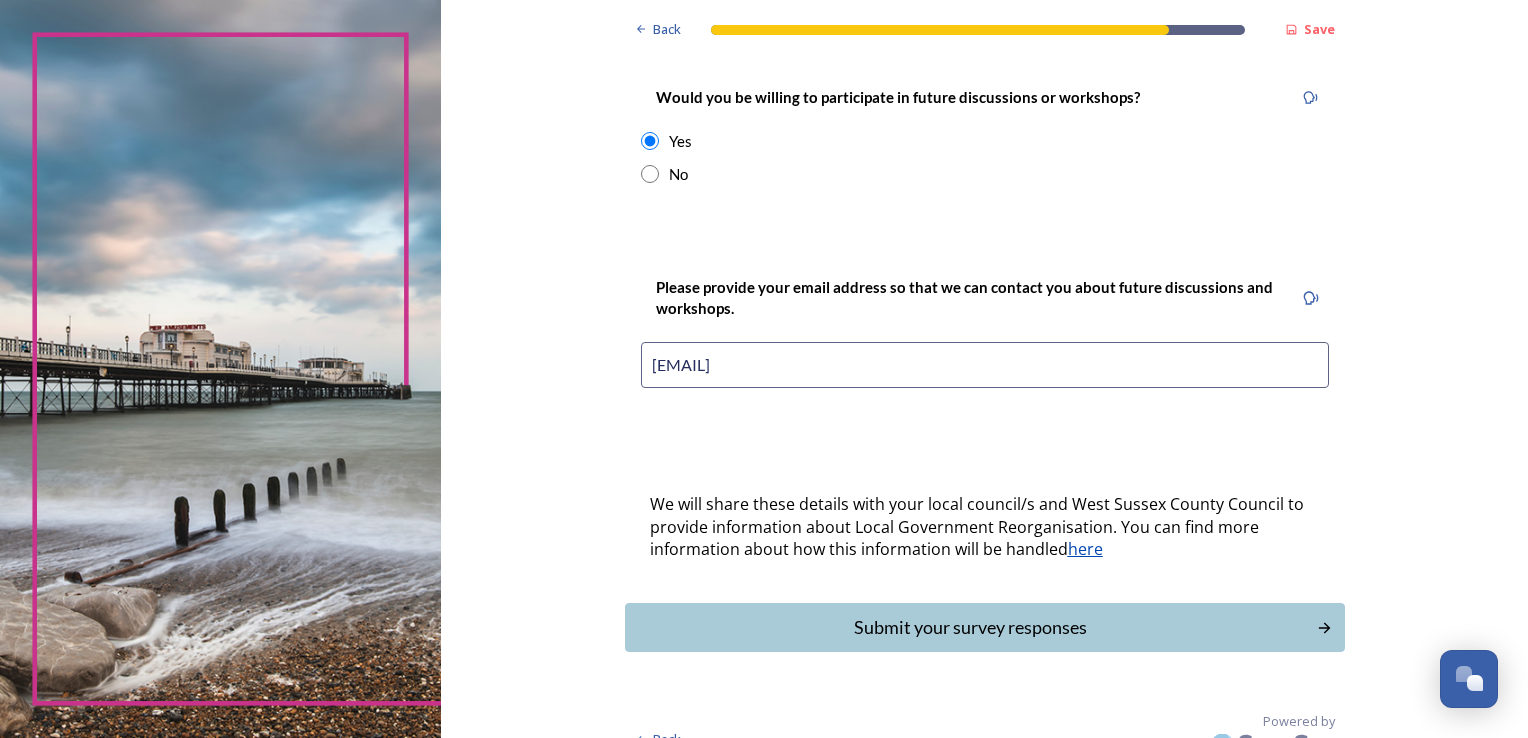 scroll, scrollTop: 819, scrollLeft: 0, axis: vertical 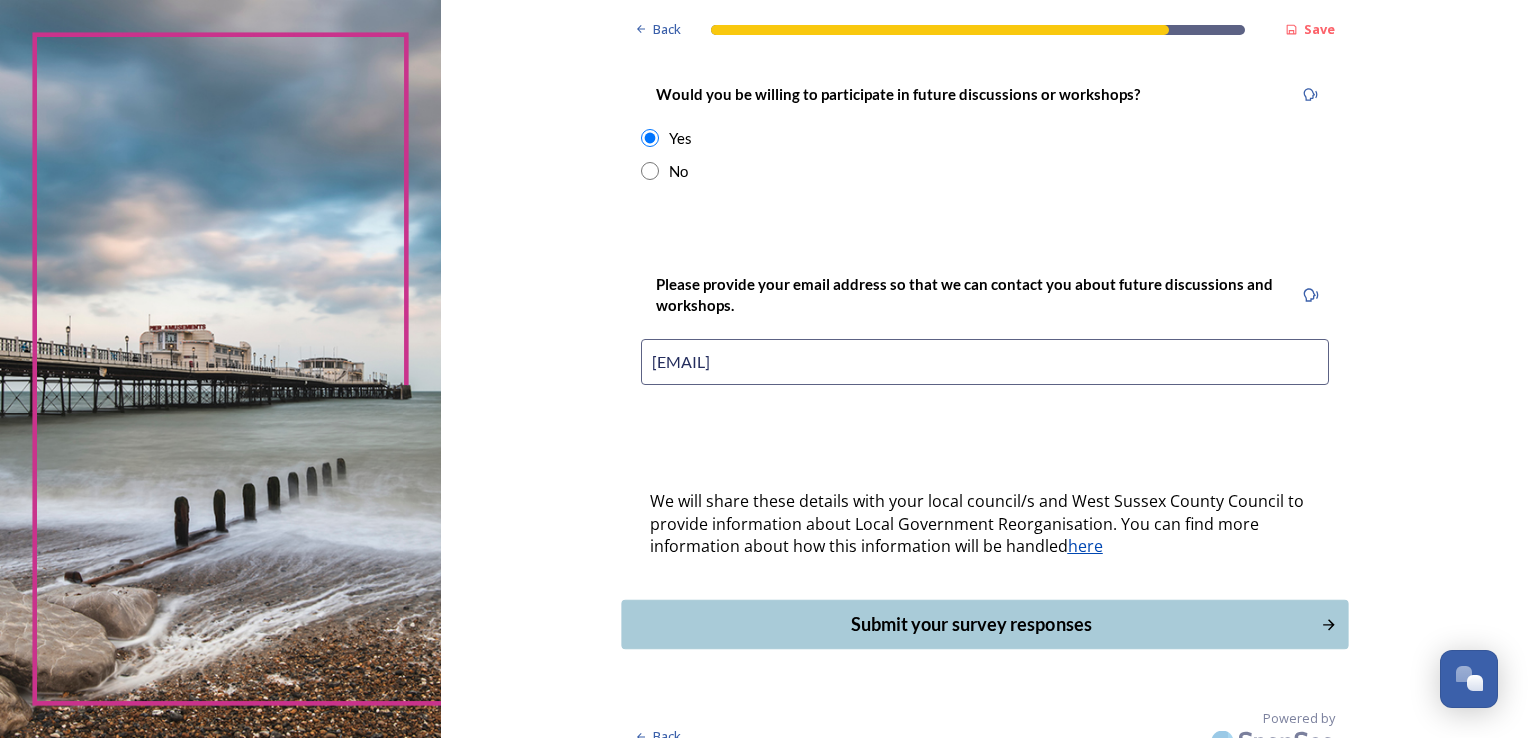 click on "Submit your survey responses" at bounding box center (970, 624) 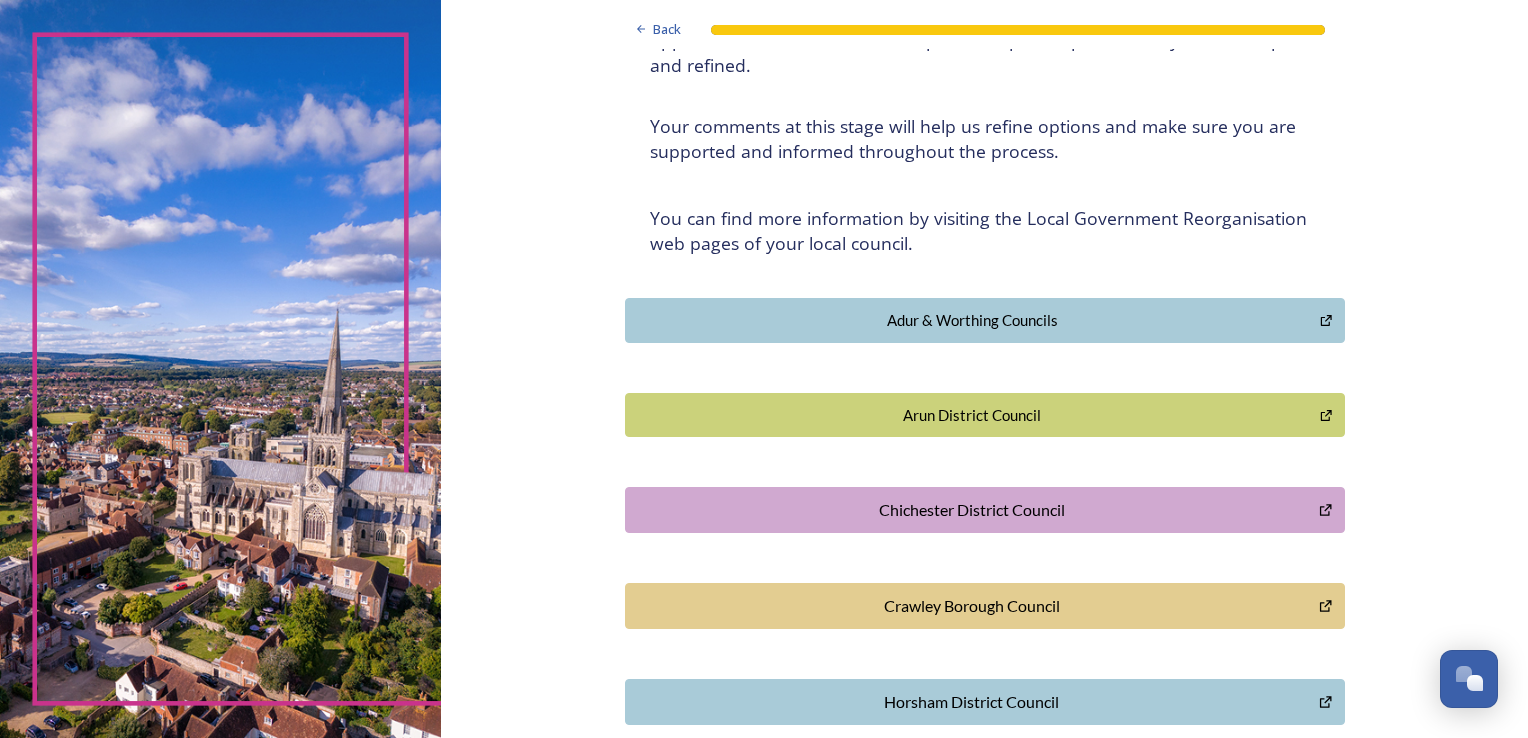 scroll, scrollTop: 0, scrollLeft: 0, axis: both 